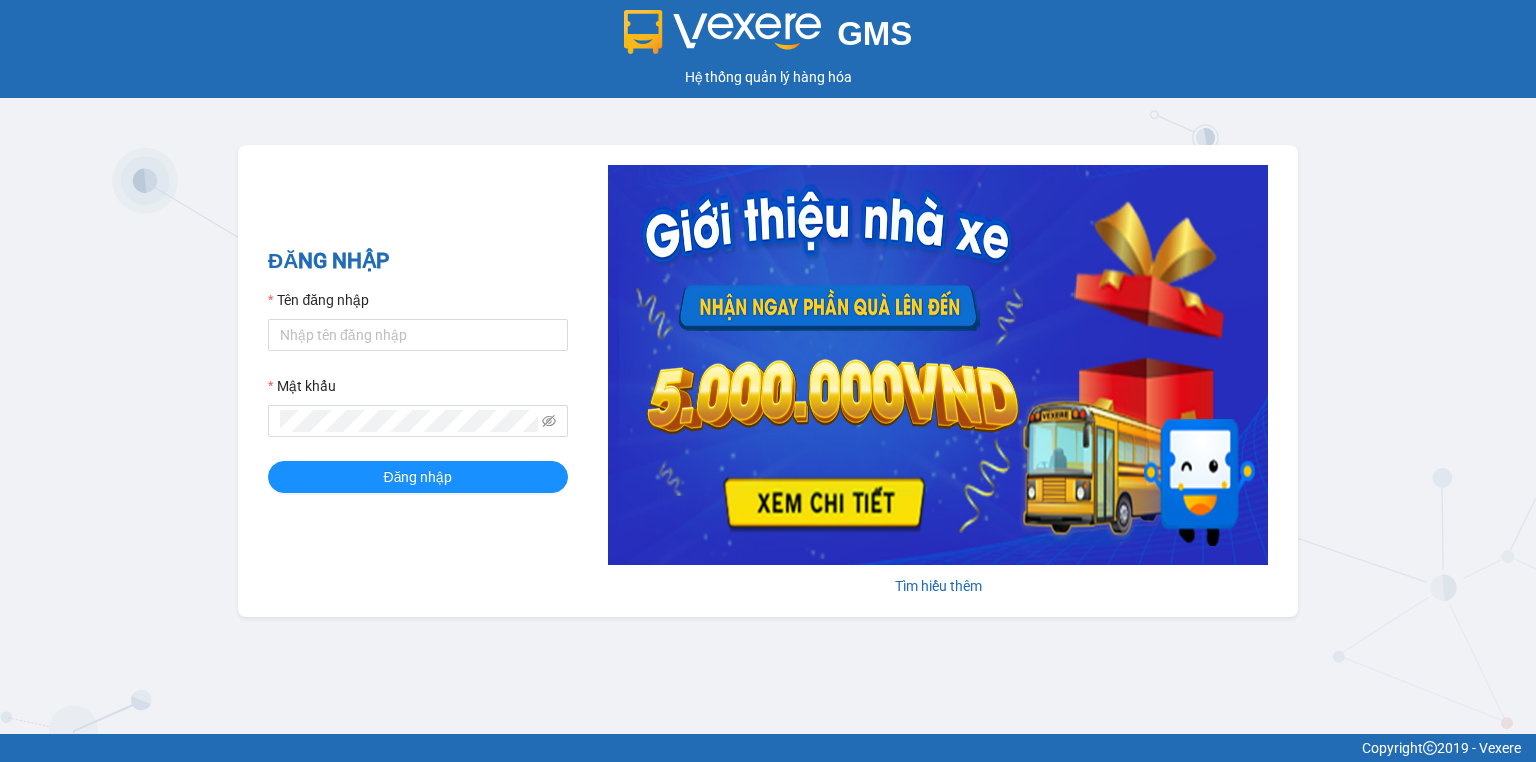 scroll, scrollTop: 0, scrollLeft: 0, axis: both 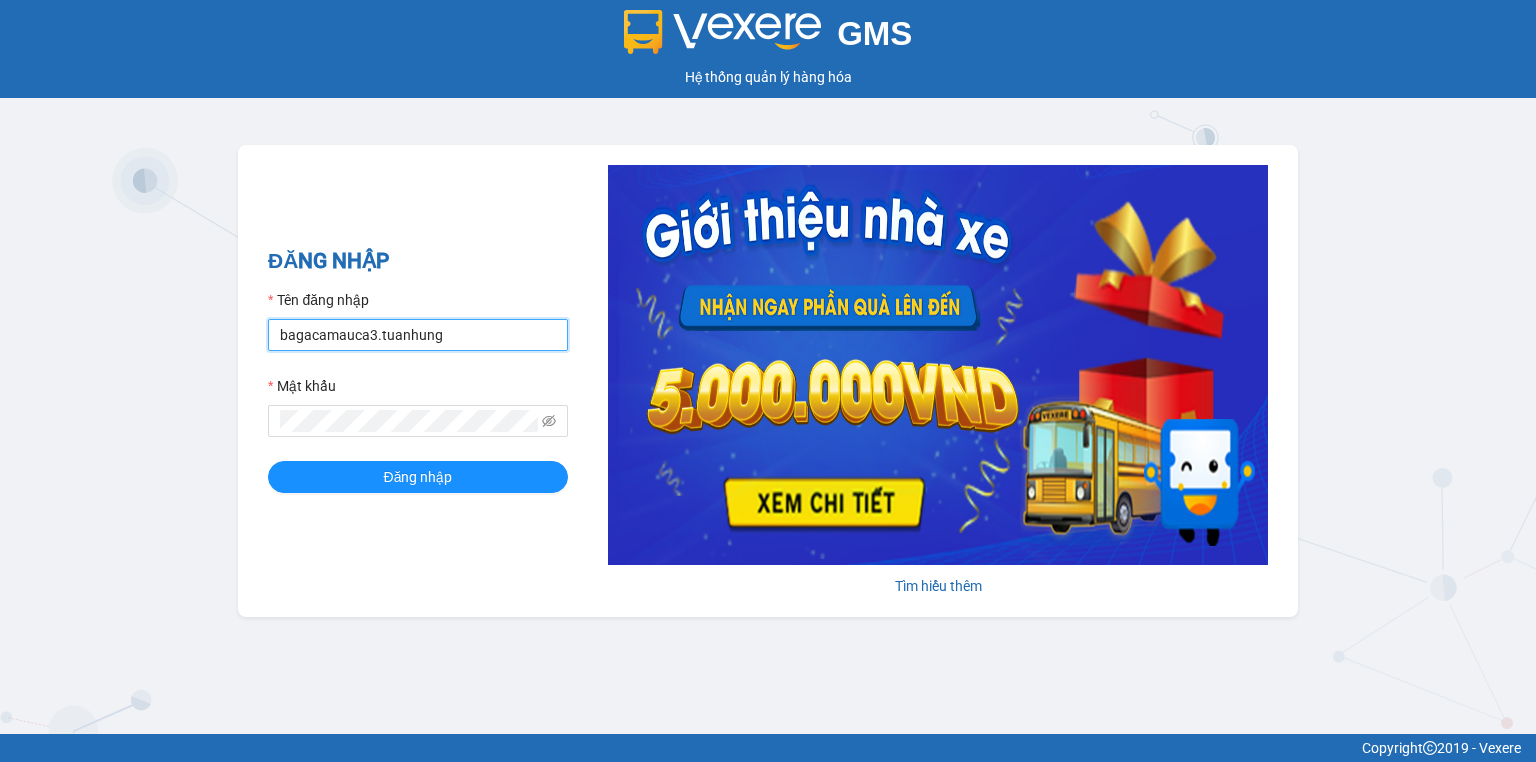 click on "bagacamauca3.tuanhung" at bounding box center (418, 335) 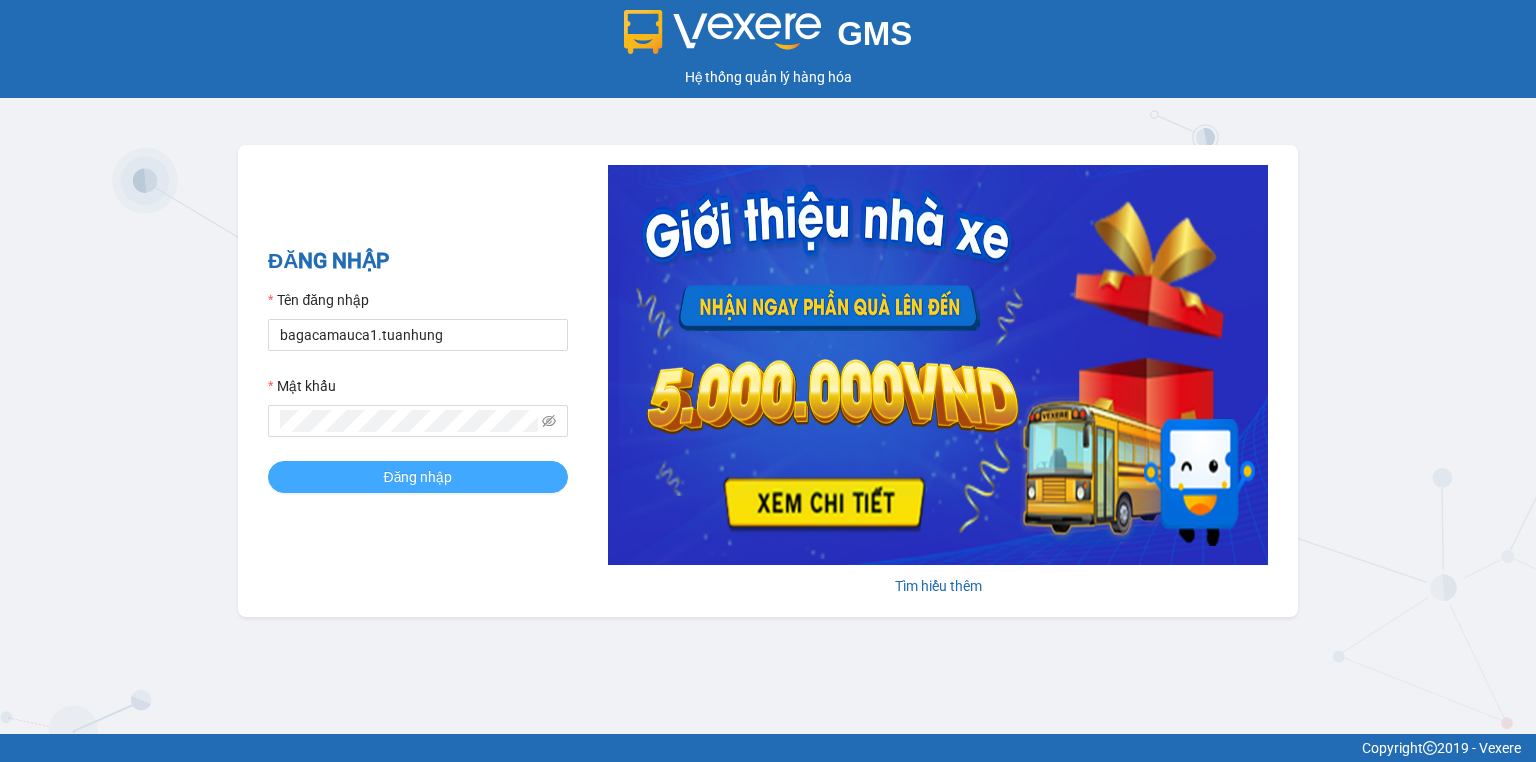 click on "Đăng nhập" at bounding box center (418, 477) 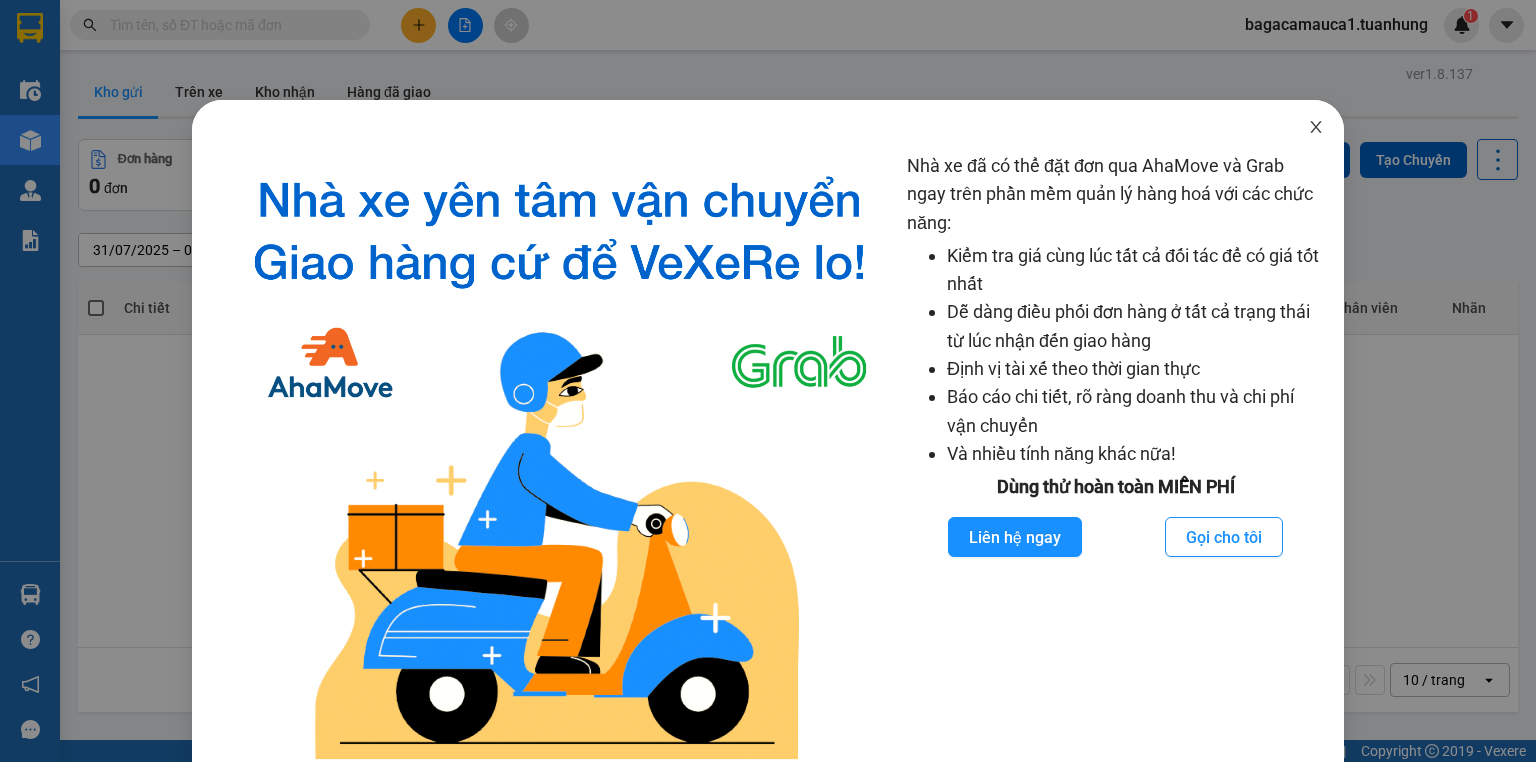 click 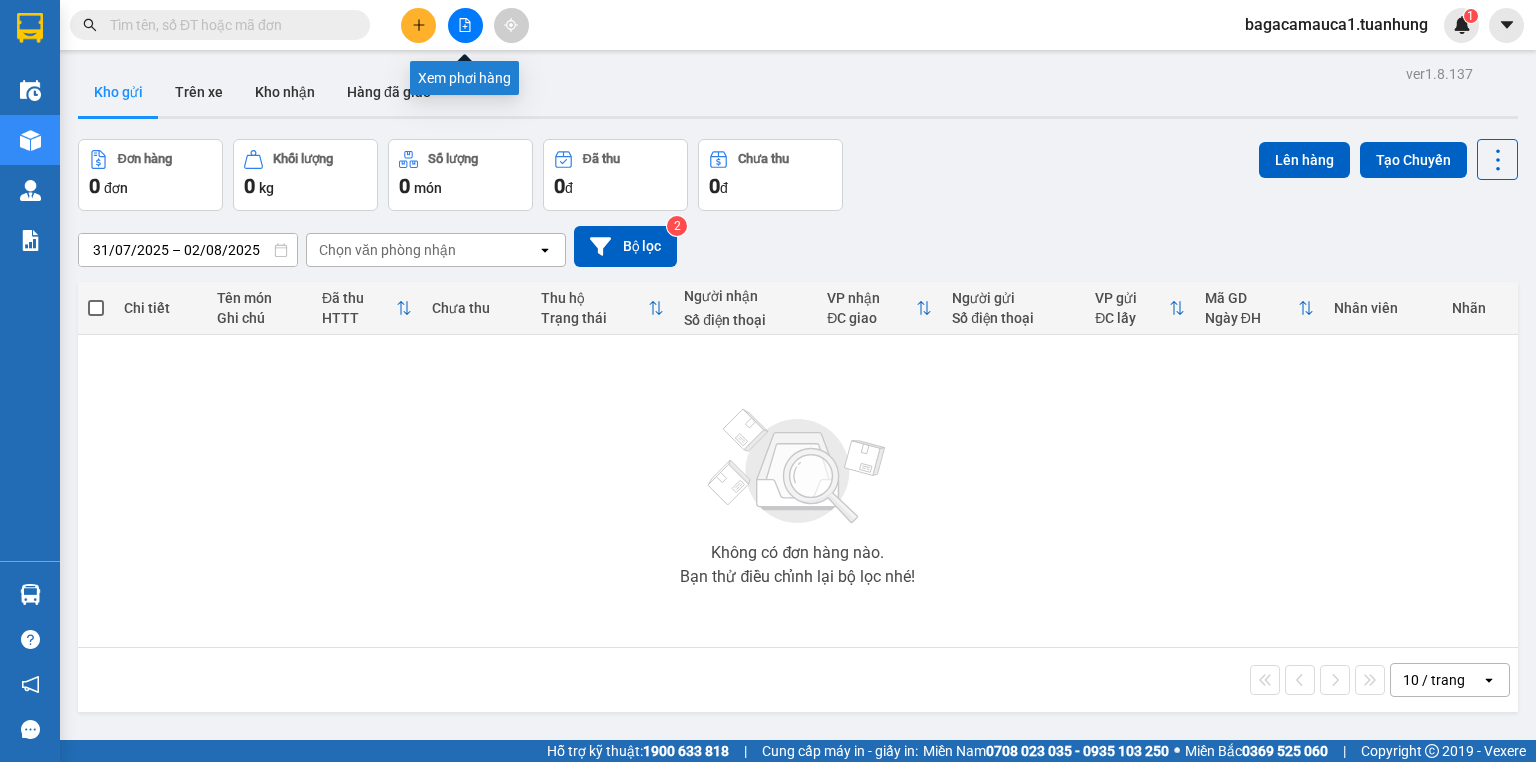 click 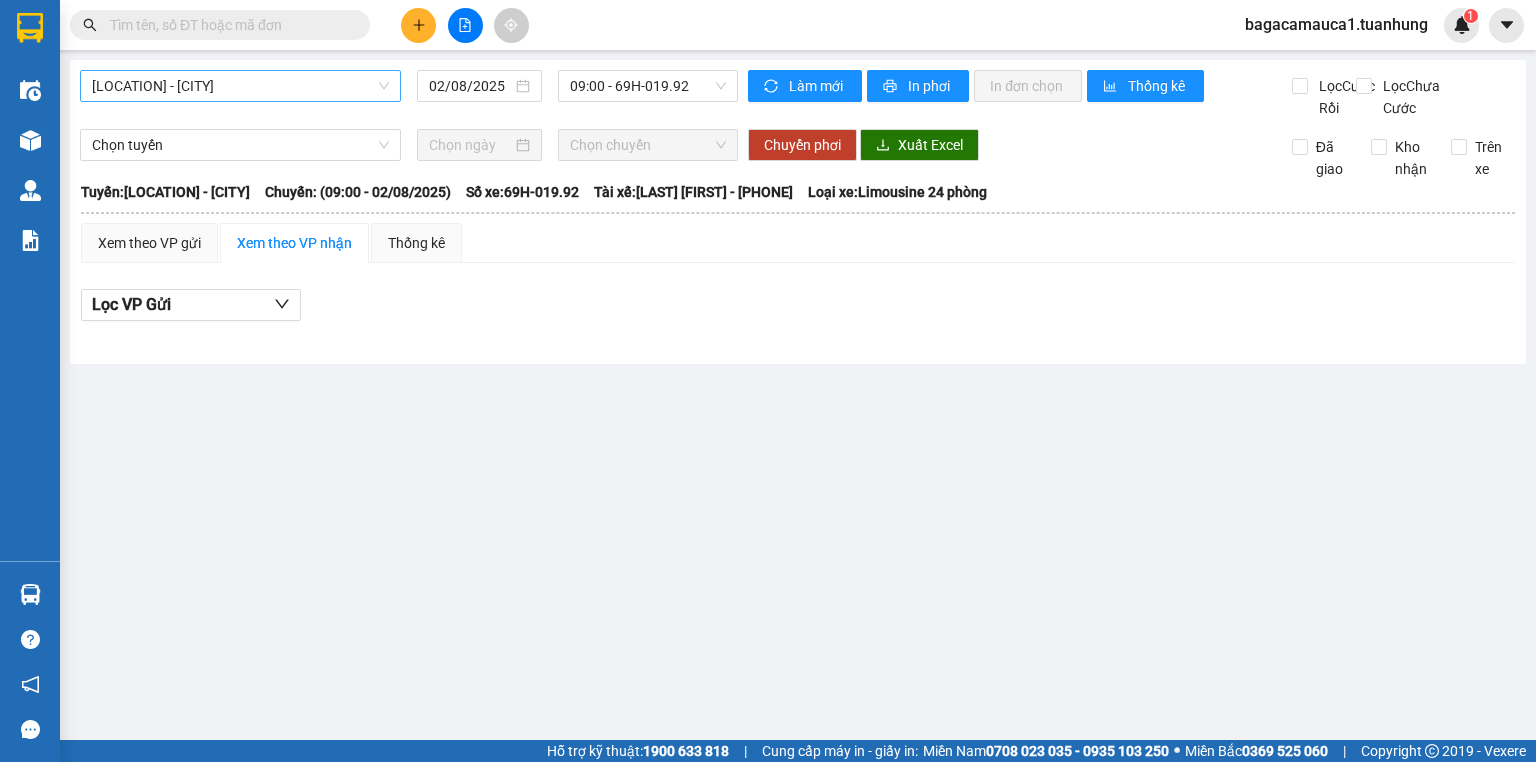 click on "[LOCATION] - [CITY]" at bounding box center [240, 86] 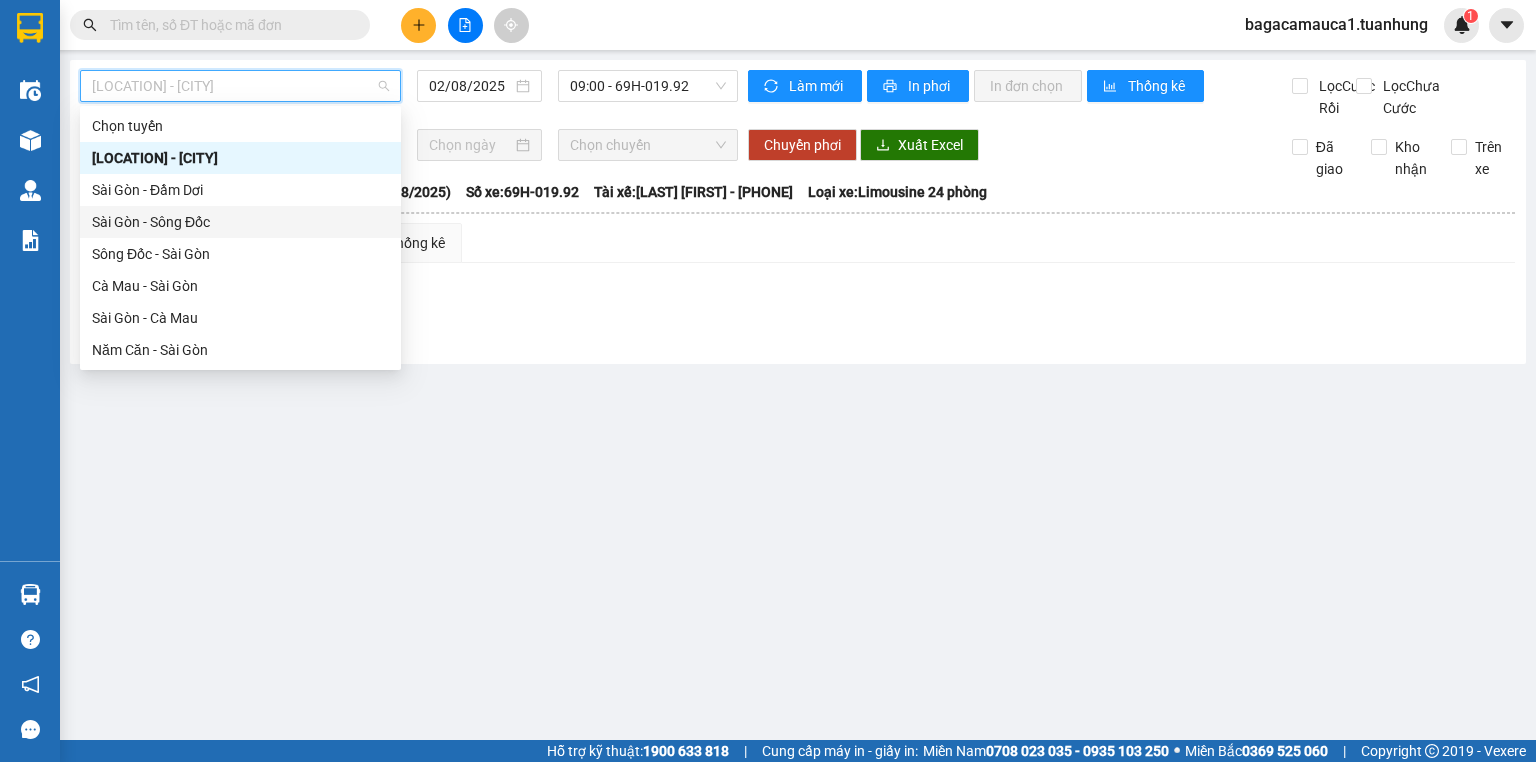 click on "Sài Gòn - Sông Đốc" at bounding box center [240, 222] 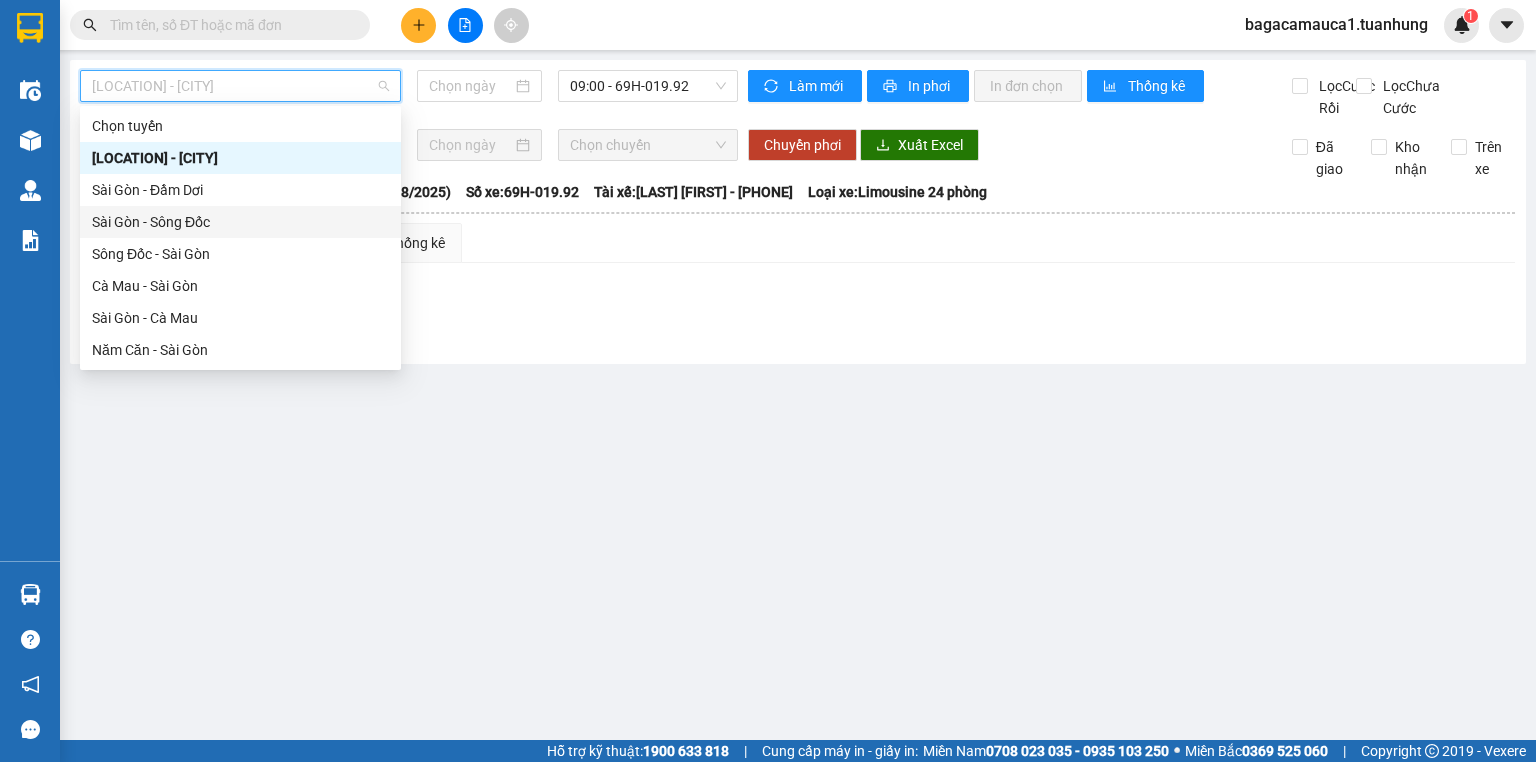 type on "02/08/2025" 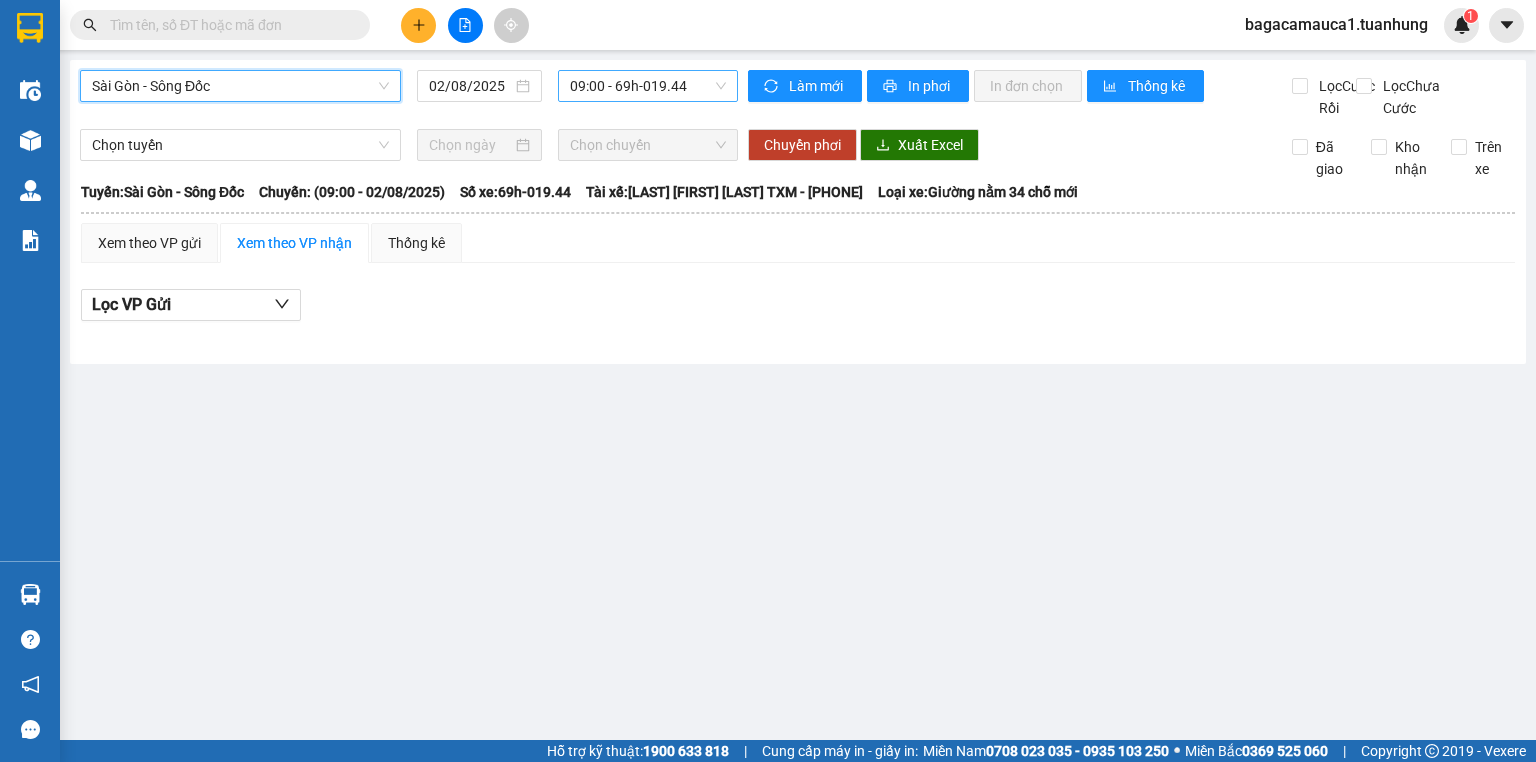 click on "[TIME]     - 69h-019.44" at bounding box center (648, 86) 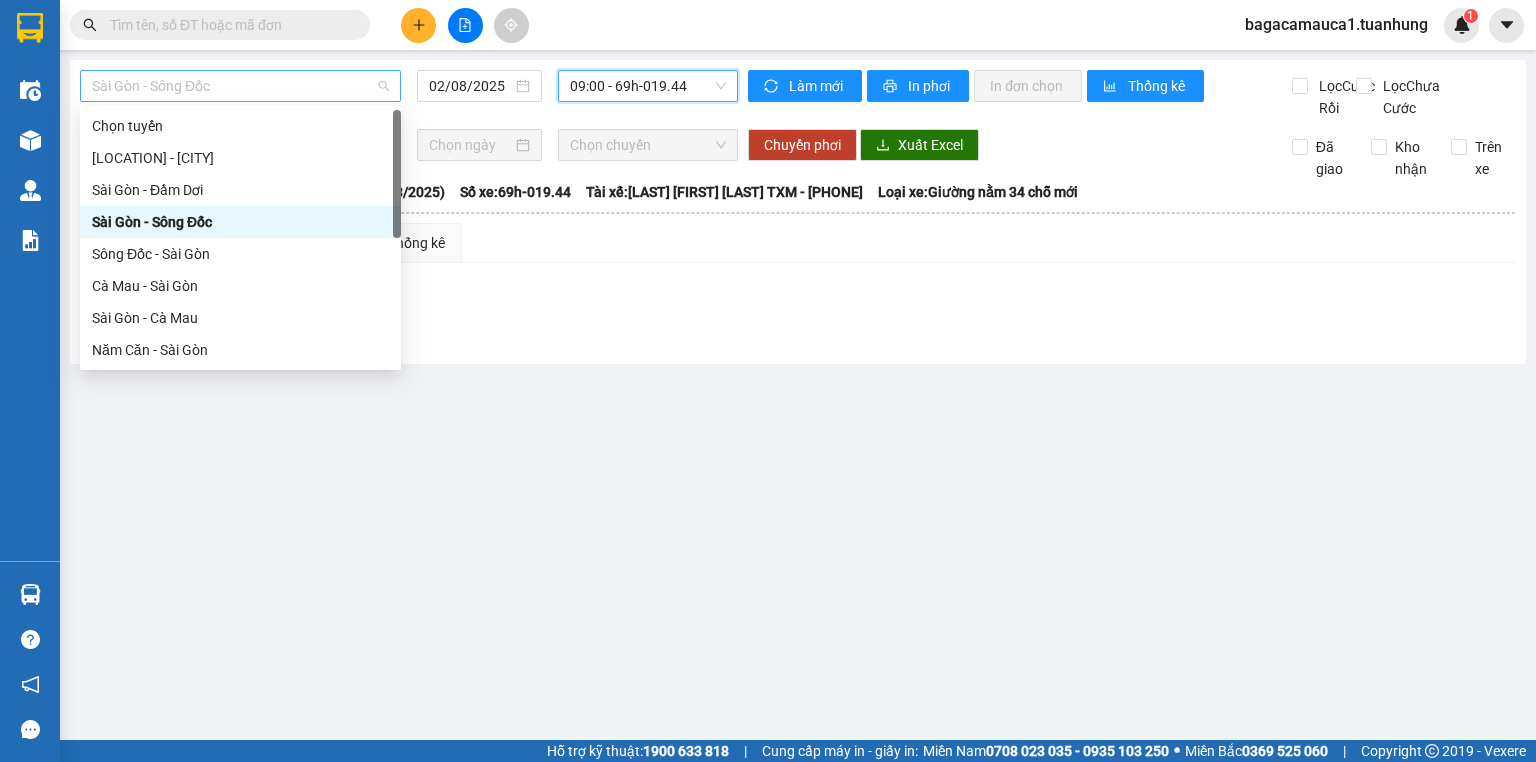 click on "Sài Gòn - Sông Đốc" at bounding box center [240, 86] 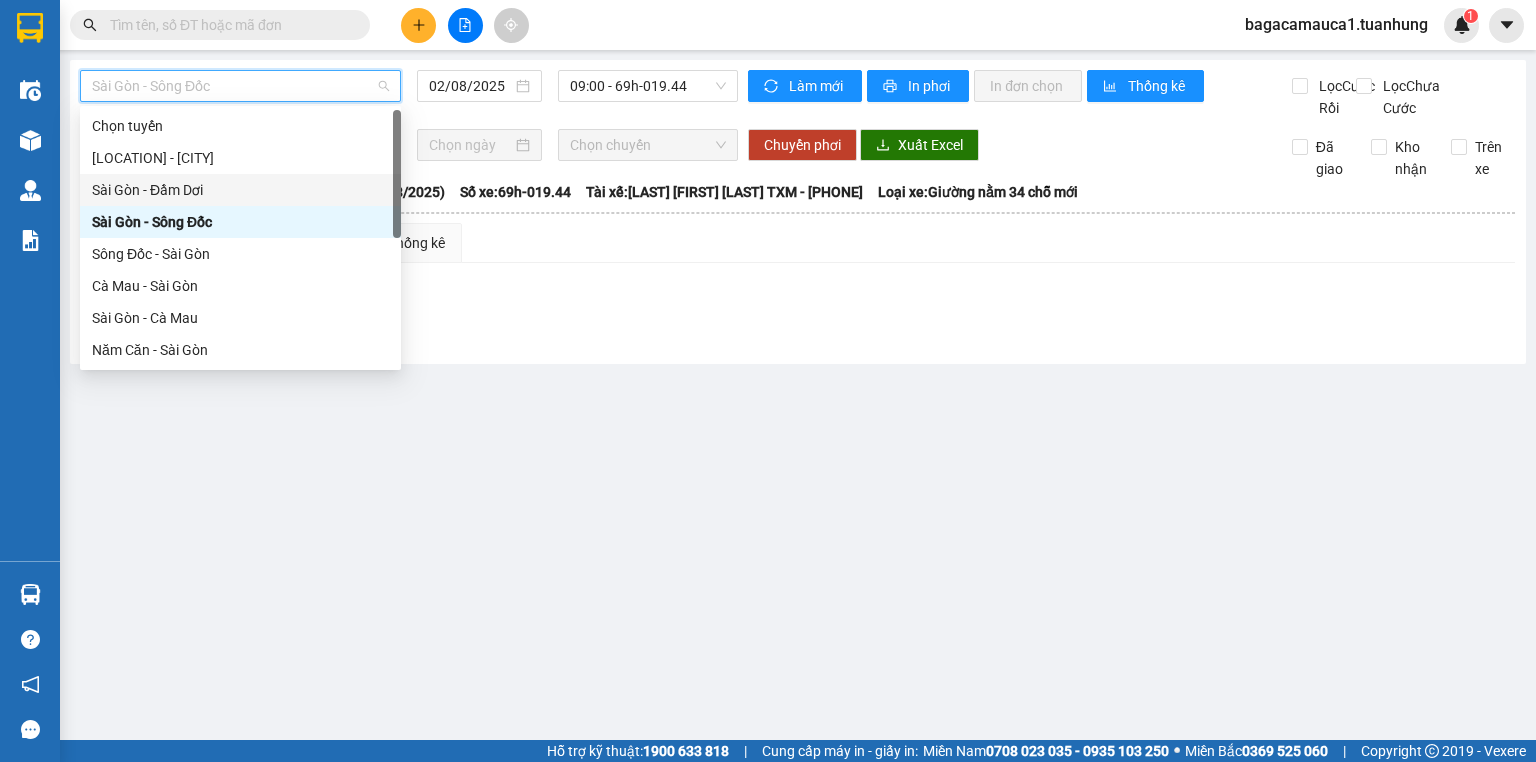 click on "Sài Gòn - Đầm Dơi" at bounding box center [240, 190] 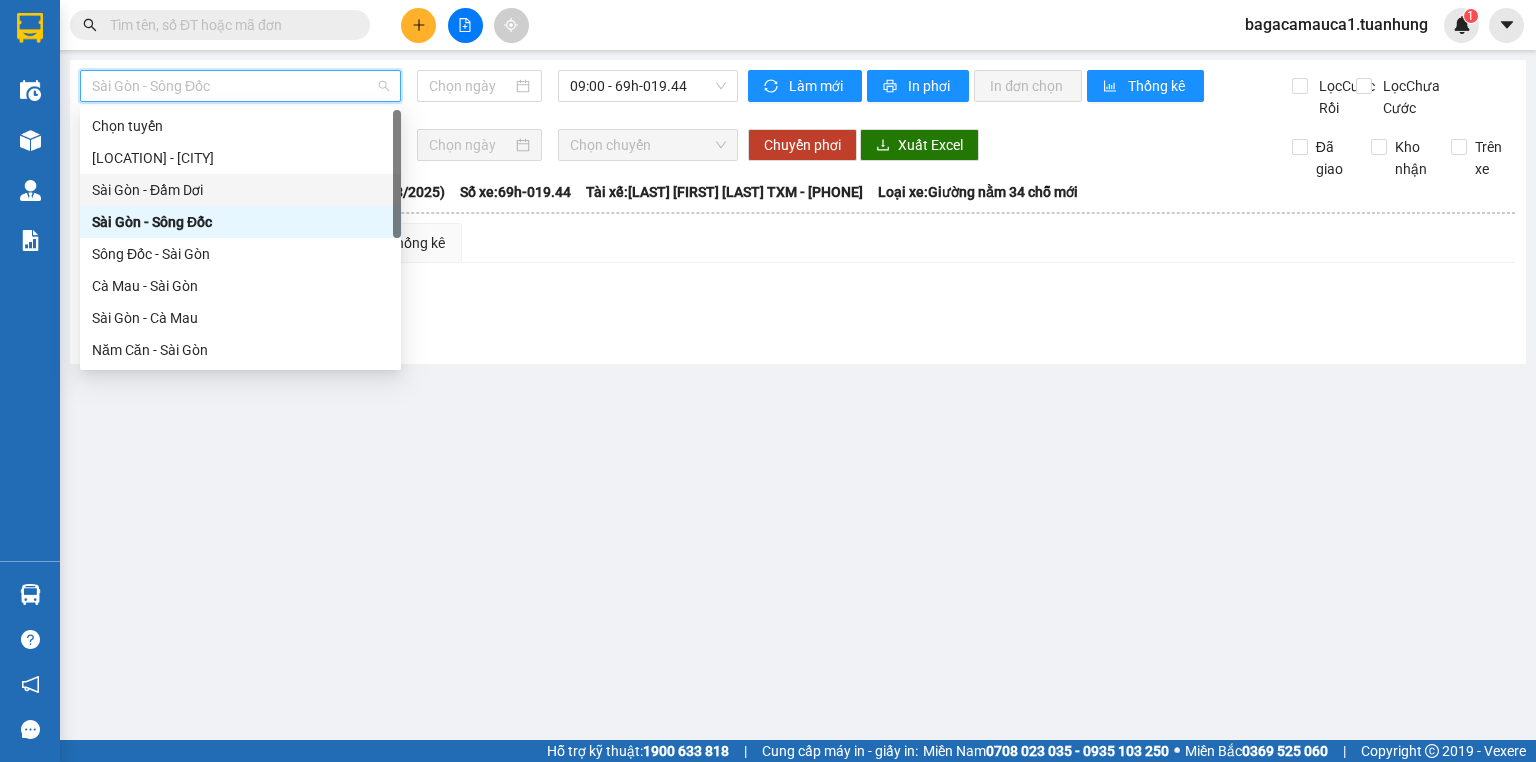 type on "02/08/2025" 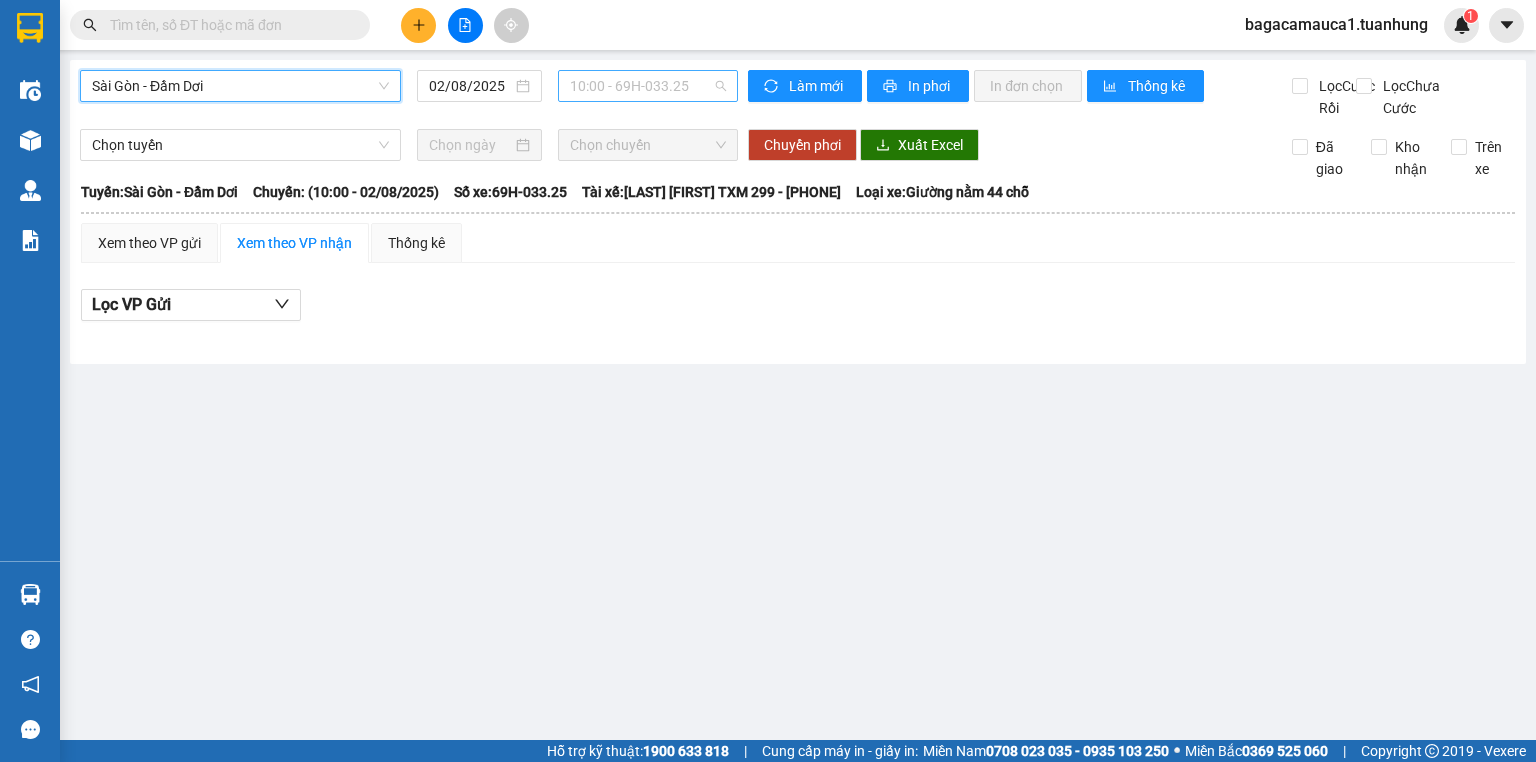 click on "[TIME]     - 69H-033.25" at bounding box center [648, 86] 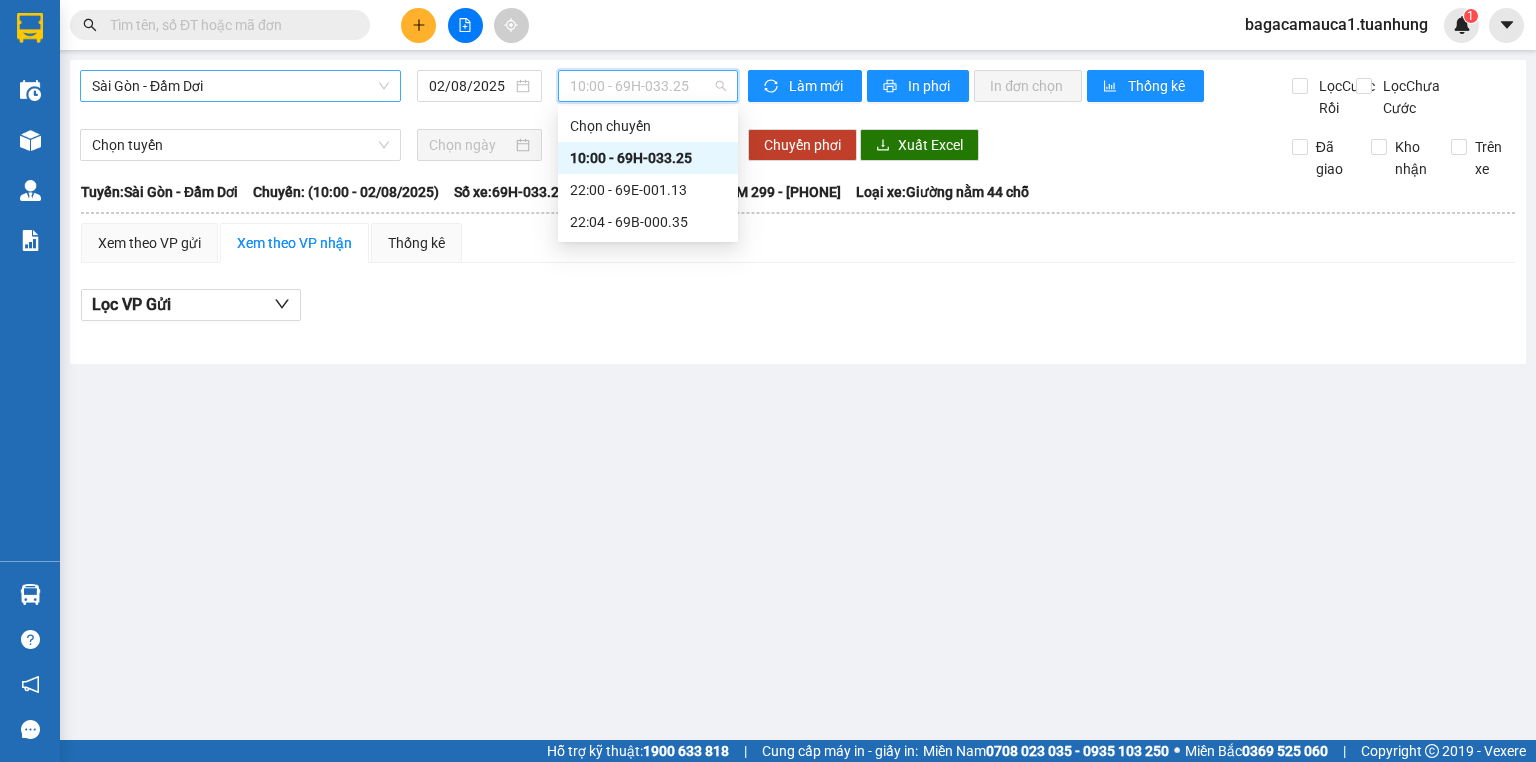 click on "Sài Gòn - Đầm Dơi" at bounding box center [240, 86] 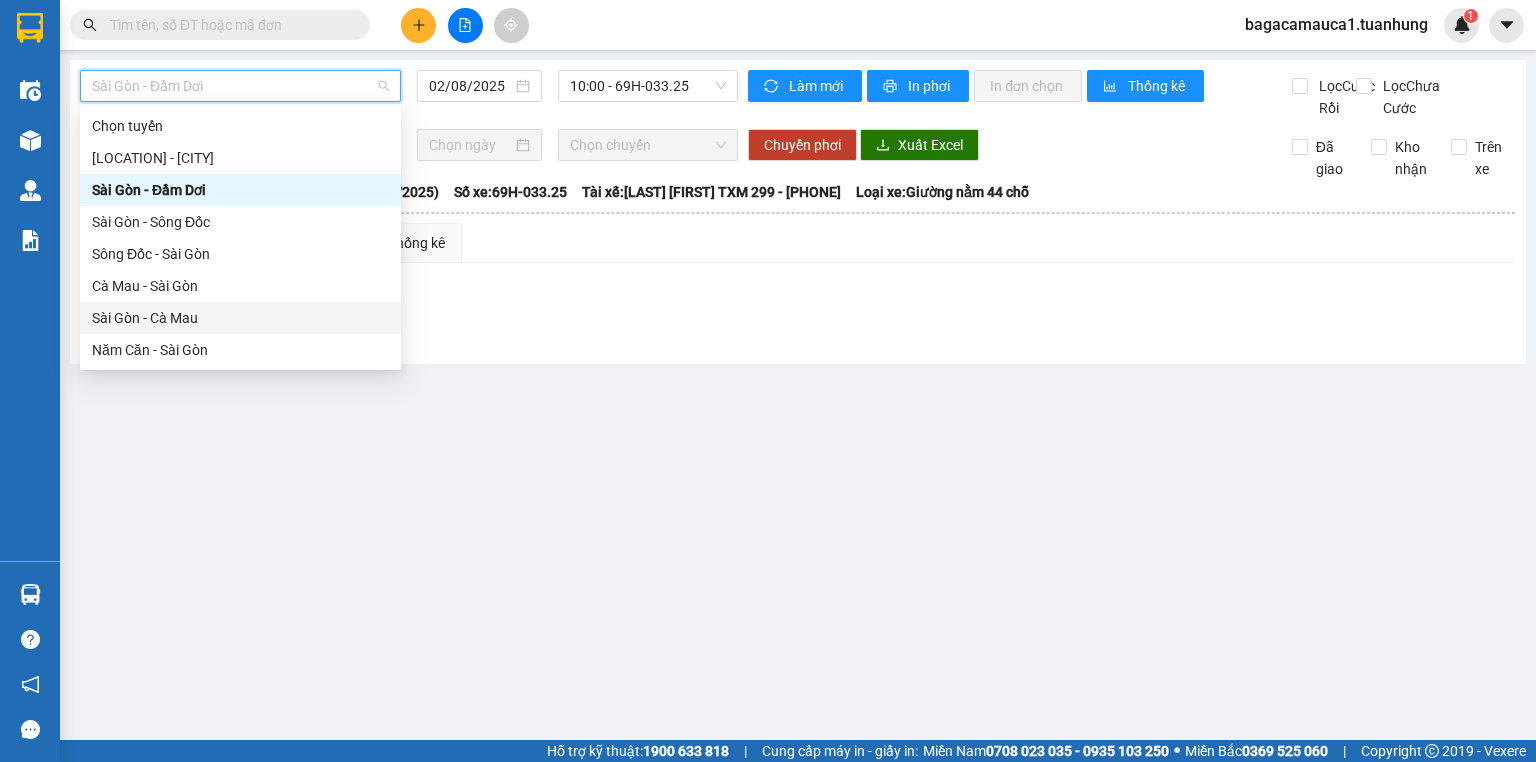 scroll, scrollTop: 160, scrollLeft: 0, axis: vertical 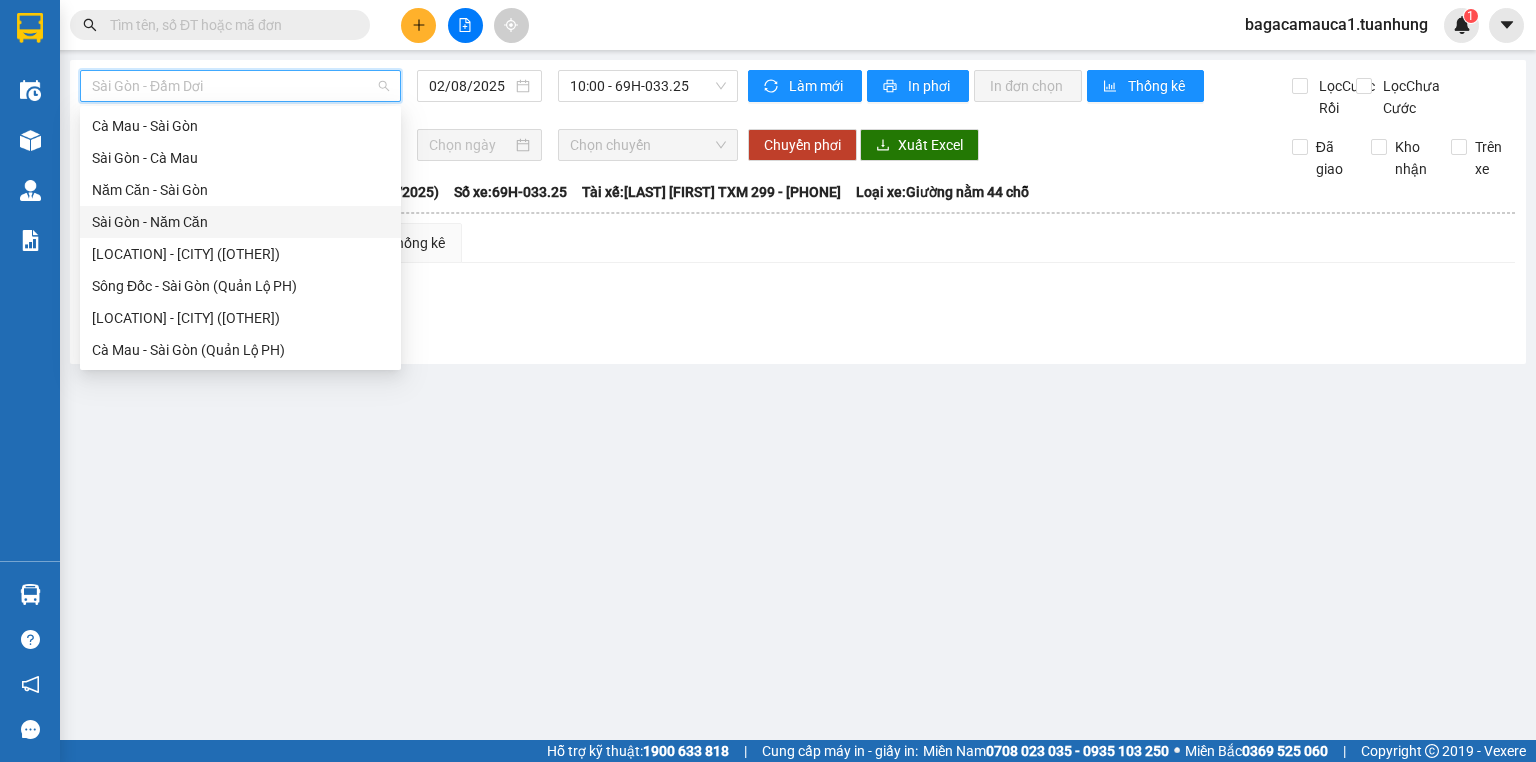 click on "Sài Gòn - Năm Căn" at bounding box center [240, 222] 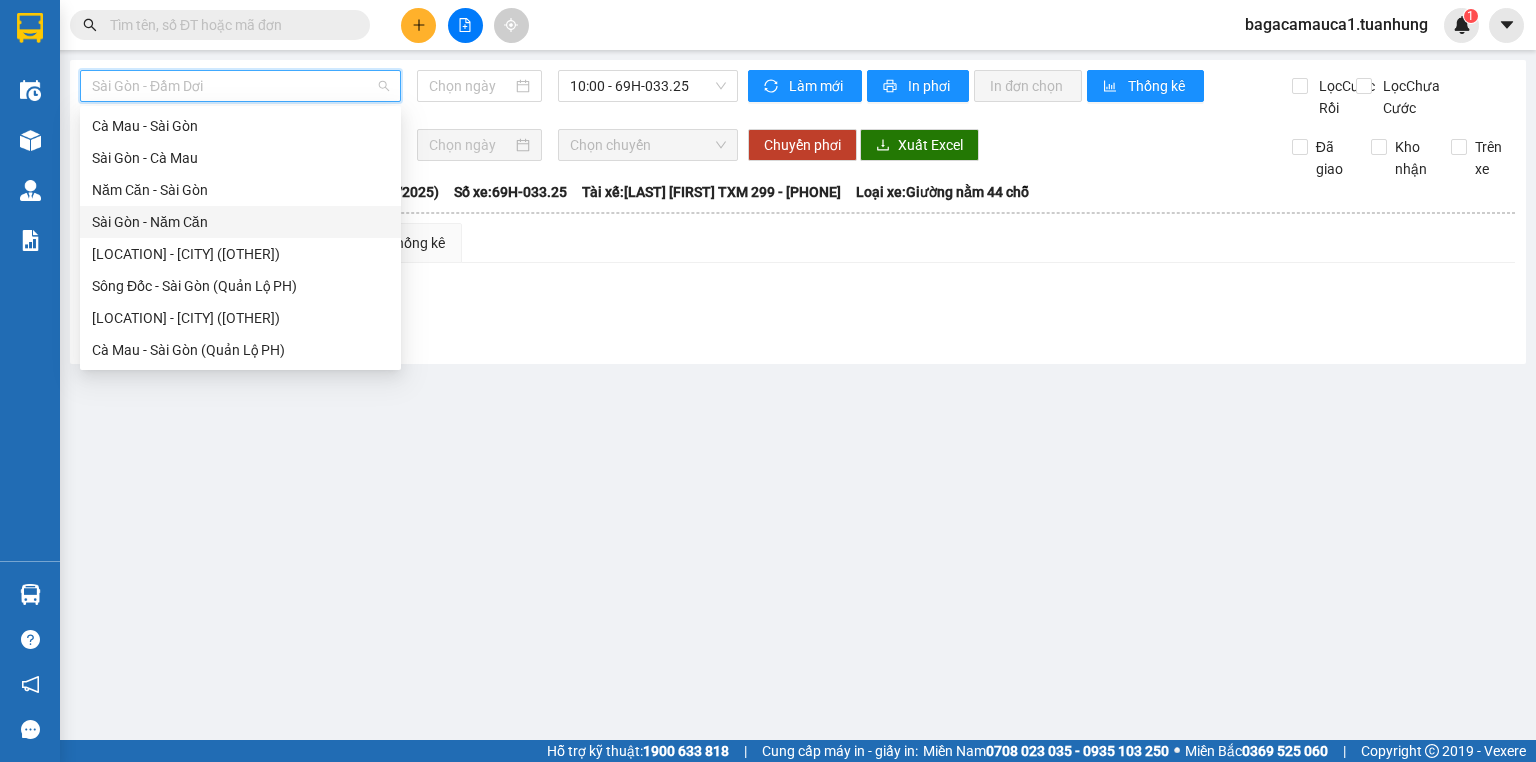 type on "02/08/2025" 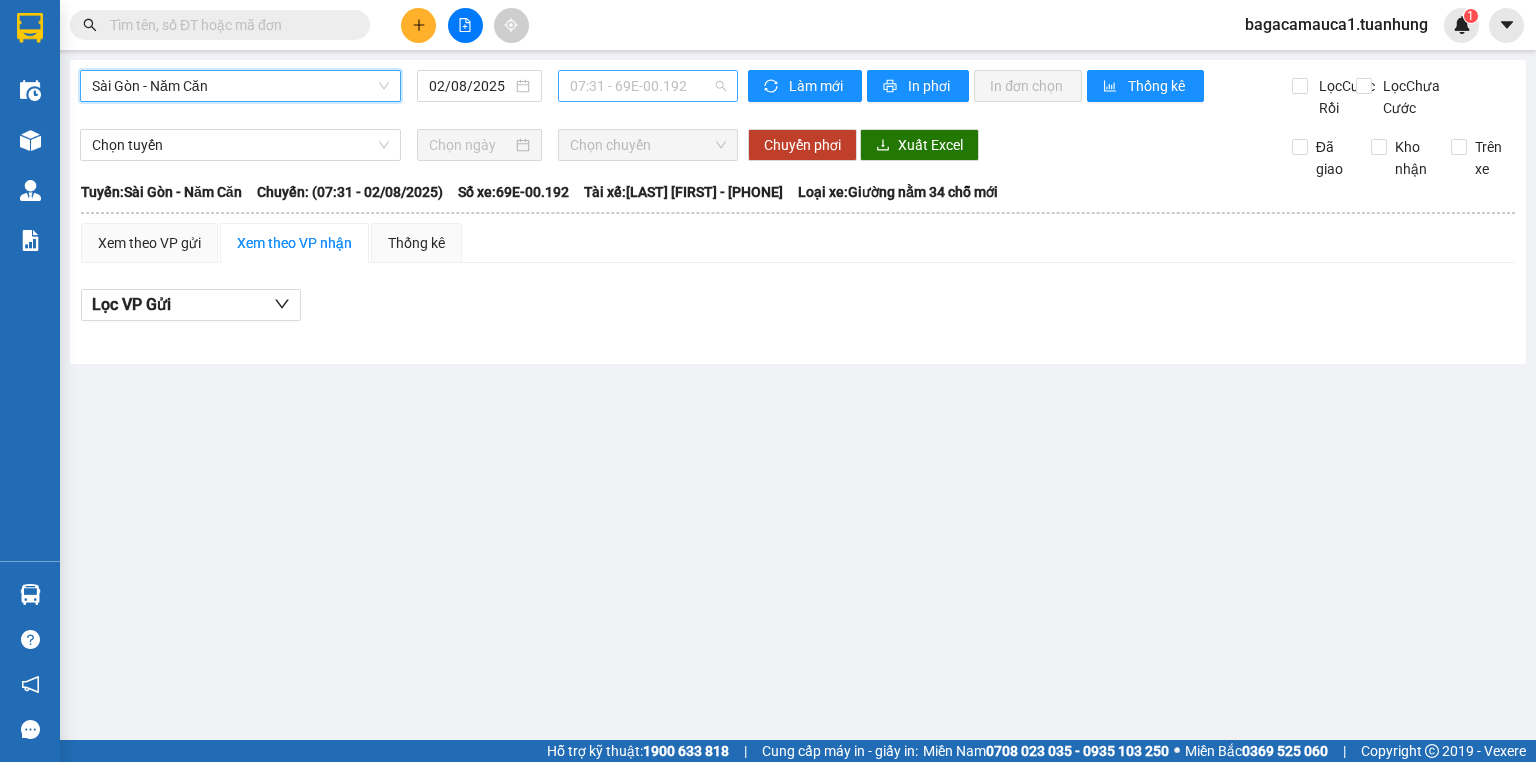 click on "[TIME]     - 69E-00.192" at bounding box center [648, 86] 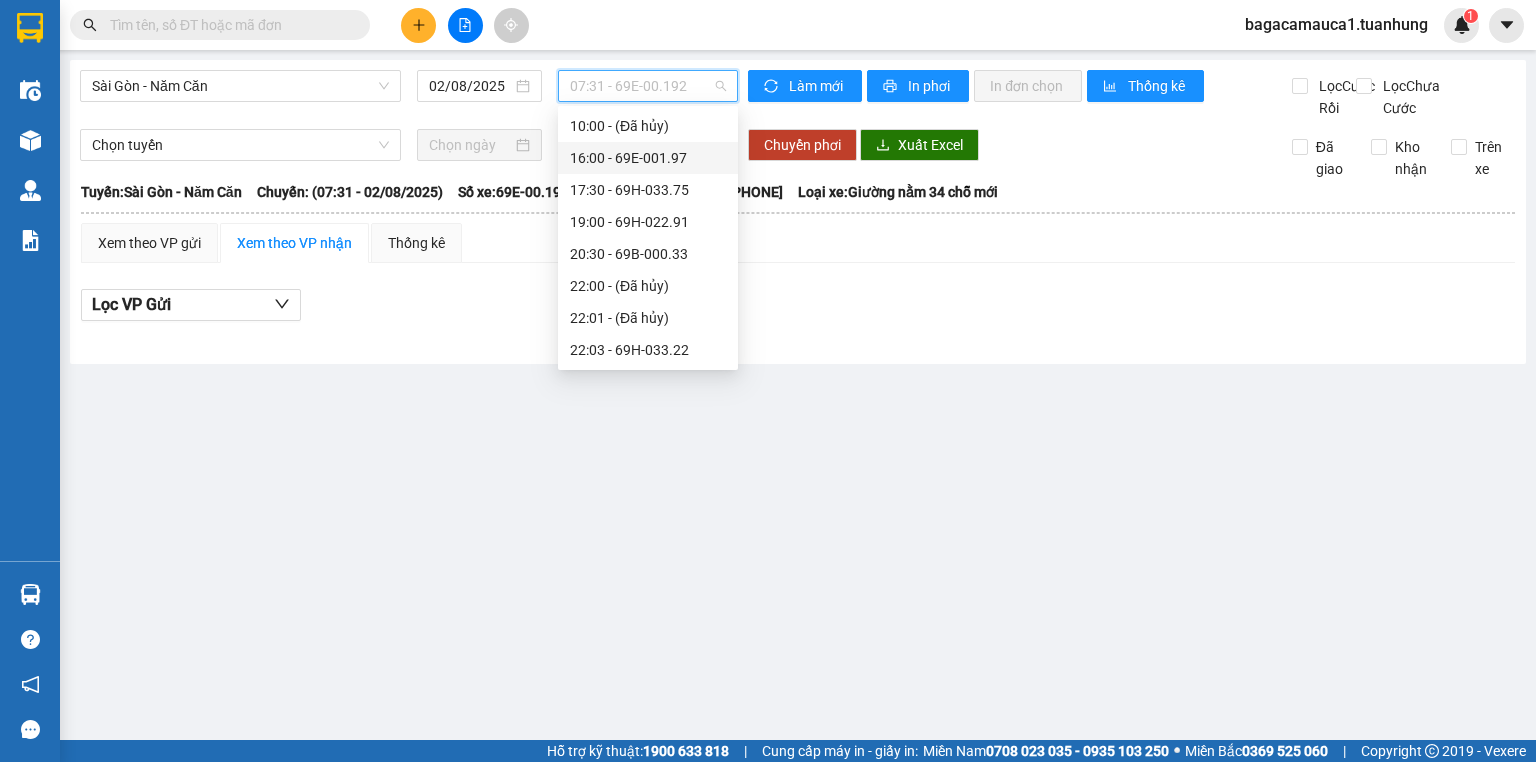 scroll, scrollTop: 0, scrollLeft: 0, axis: both 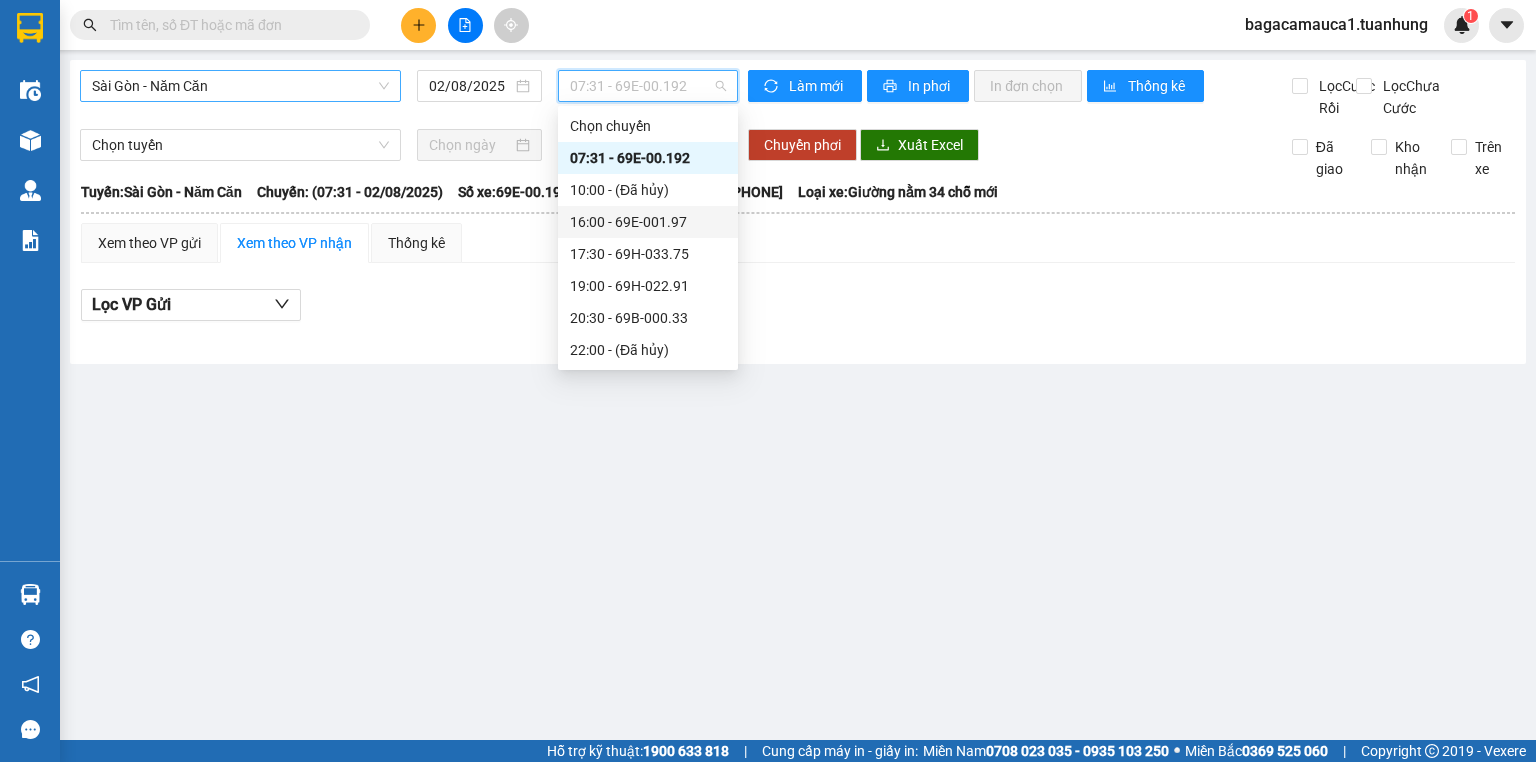 click on "Sài Gòn - Năm Căn" at bounding box center (240, 86) 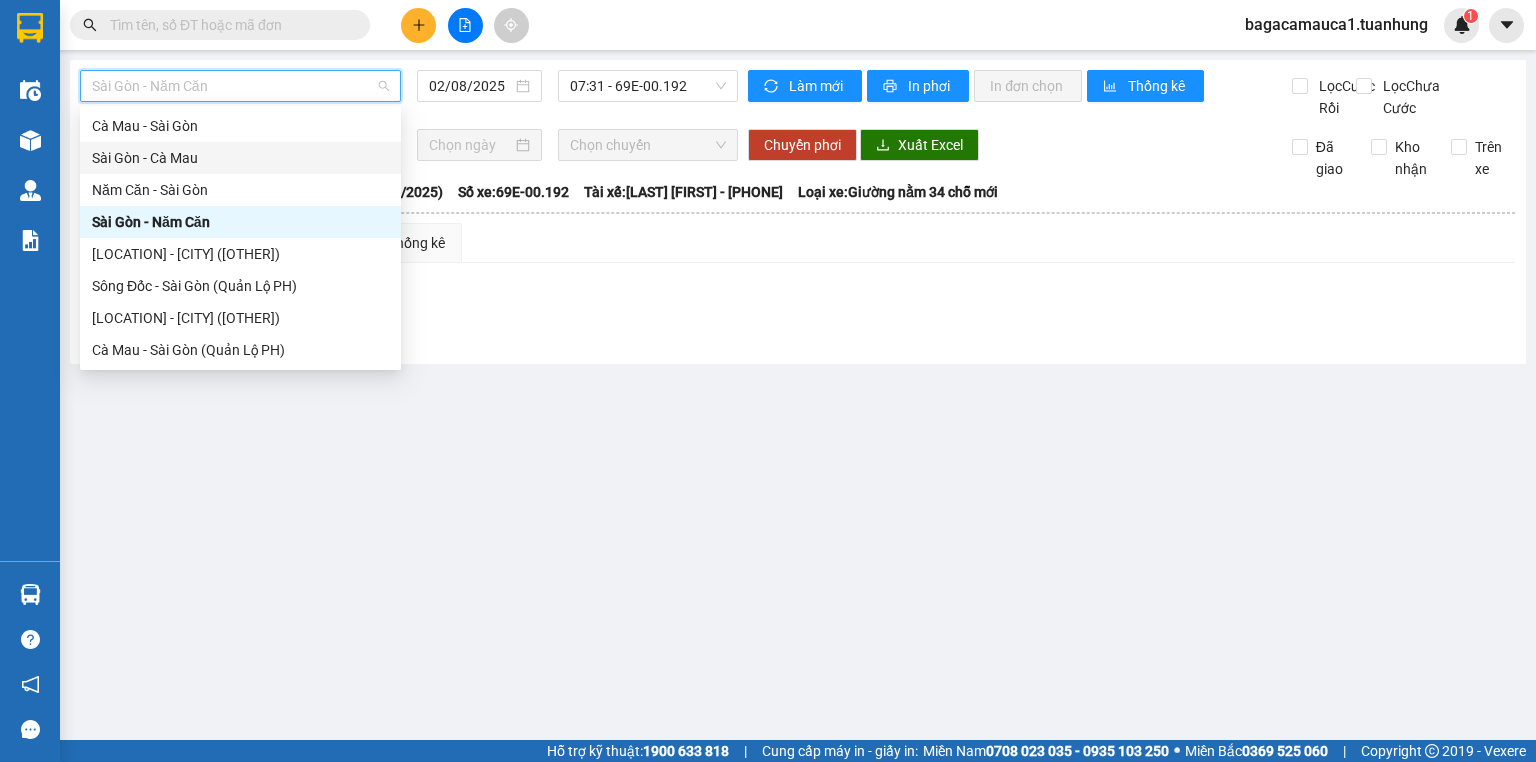 click on "Sài Gòn - Cà Mau" at bounding box center [240, 158] 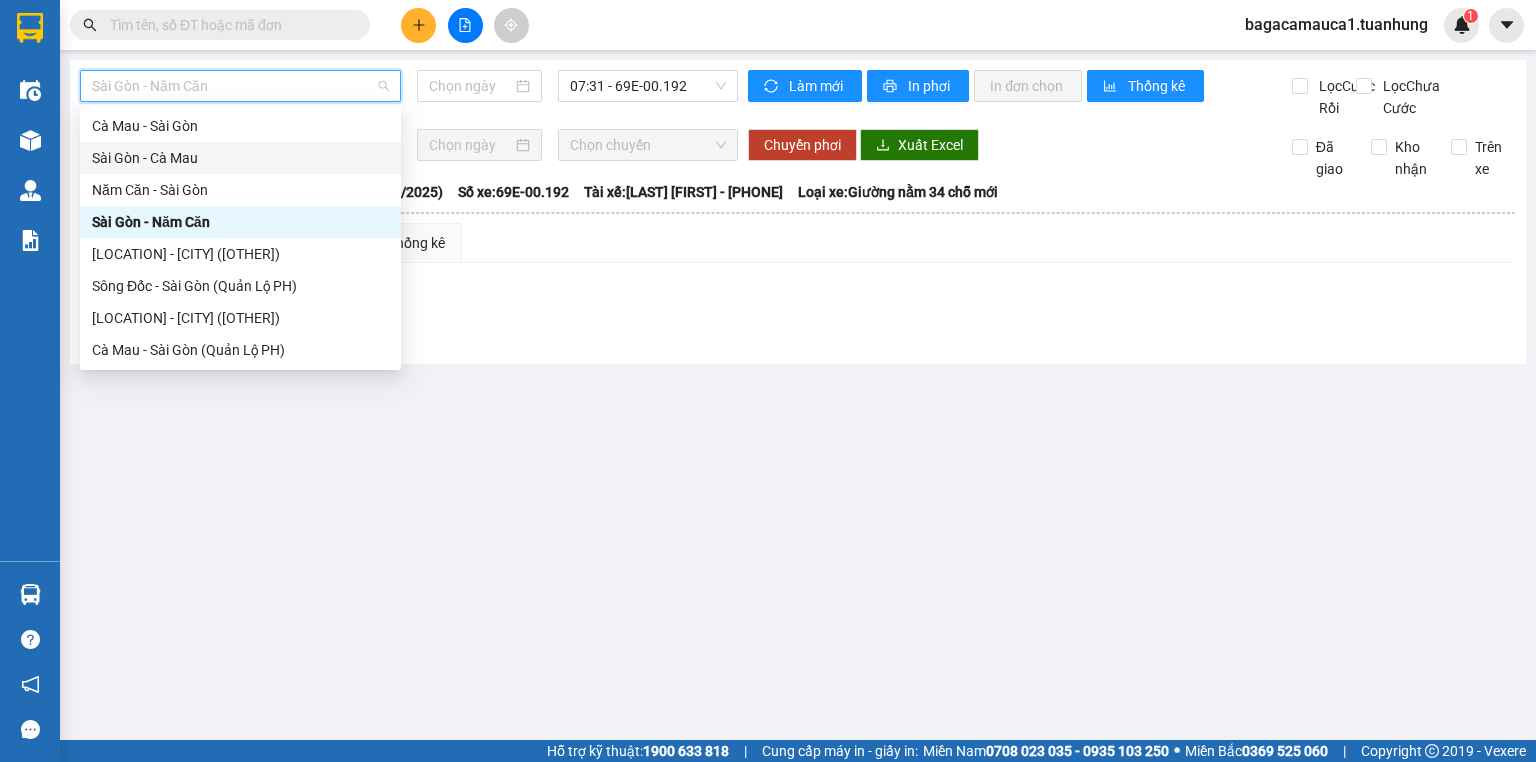 type on "02/08/2025" 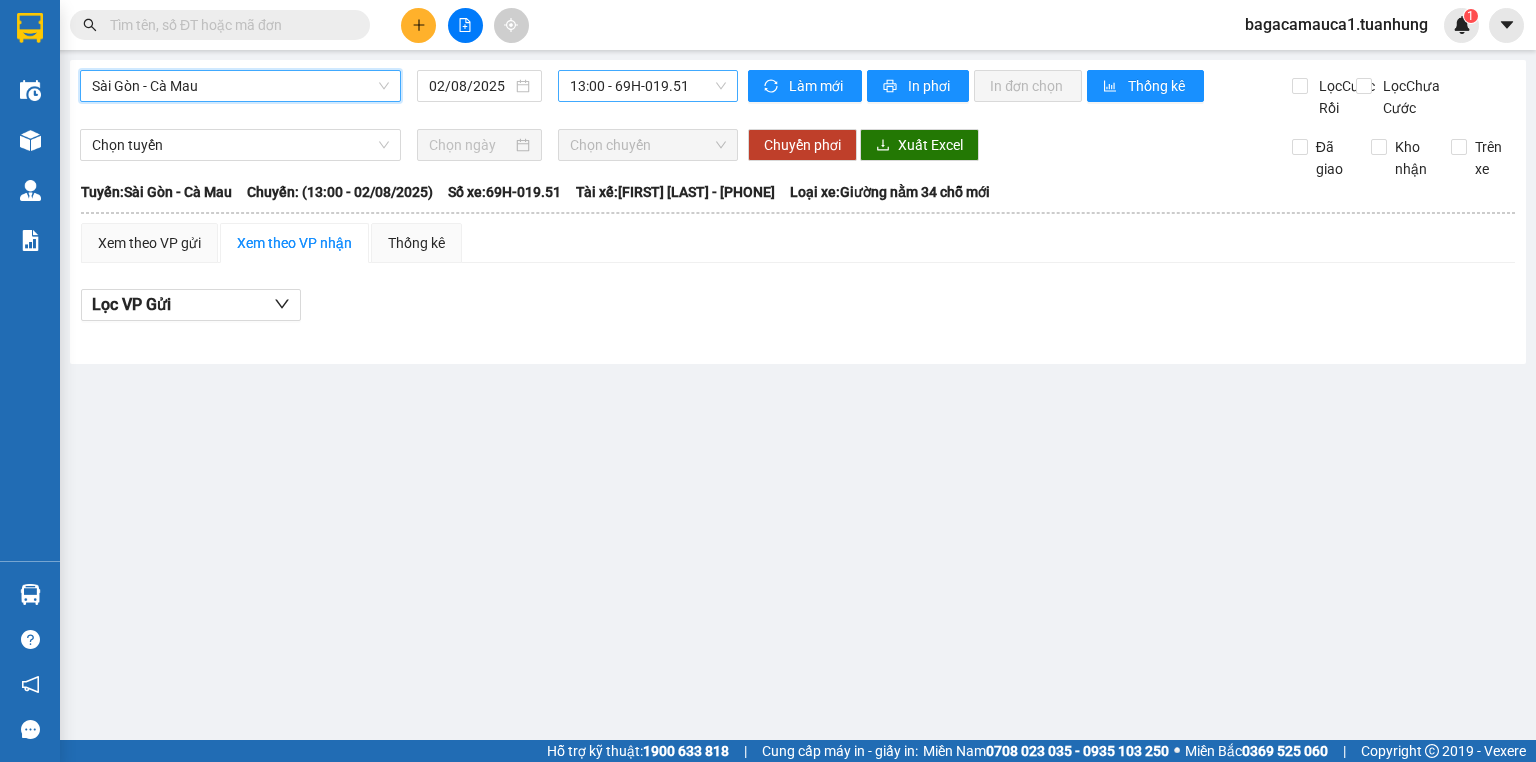 click on "[TIME]     - 69H-019.51" at bounding box center [648, 86] 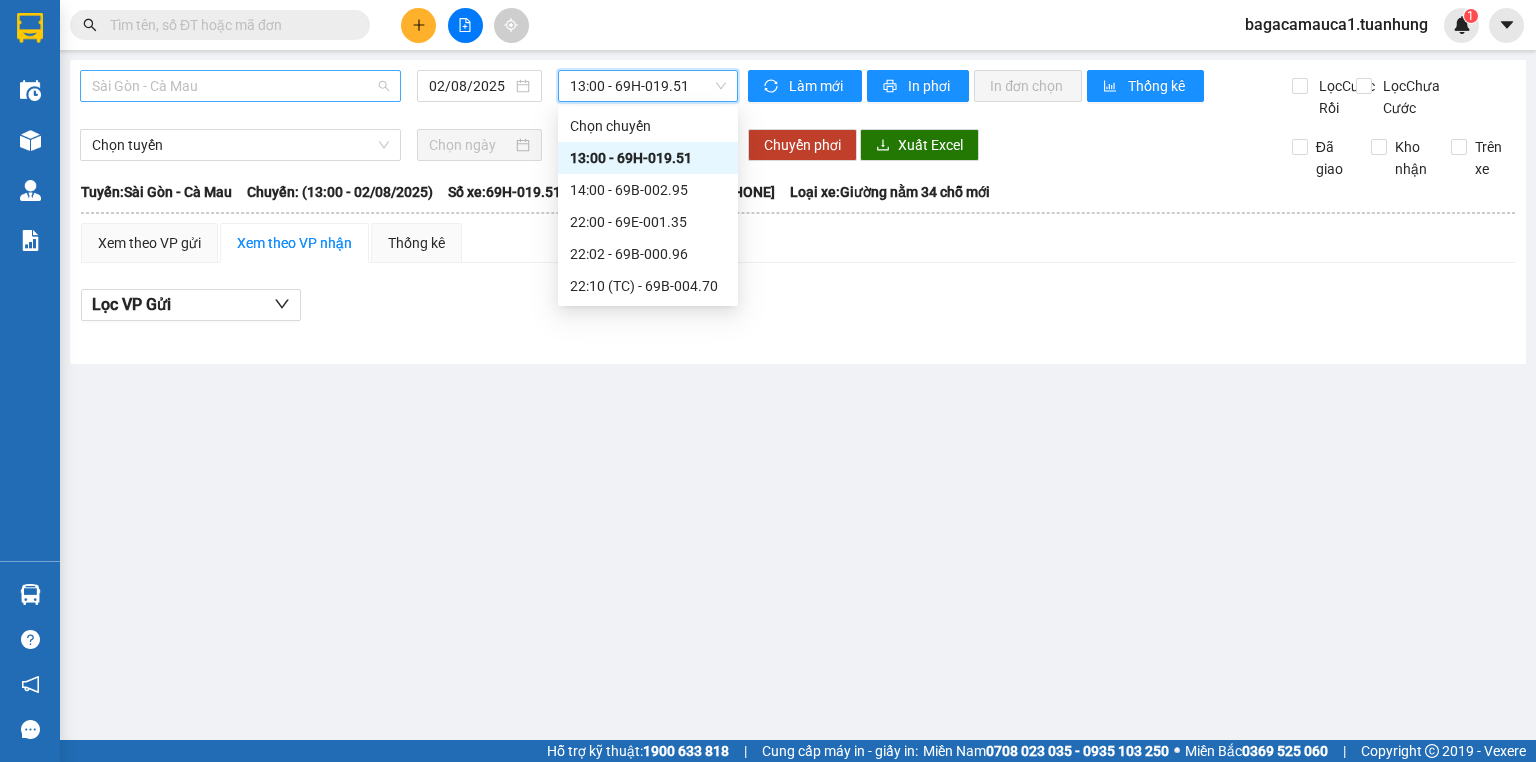 click on "Sài Gòn - Cà Mau" at bounding box center (240, 86) 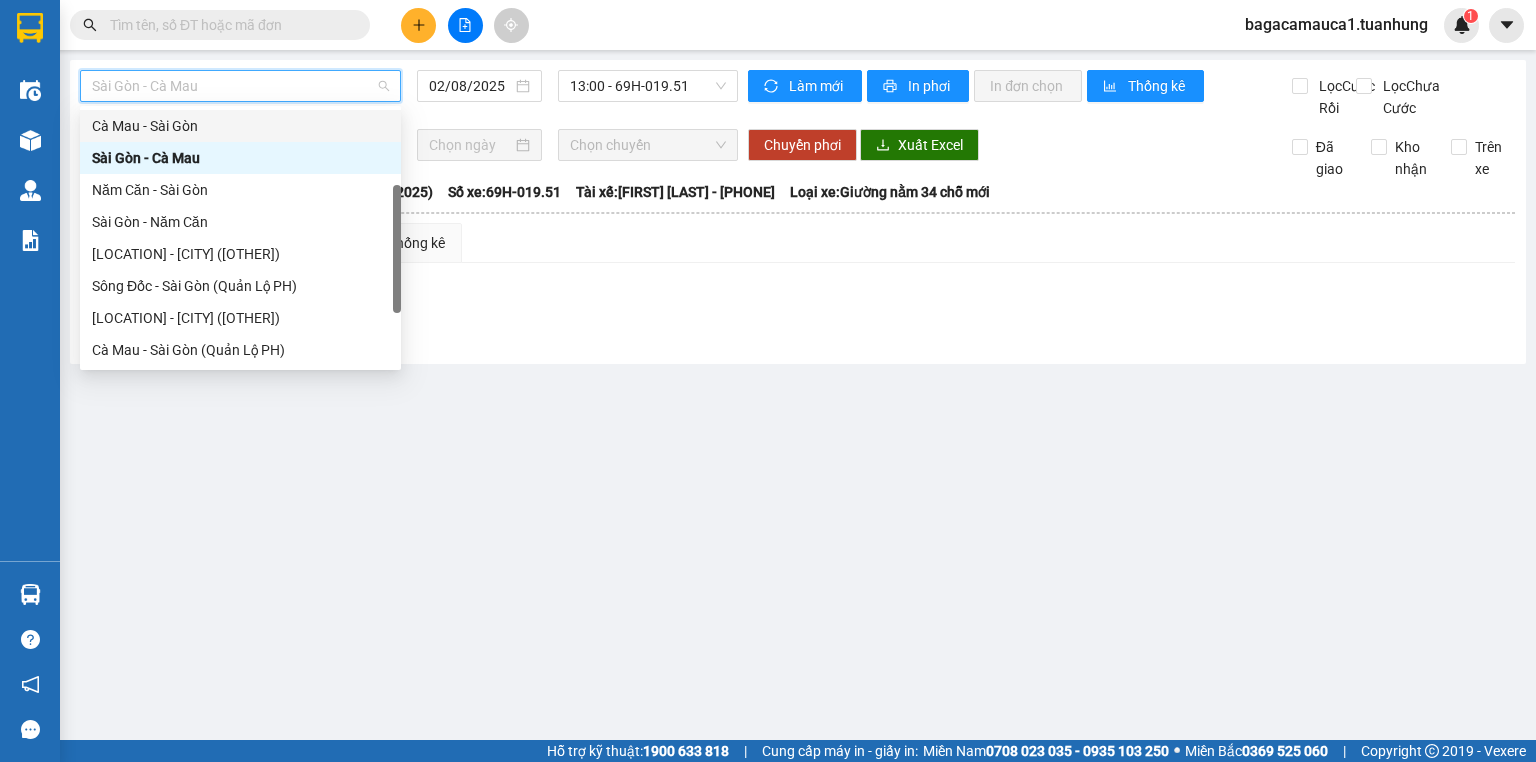click on "Cà Mau - Sài Gòn" at bounding box center (240, 126) 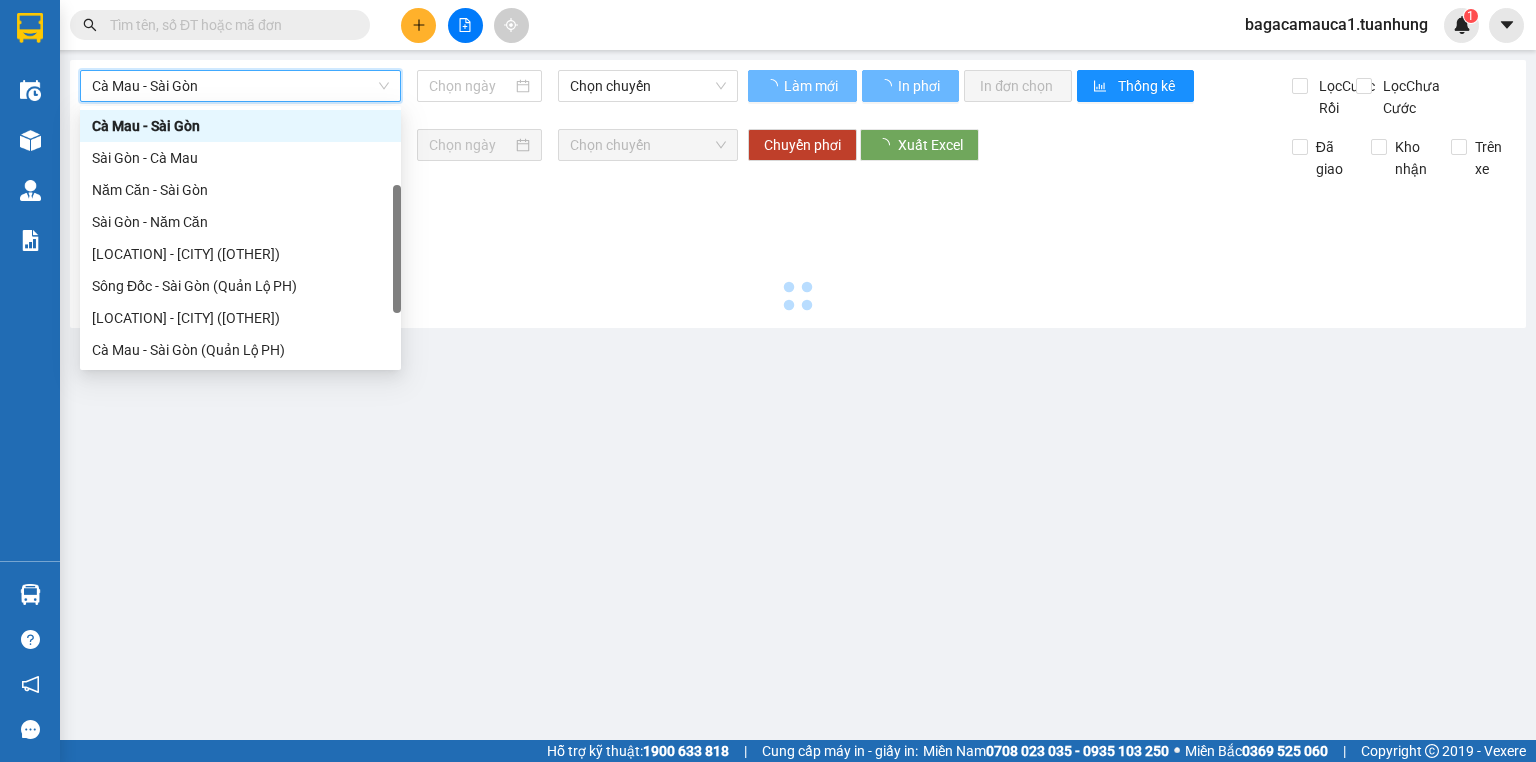 type on "02/08/2025" 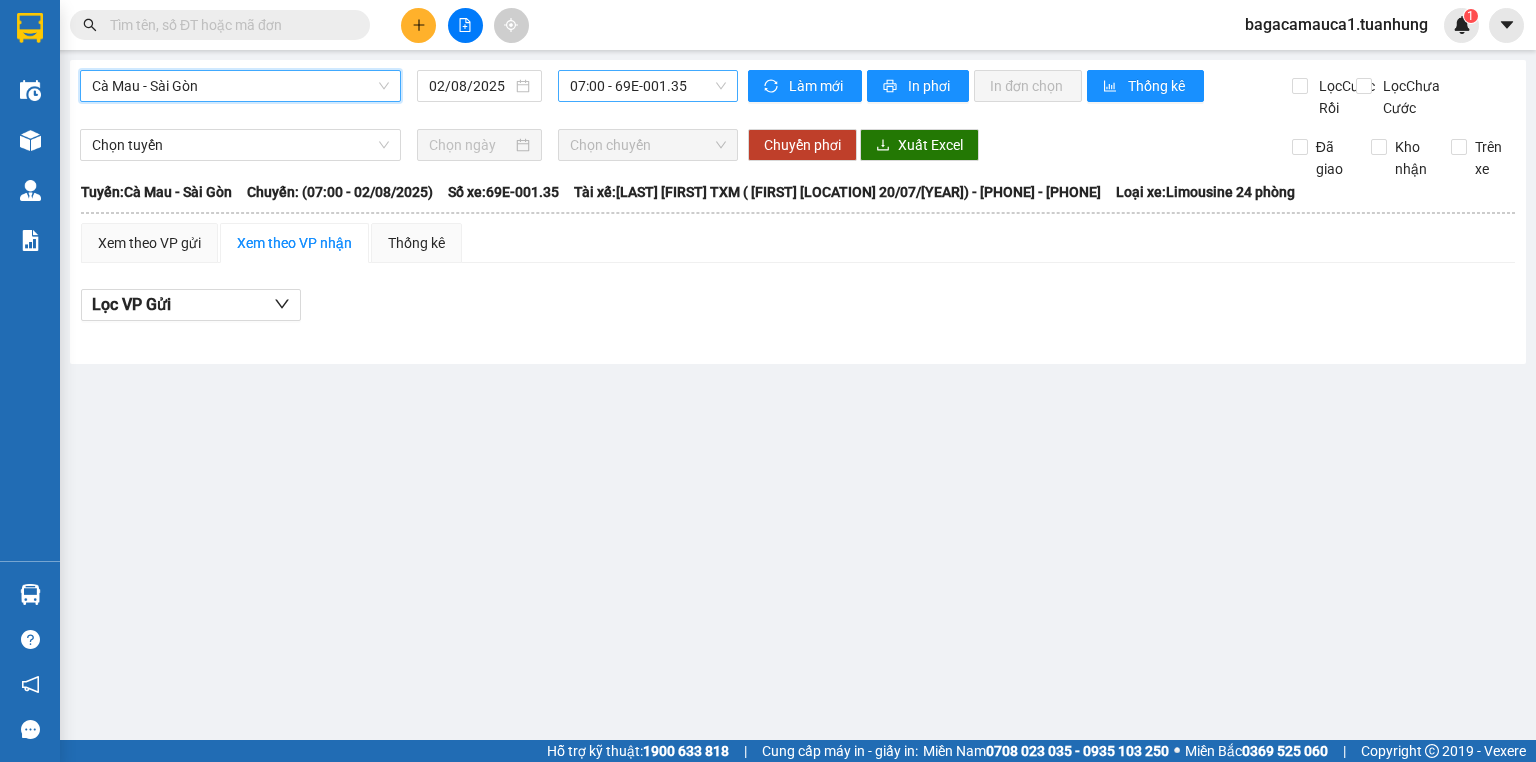 click on "[TIME]     - 69E-001.35" at bounding box center (648, 86) 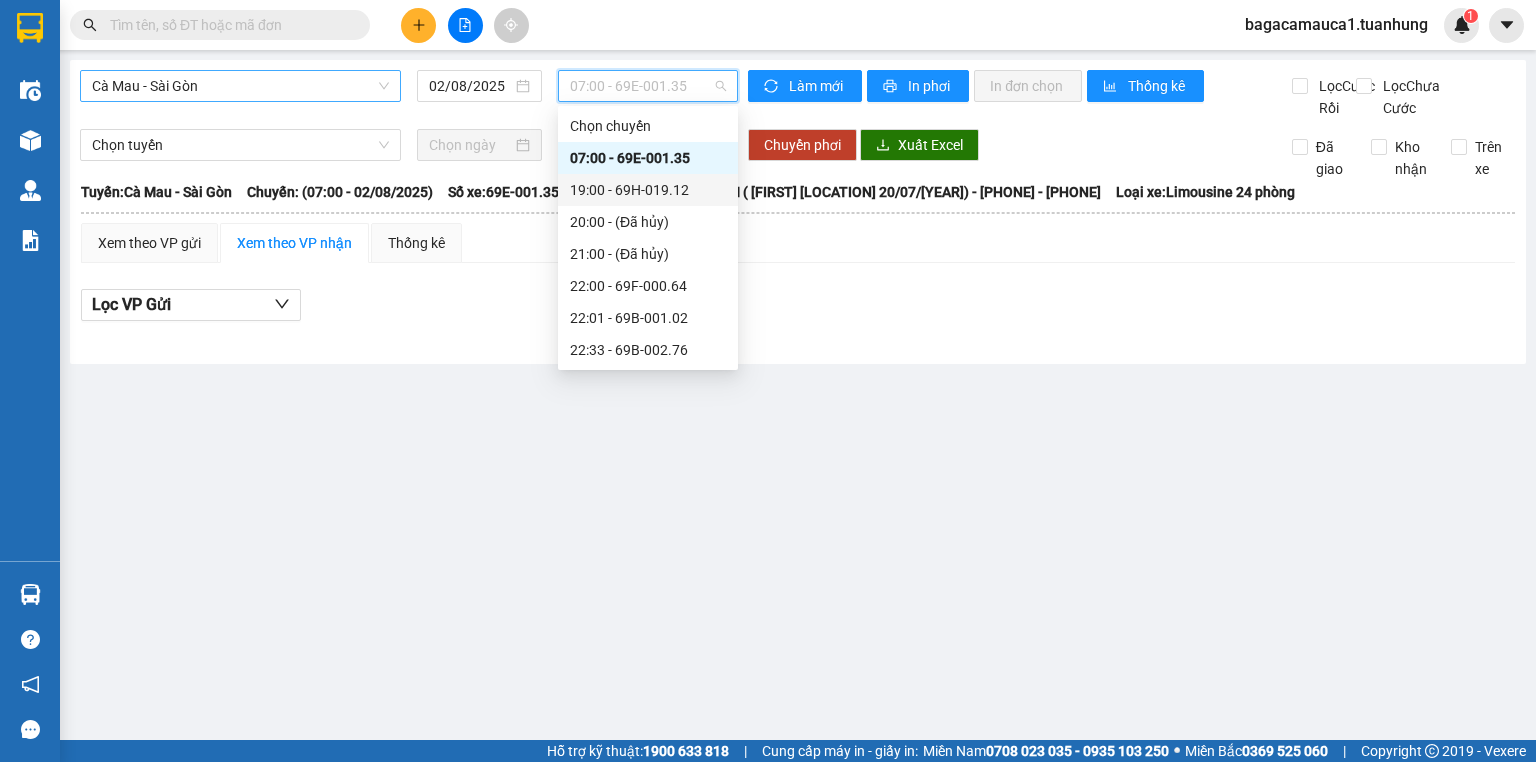 click on "Cà Mau - Sài Gòn" at bounding box center [240, 86] 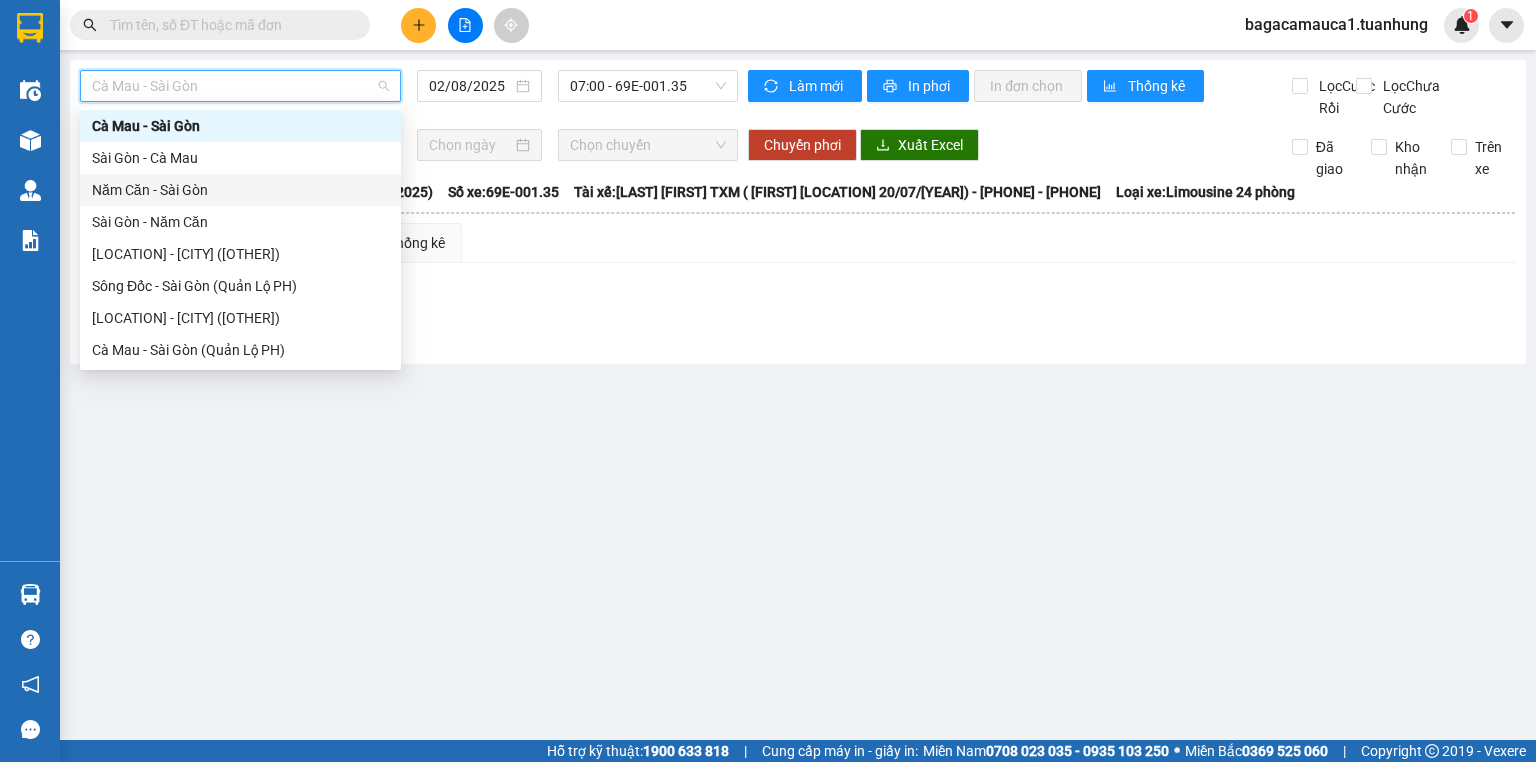 scroll, scrollTop: 0, scrollLeft: 0, axis: both 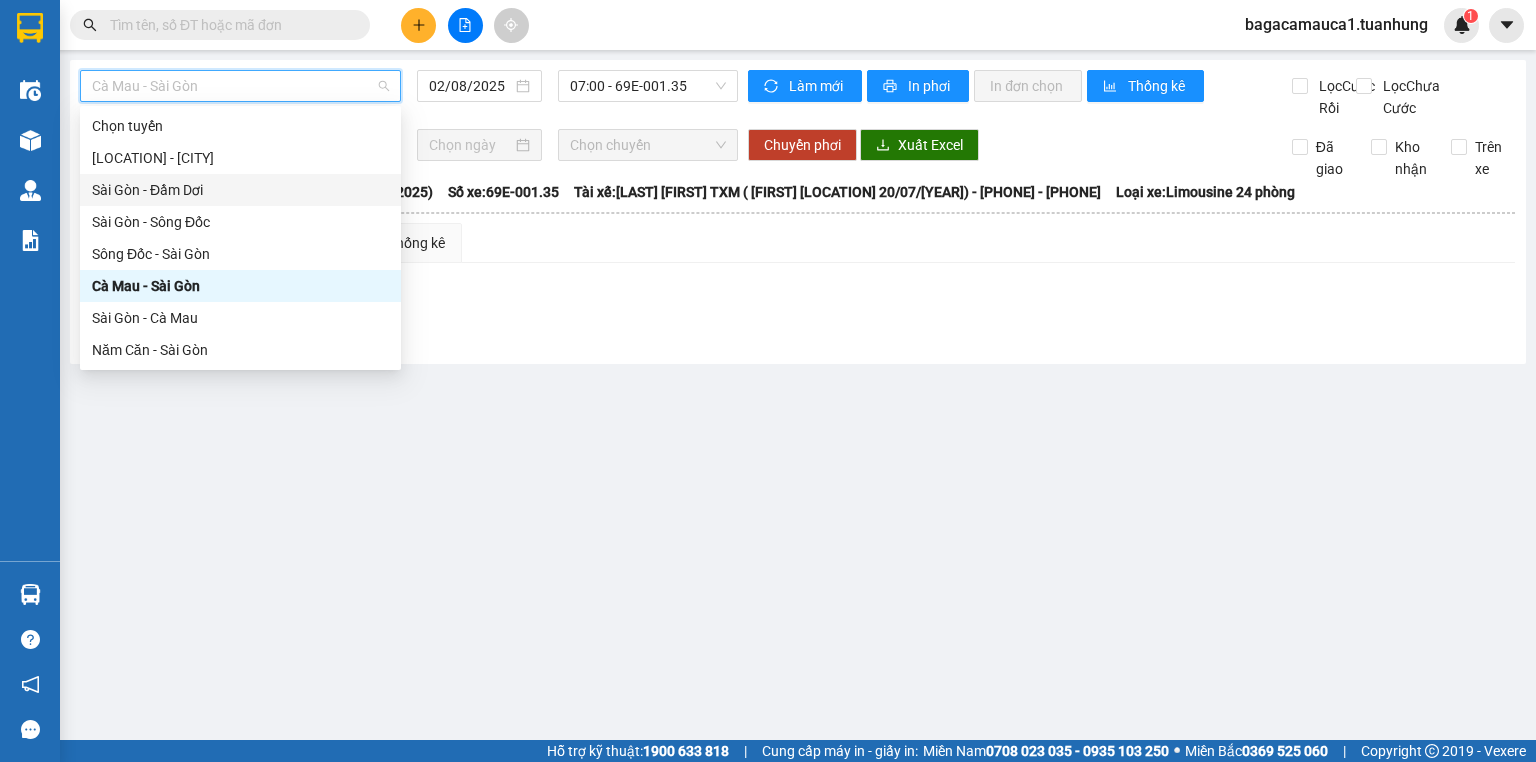 click on "Sài Gòn - Đầm Dơi" at bounding box center [240, 190] 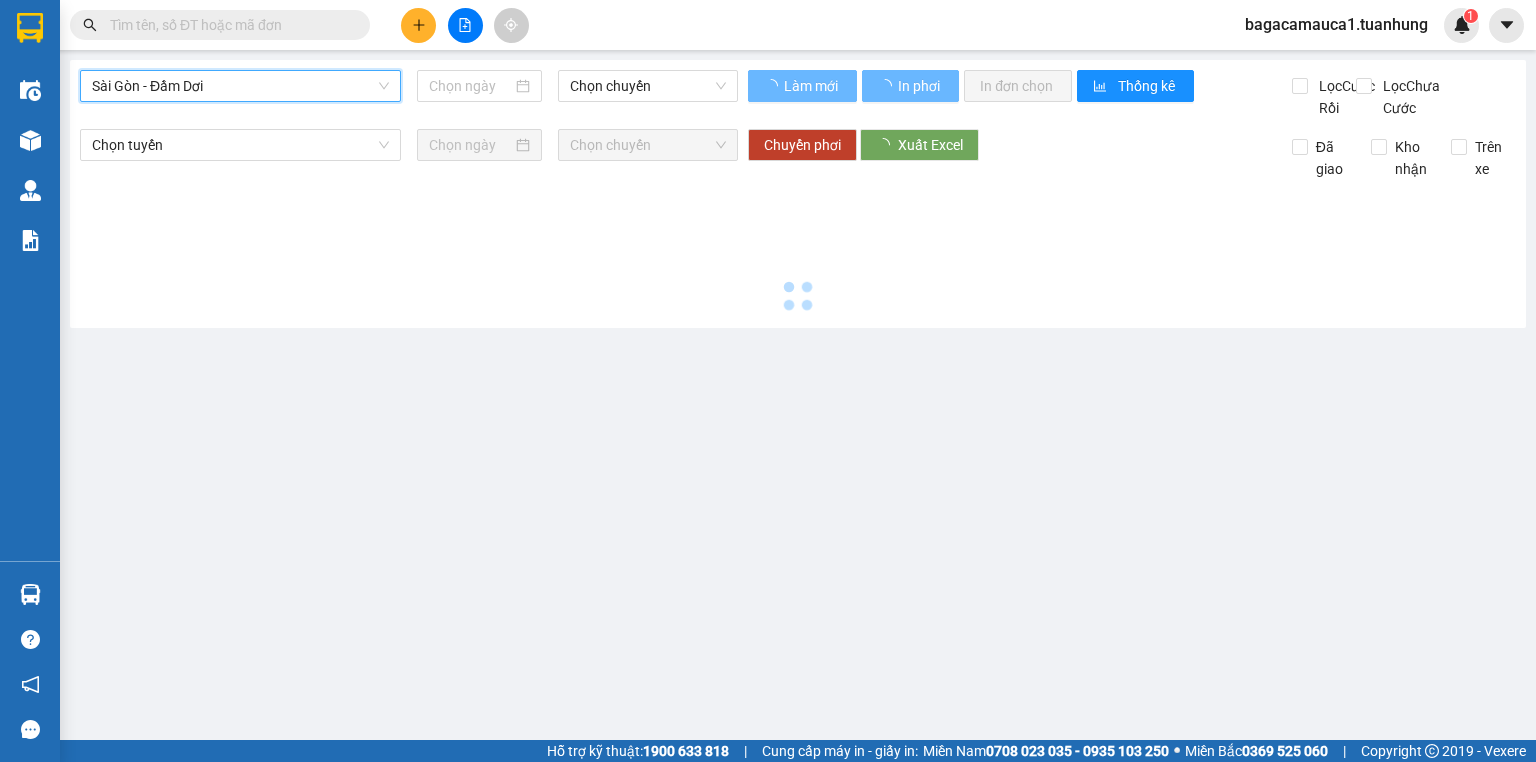 type on "02/08/2025" 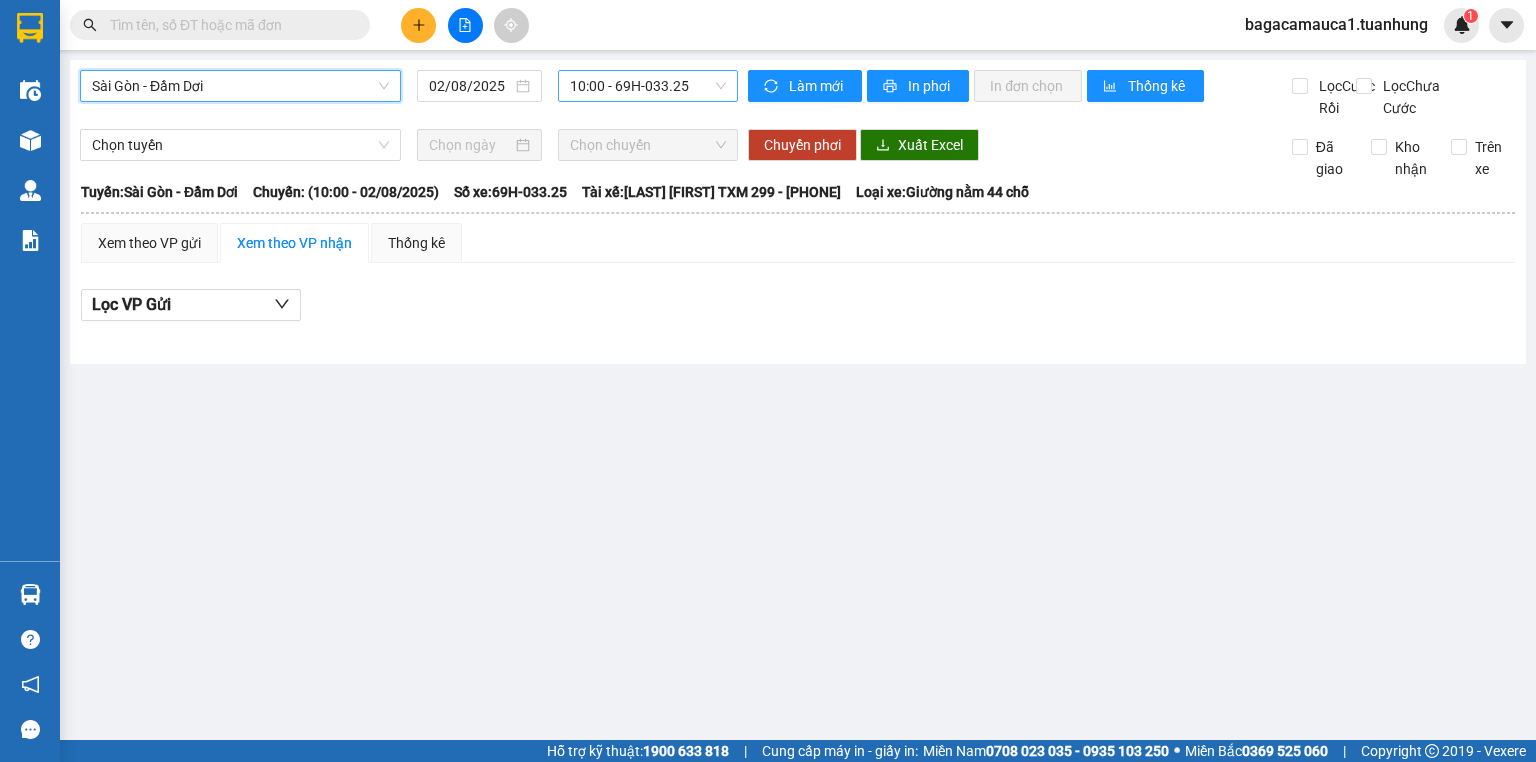 click on "[TIME]     - 69H-033.25" at bounding box center [648, 86] 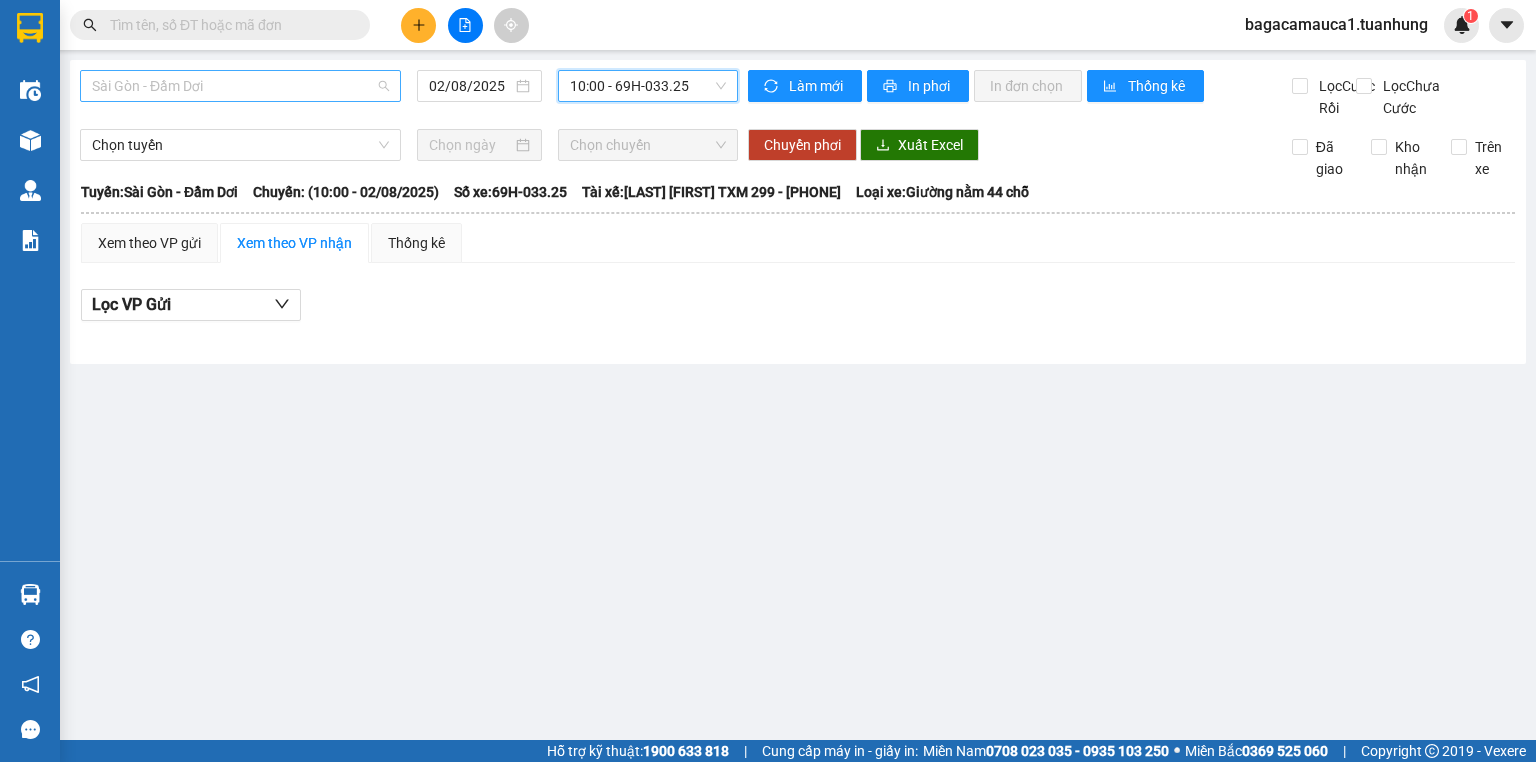 click on "Sài Gòn - Đầm Dơi" at bounding box center (240, 86) 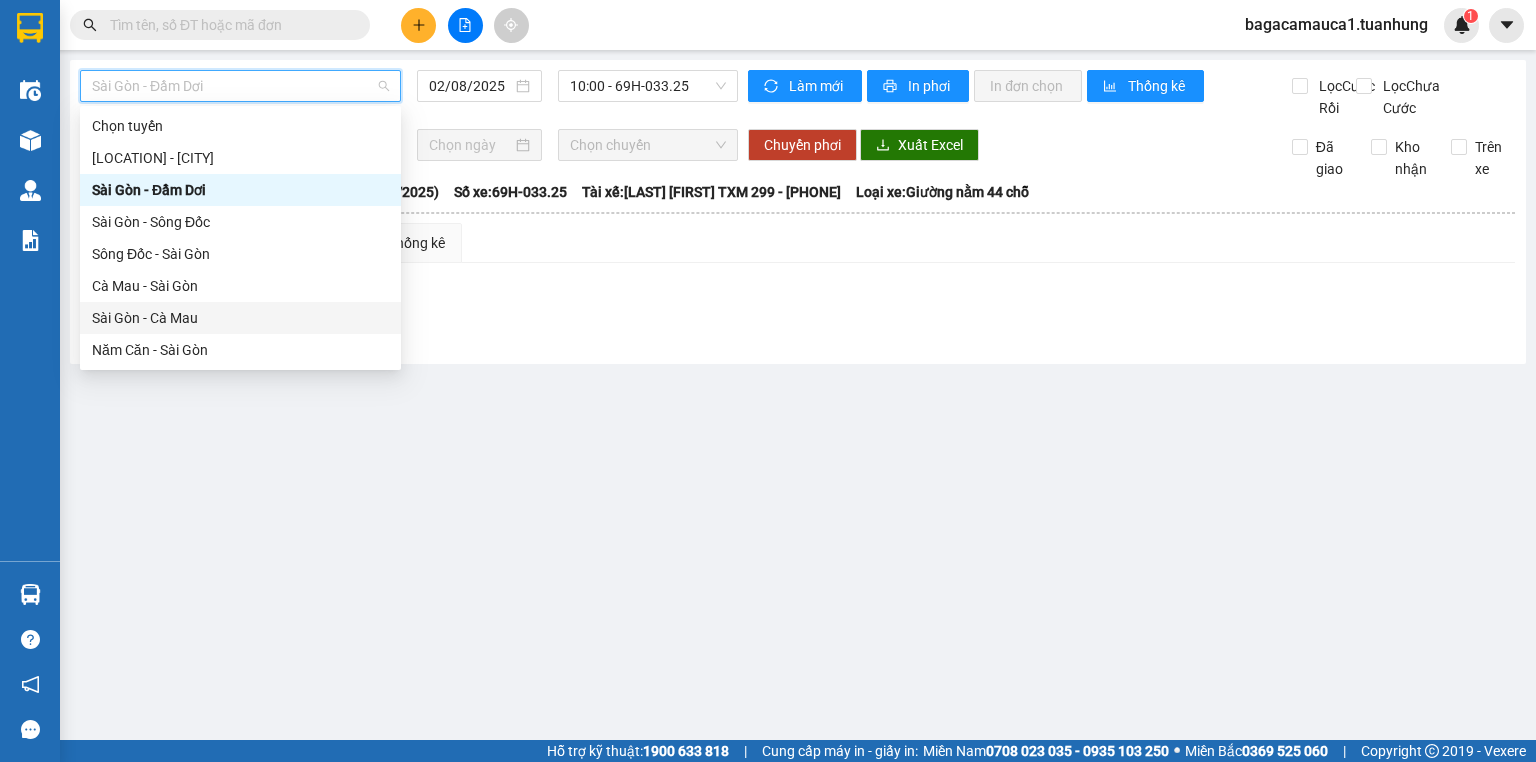 click on "Sài Gòn - Cà Mau" at bounding box center [240, 318] 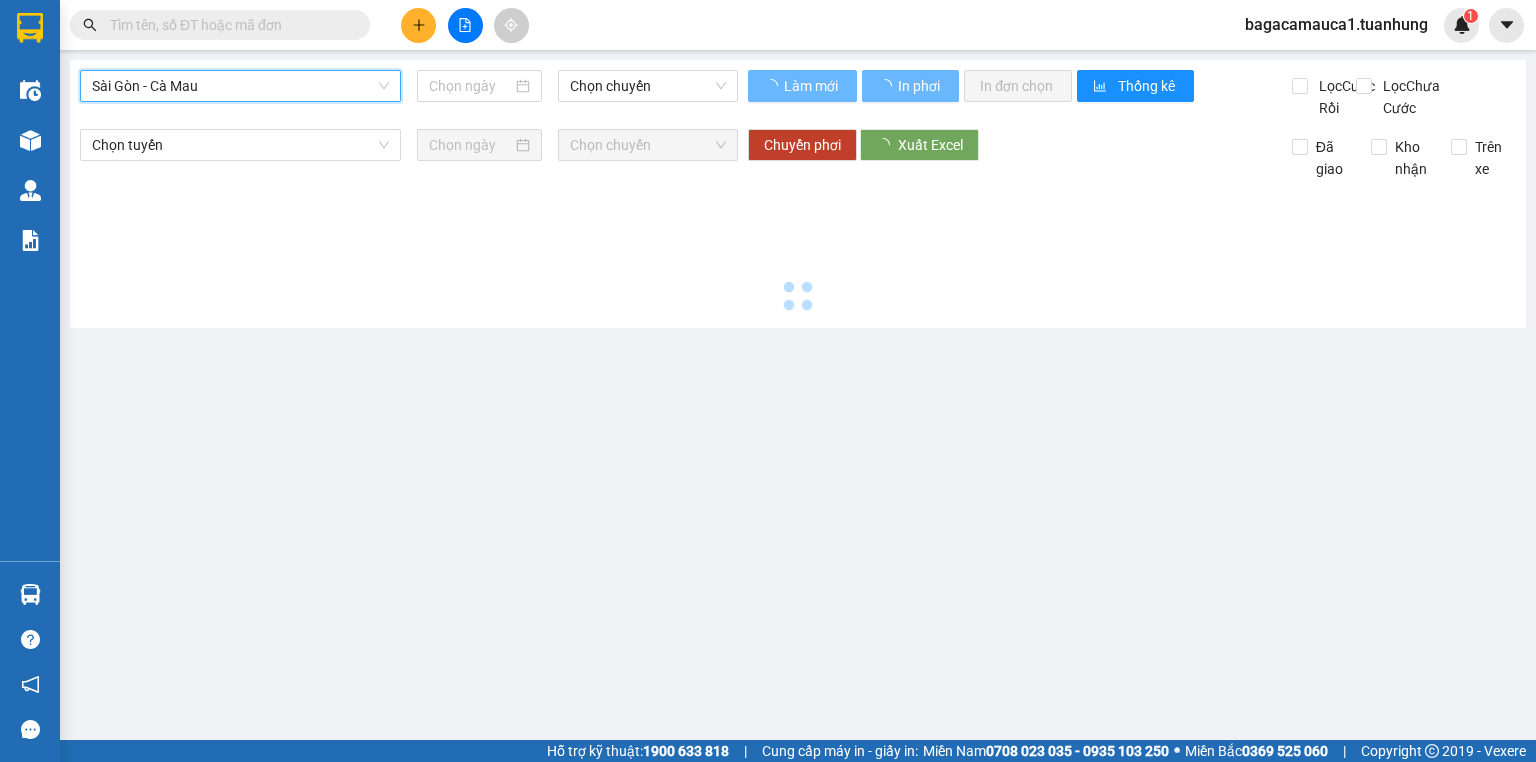 type on "02/08/2025" 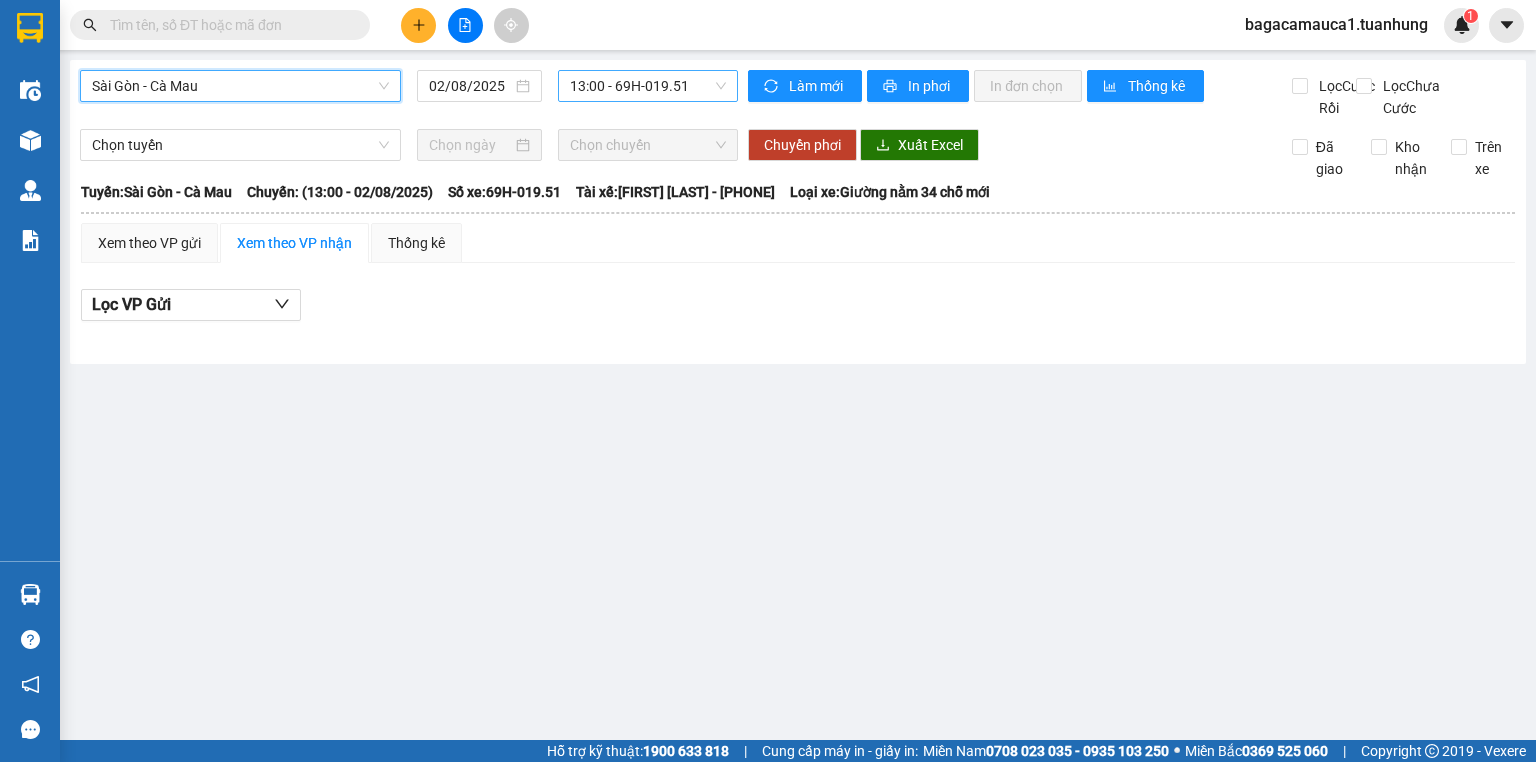 click on "[TIME]     - 69H-019.51" at bounding box center (648, 86) 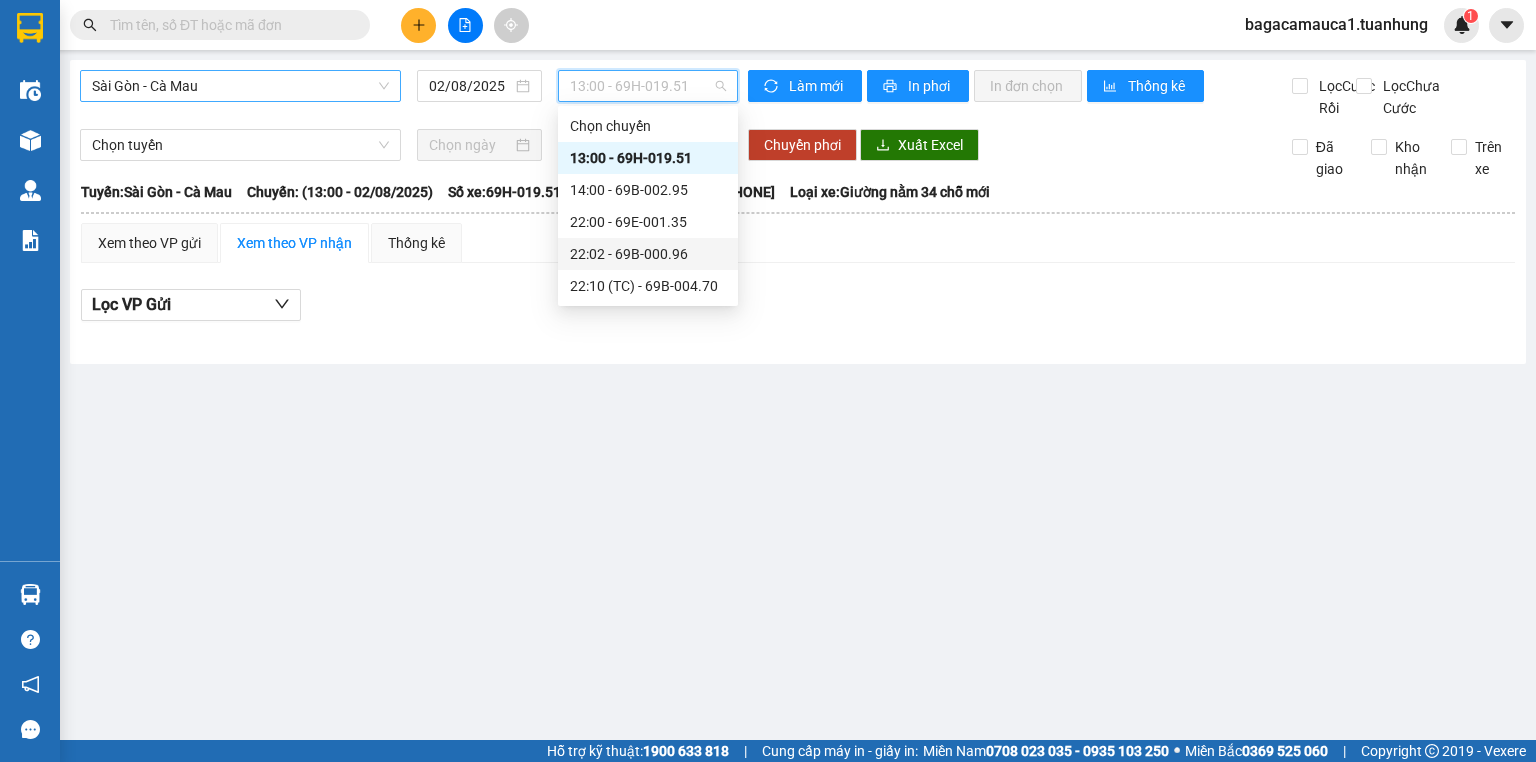 click on "Sài Gòn - Cà Mau" at bounding box center (240, 86) 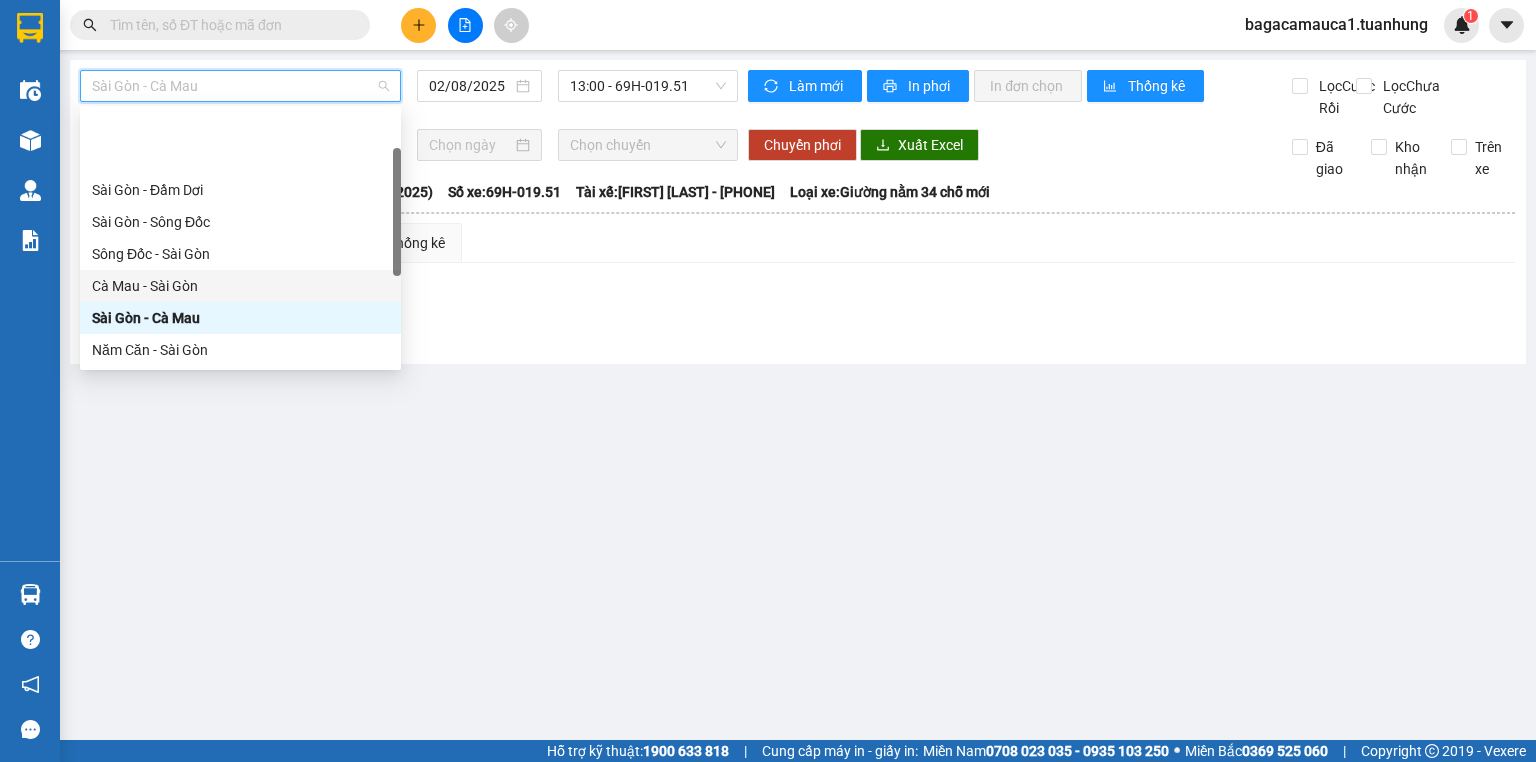scroll, scrollTop: 240, scrollLeft: 0, axis: vertical 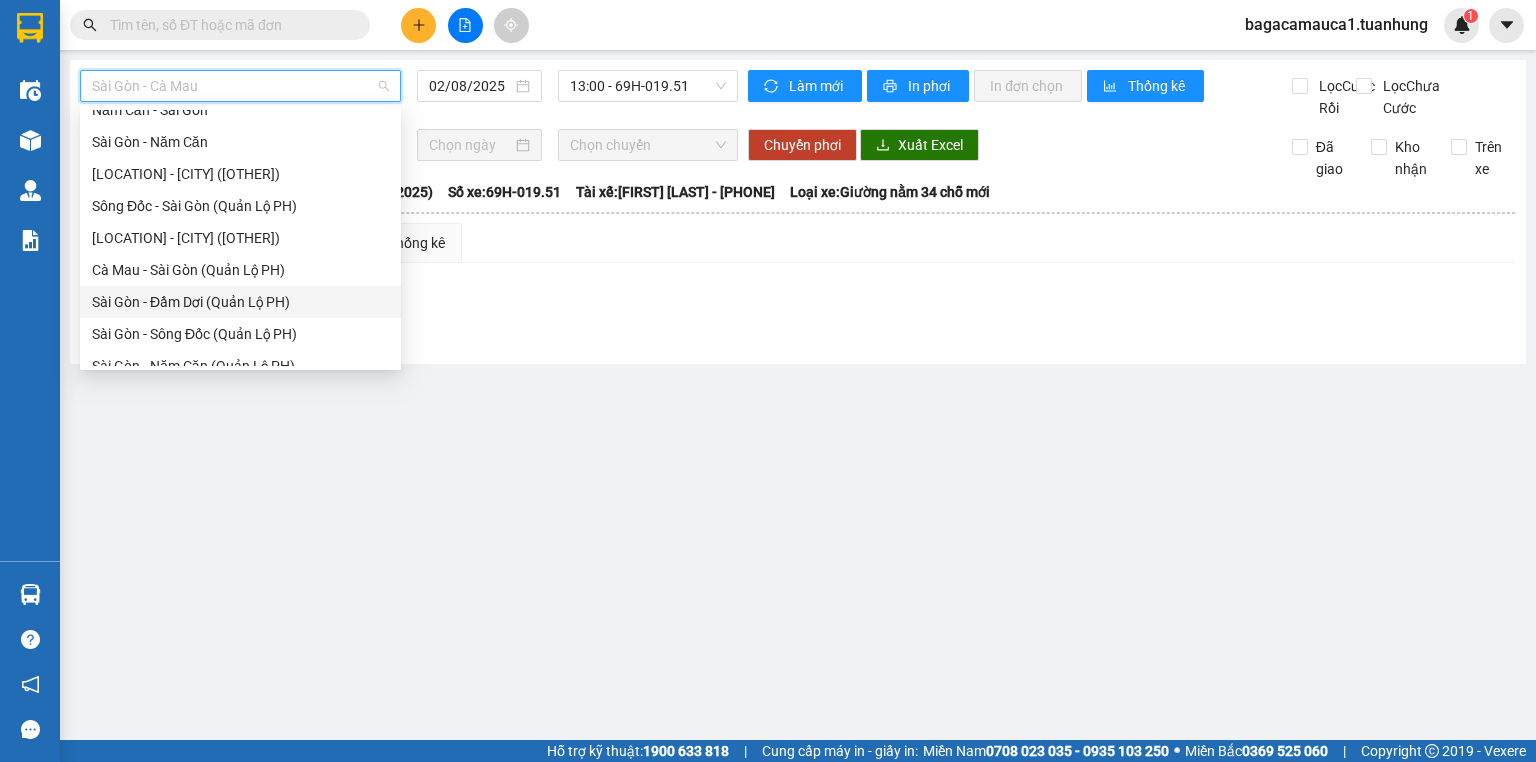 click on "Sài Gòn - Đầm Dơi (Quản Lộ PH)" at bounding box center (240, 302) 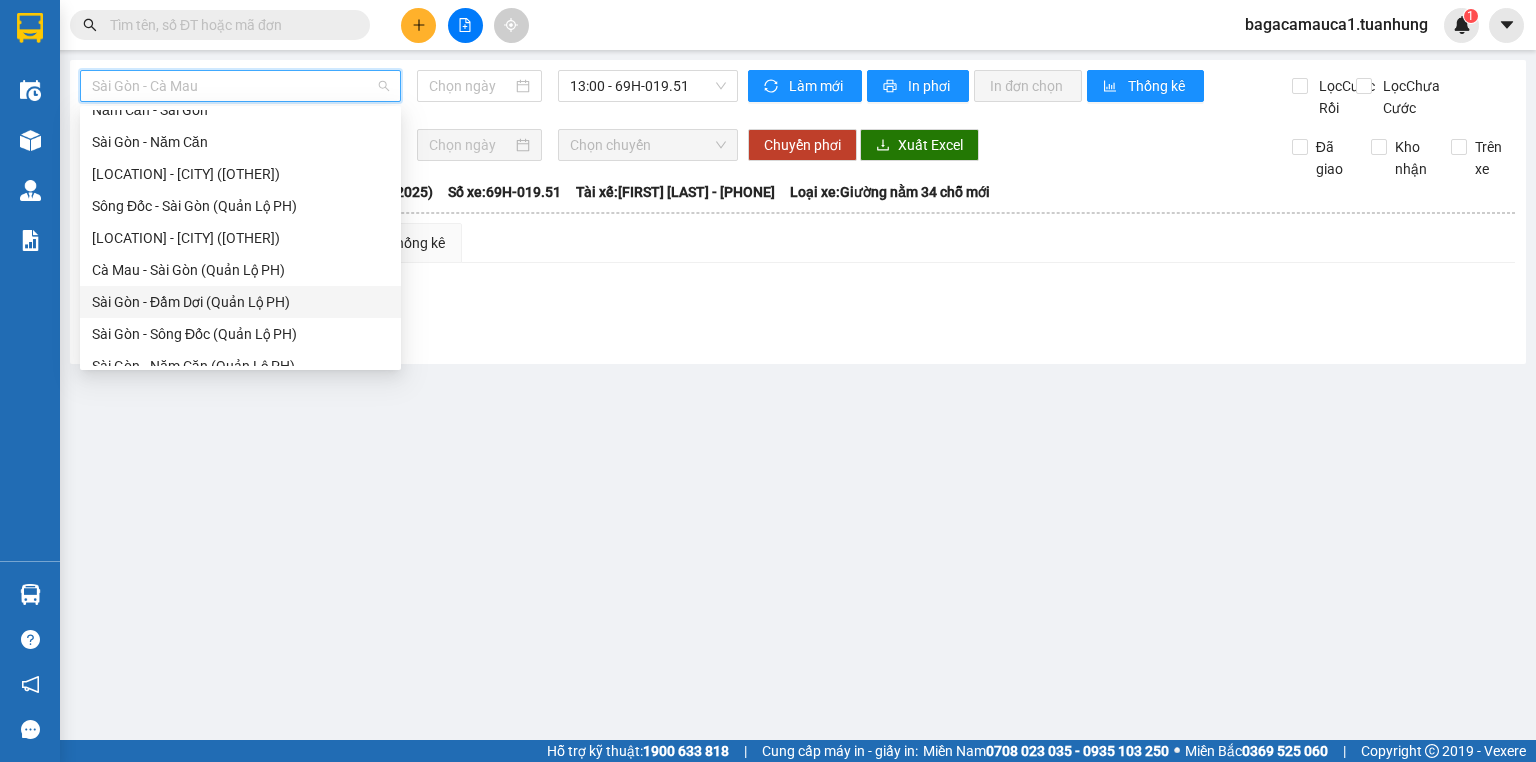 type on "02/08/2025" 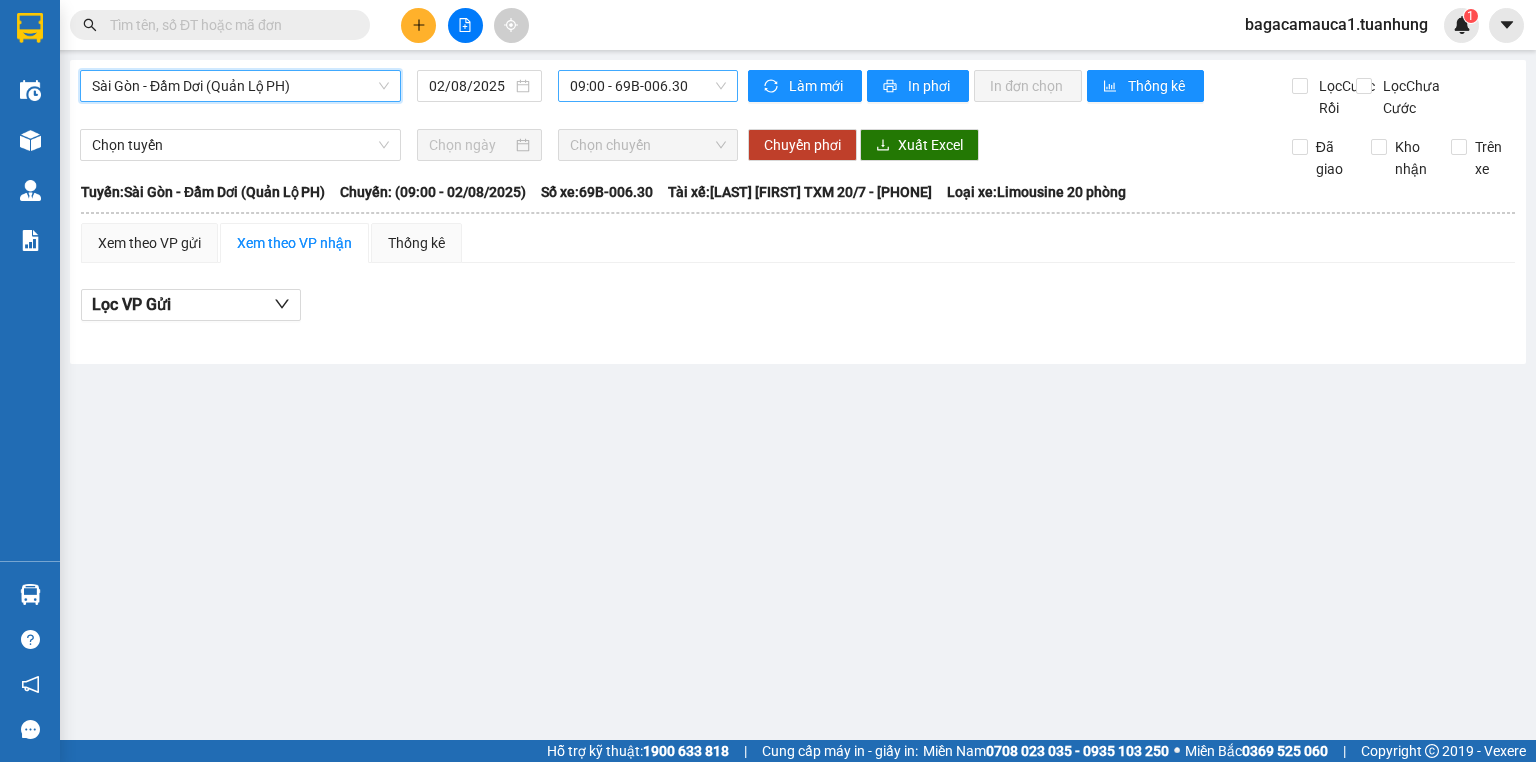 click on "[TIME]     - 69B-006.30" at bounding box center (648, 86) 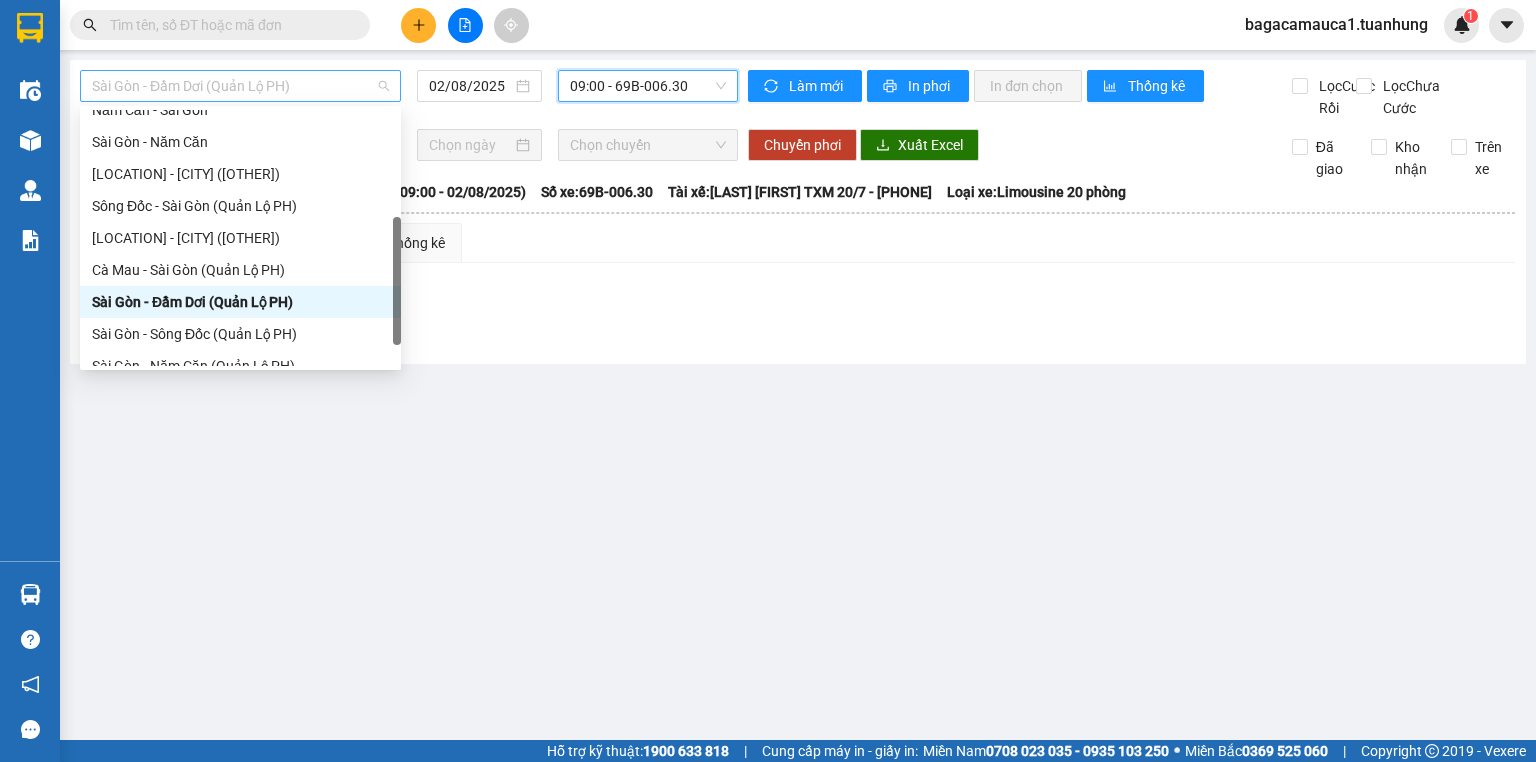 click on "Sài Gòn - Đầm Dơi (Quản Lộ PH)" at bounding box center (240, 86) 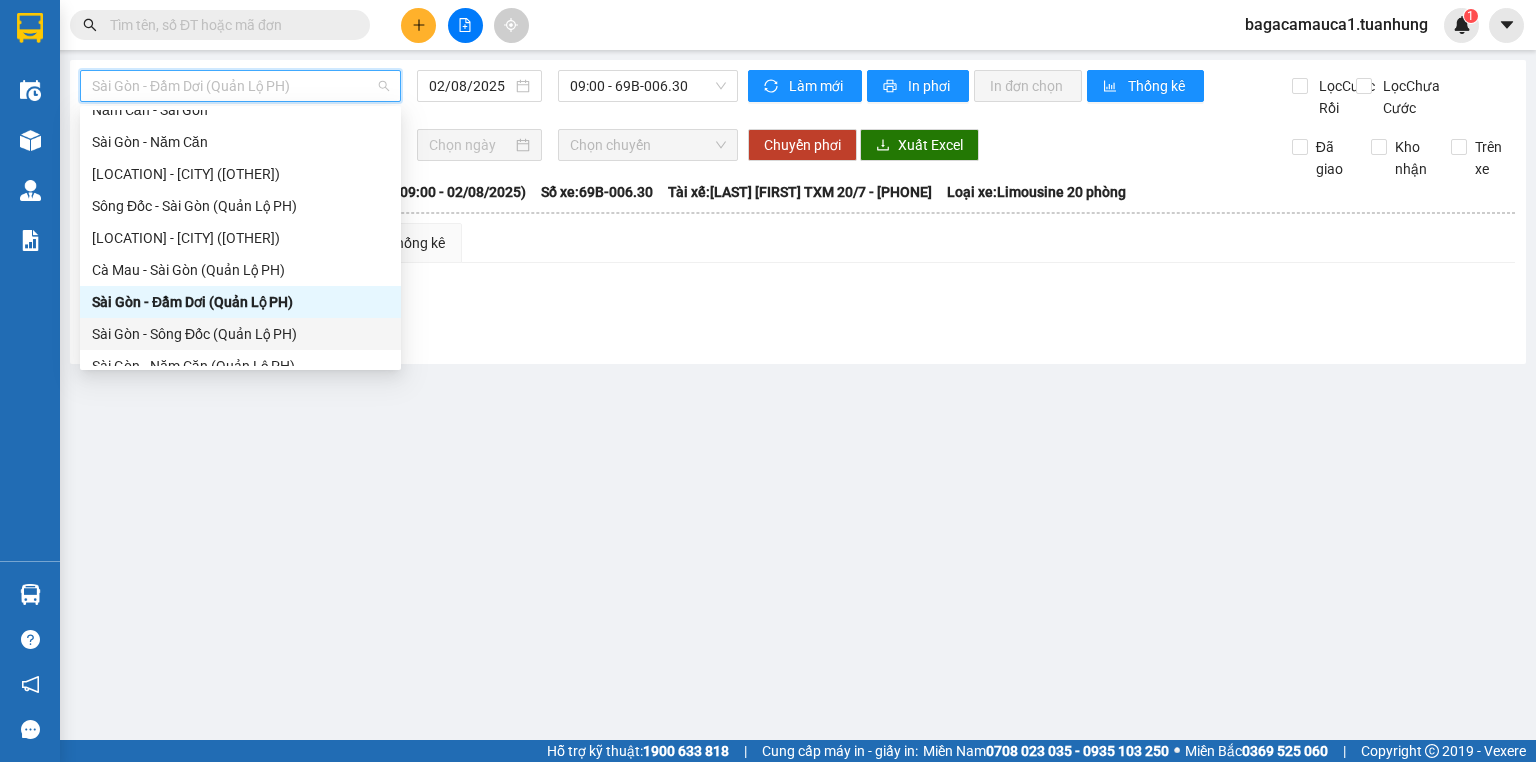 click on "Sài Gòn - Sông Đốc (Quản Lộ PH)" at bounding box center [240, 334] 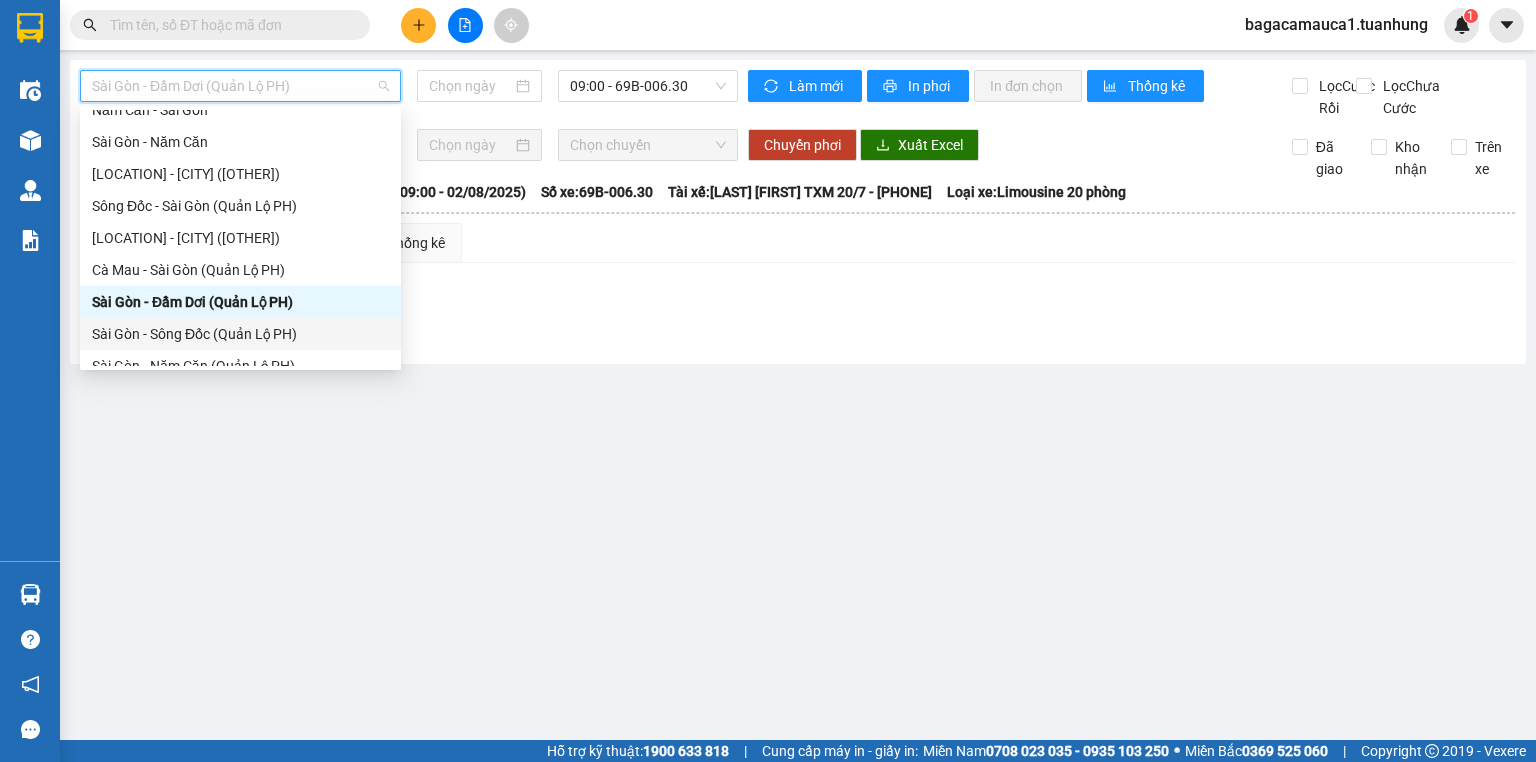 type on "02/08/2025" 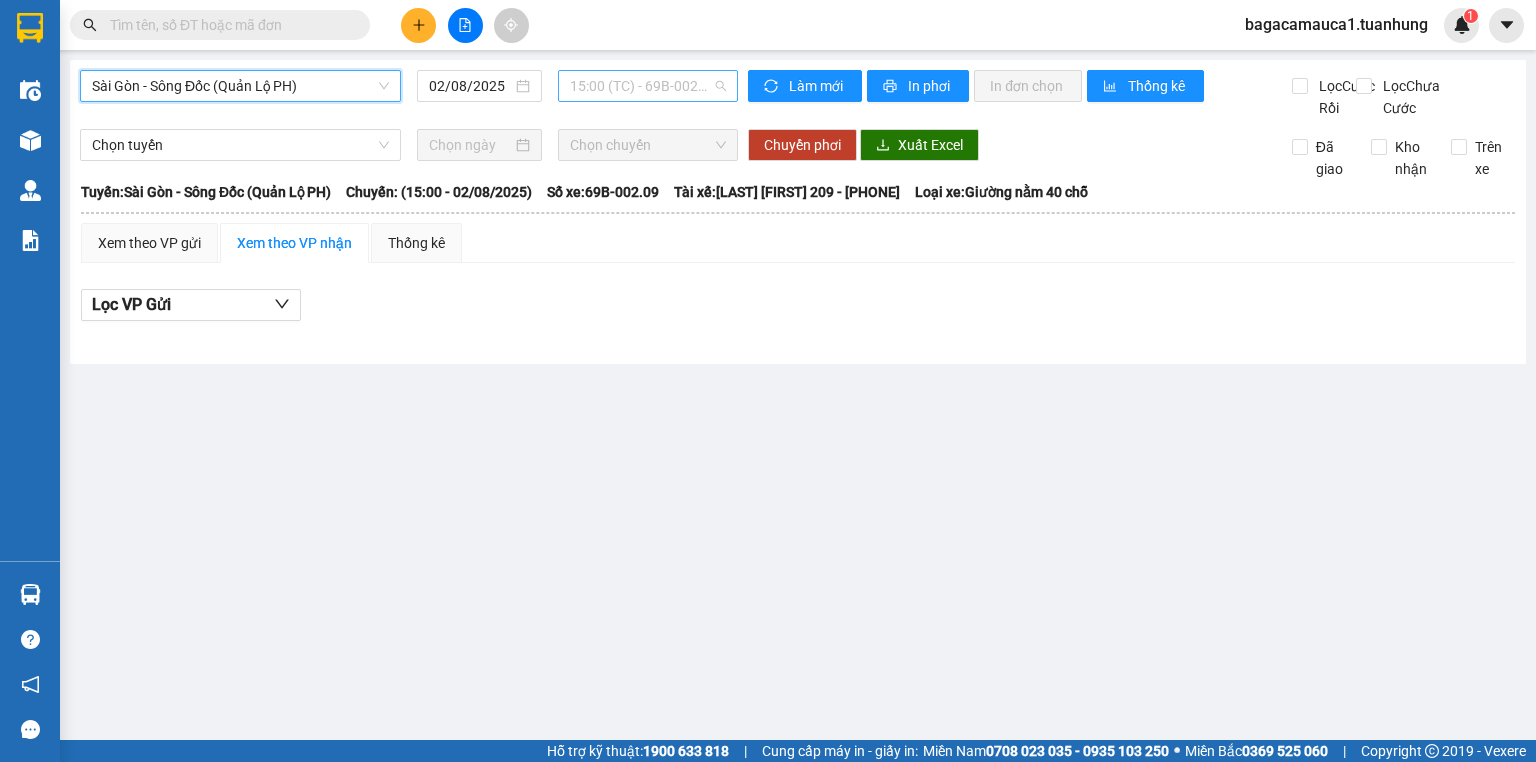 click on "[TIME]   (TC)   - 69B-002.09" at bounding box center [648, 86] 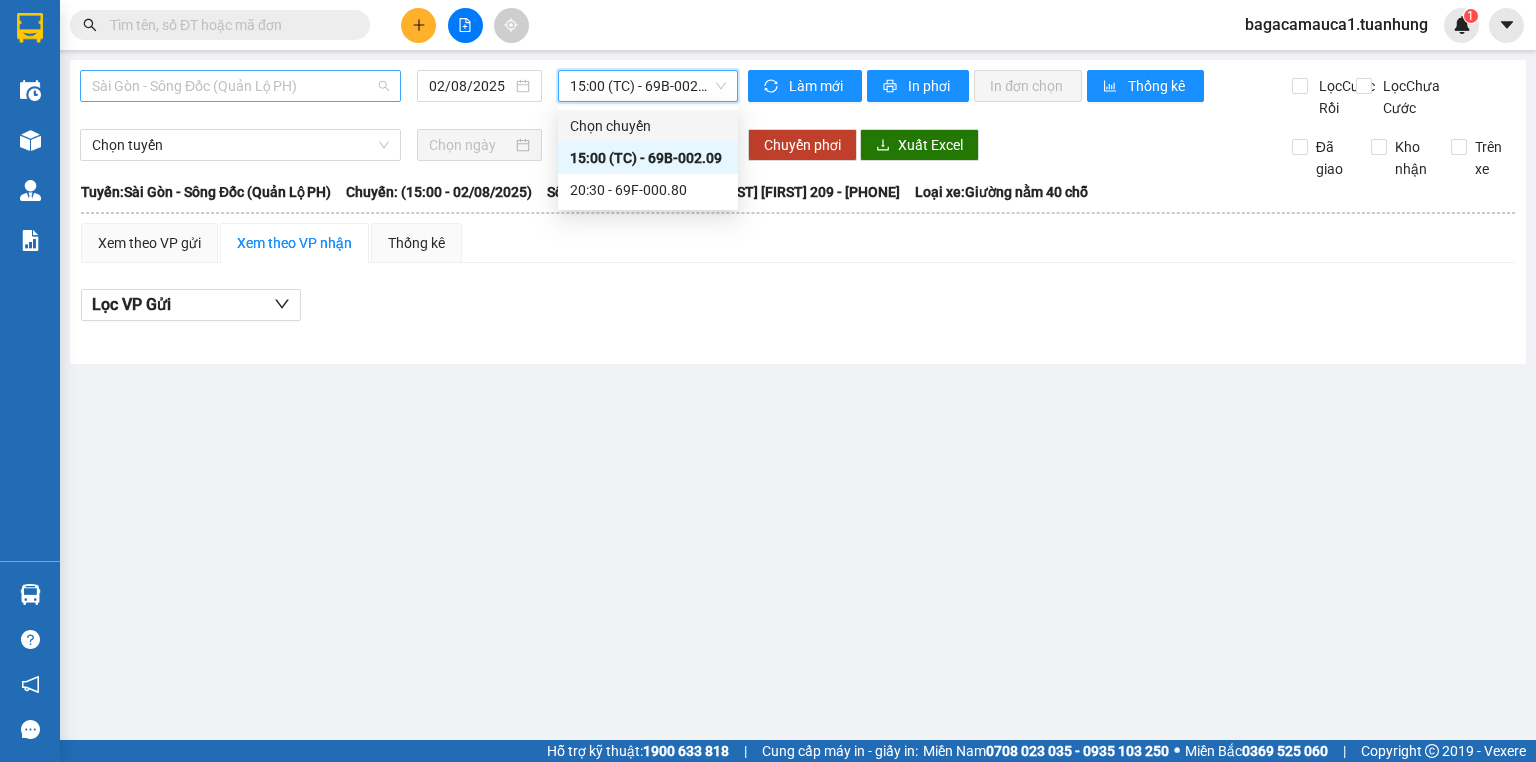 click on "Sài Gòn - Sông Đốc (Quản Lộ PH)" at bounding box center [240, 86] 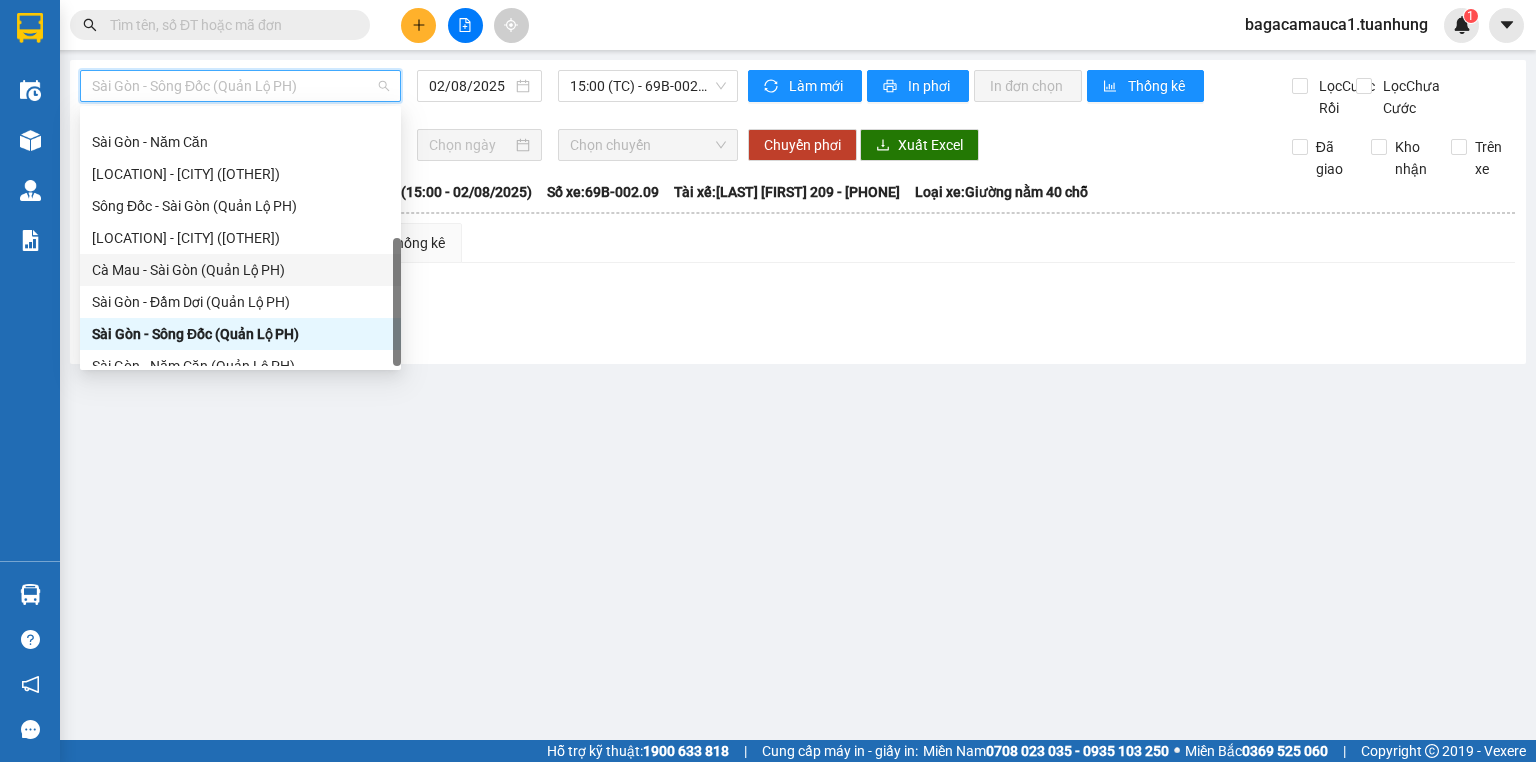 scroll, scrollTop: 288, scrollLeft: 0, axis: vertical 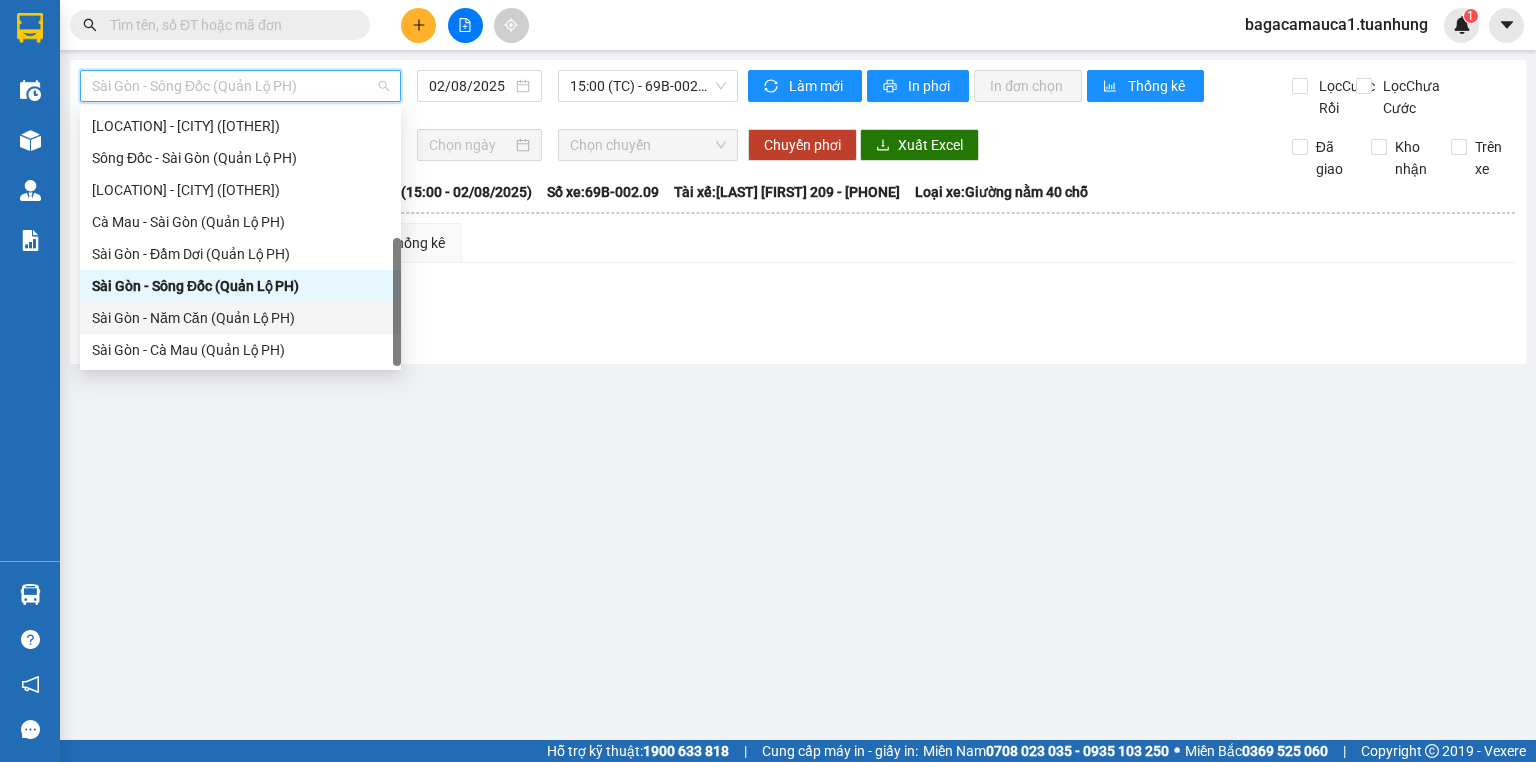 click on "Sài Gòn - Năm Căn (Quản Lộ PH)" at bounding box center [240, 318] 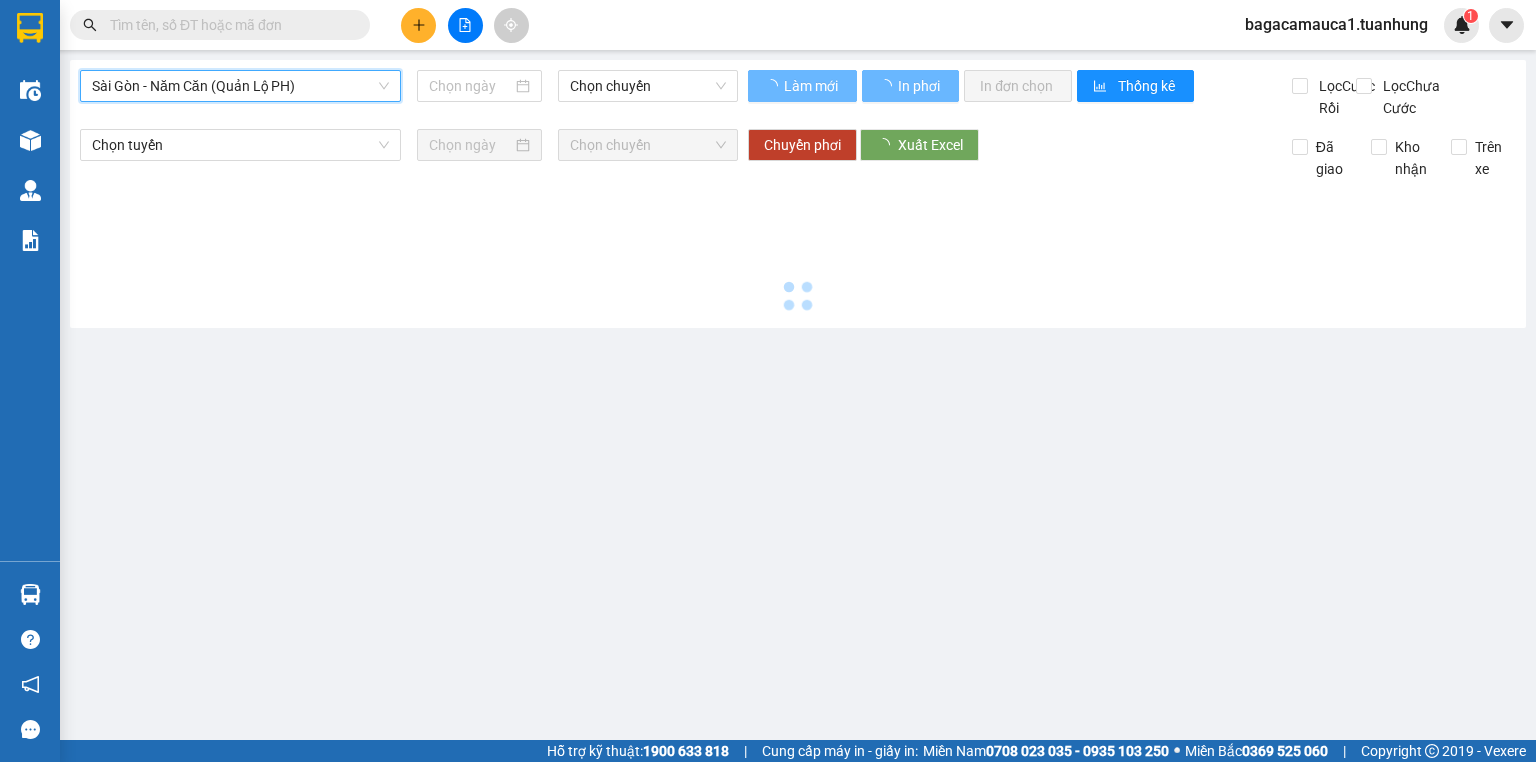 type on "02/08/2025" 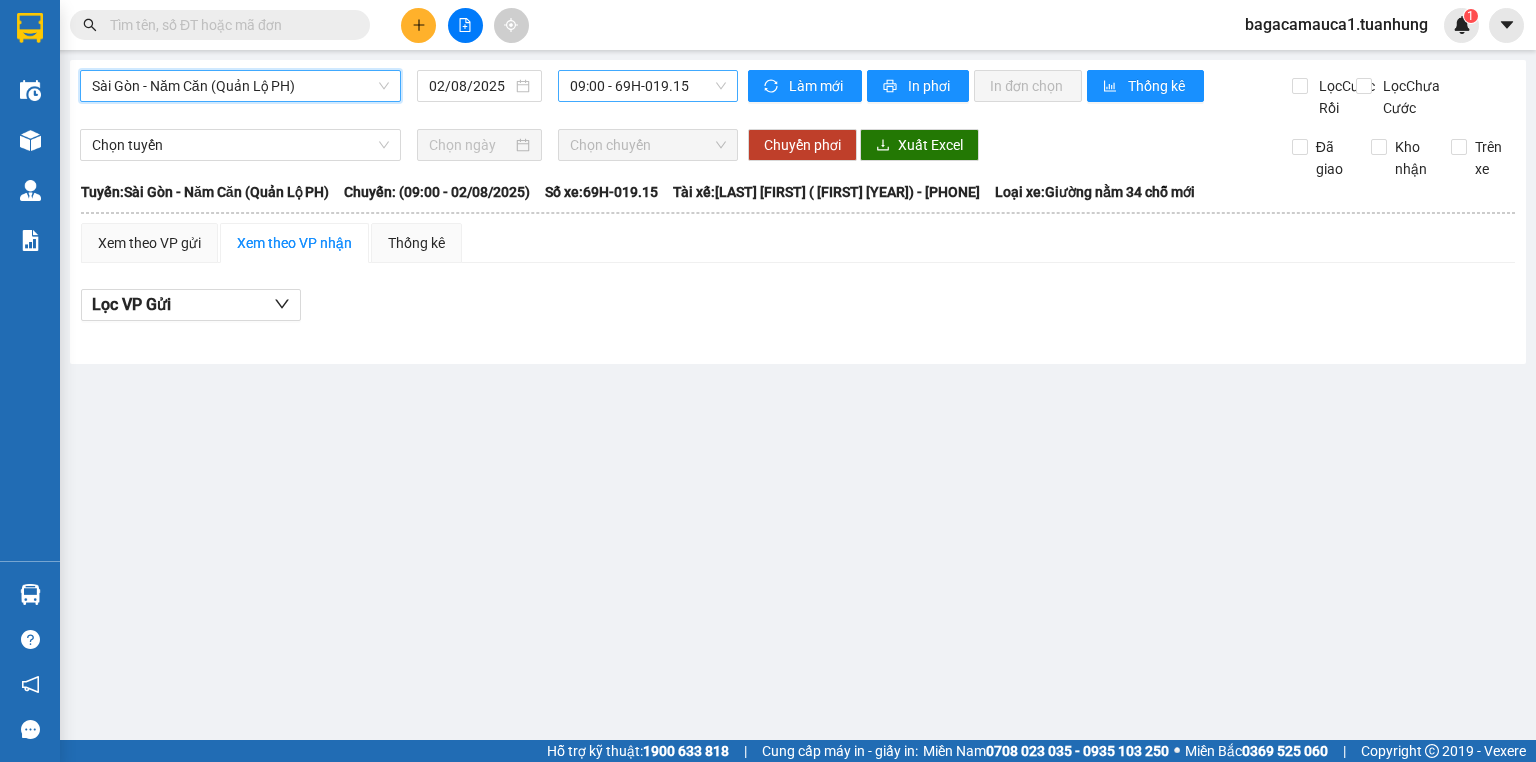 click on "[TIME]     - 69H-019.15" at bounding box center (648, 86) 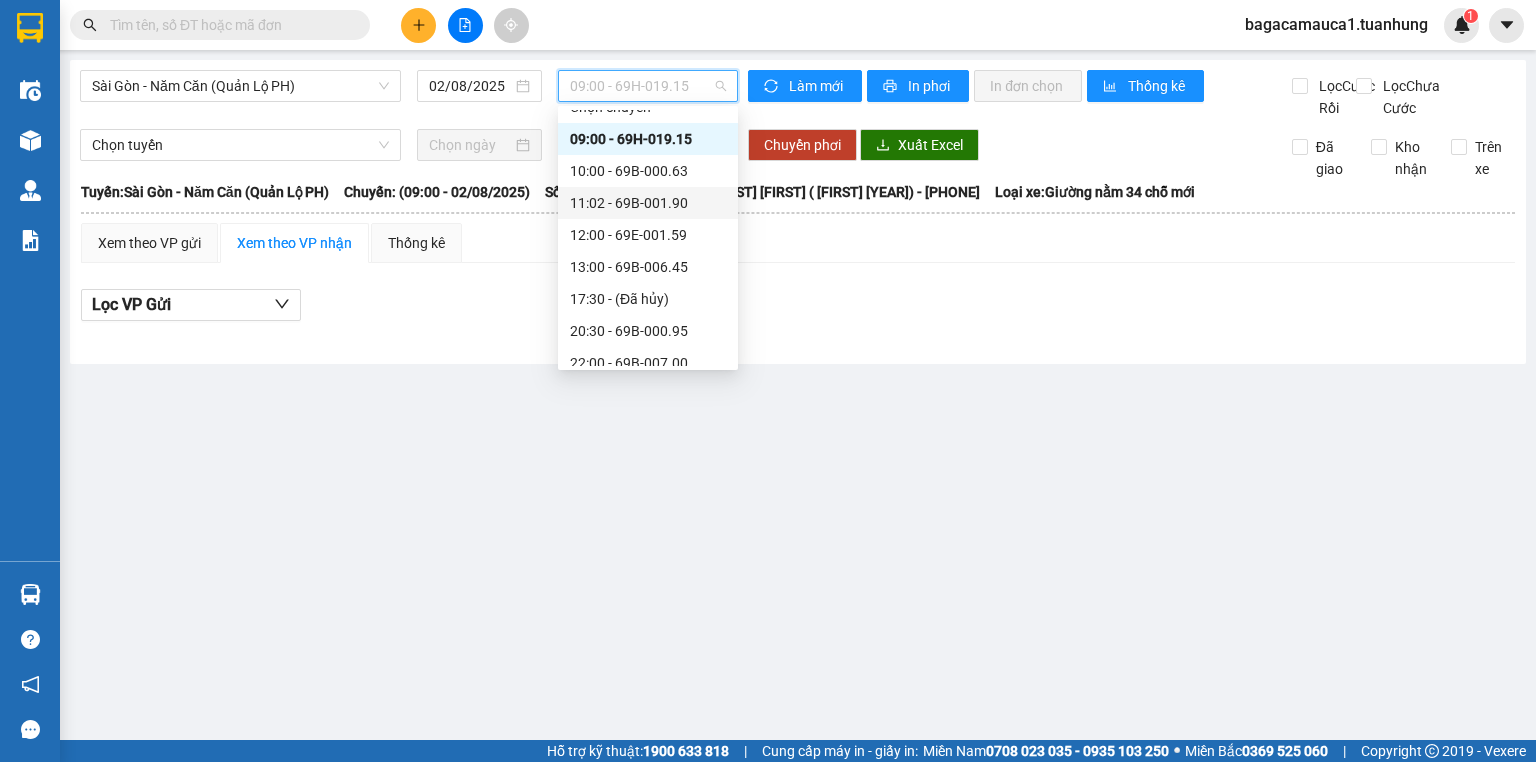 scroll, scrollTop: 0, scrollLeft: 0, axis: both 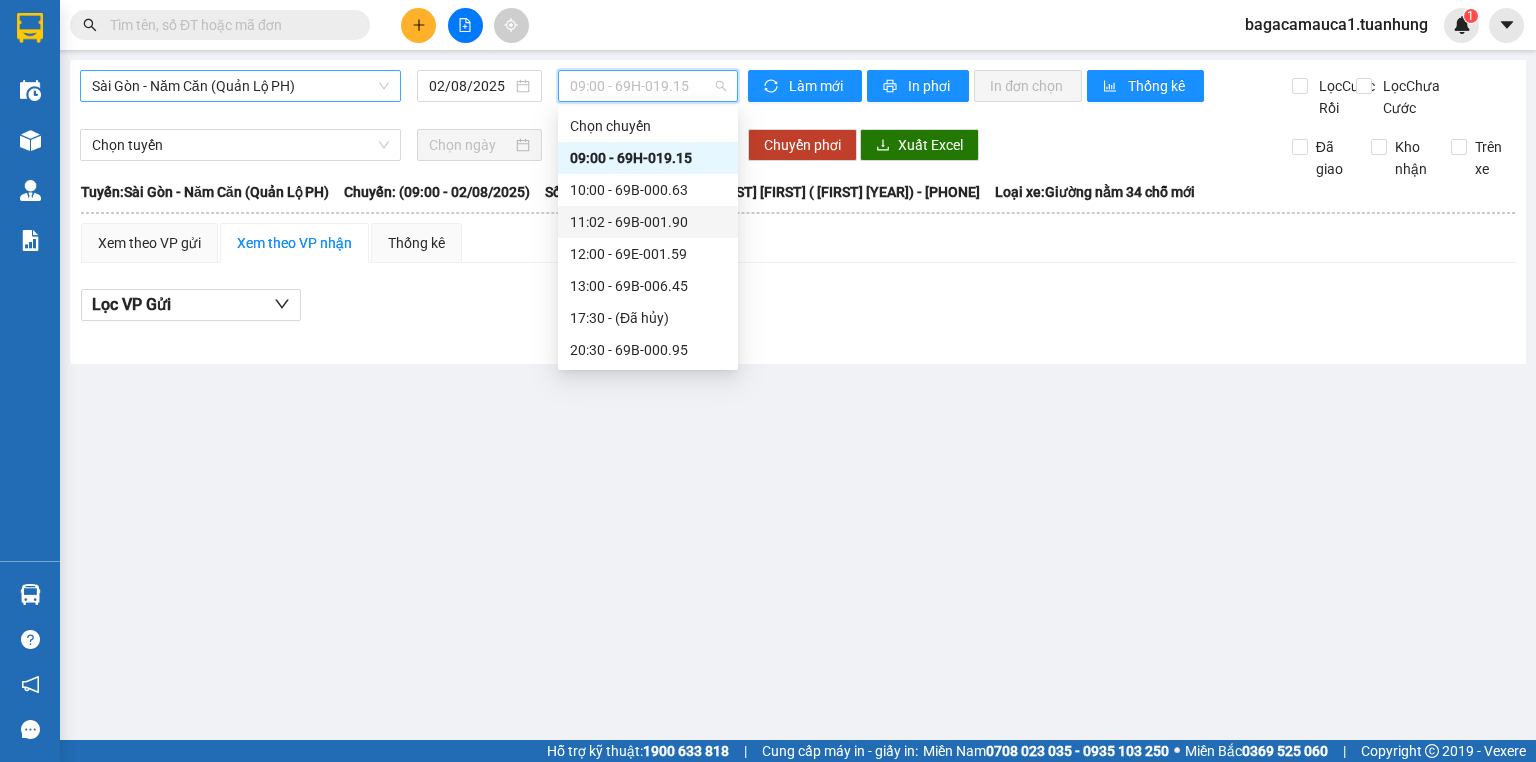 click on "Sài Gòn - Năm Căn (Quản Lộ PH)" at bounding box center [240, 86] 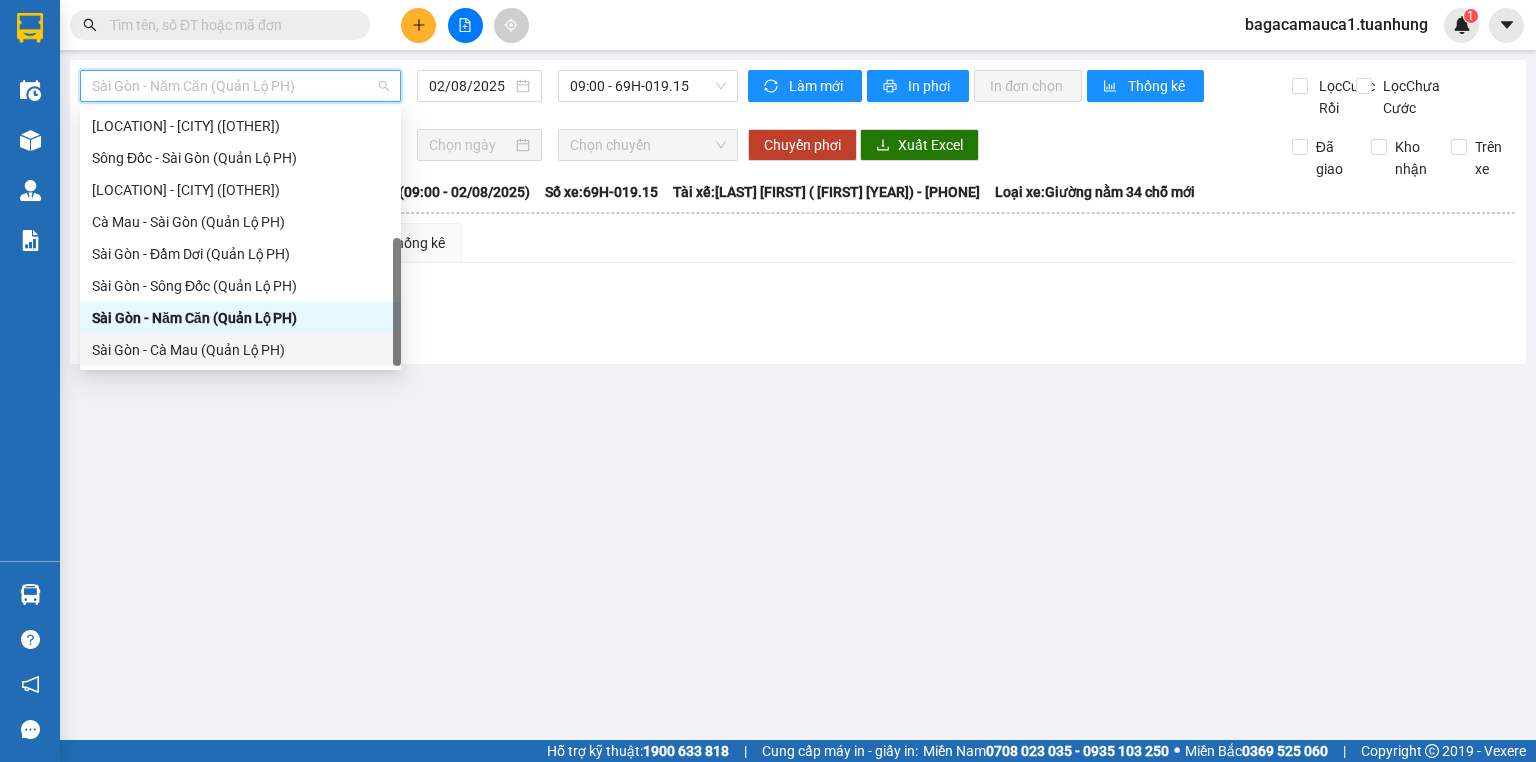 click on "Sài Gòn - Cà Mau (Quản Lộ PH)" at bounding box center [240, 350] 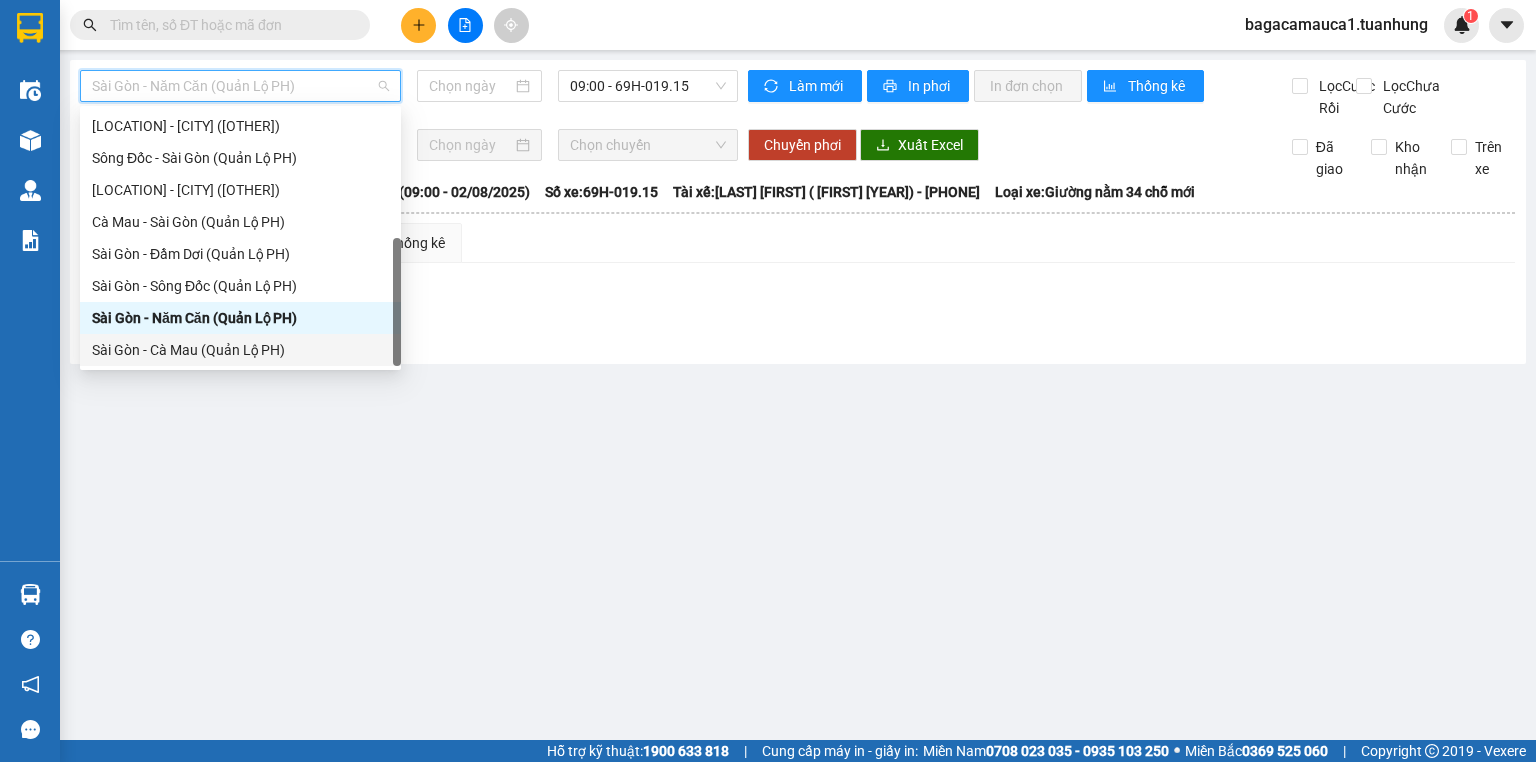 type on "02/08/2025" 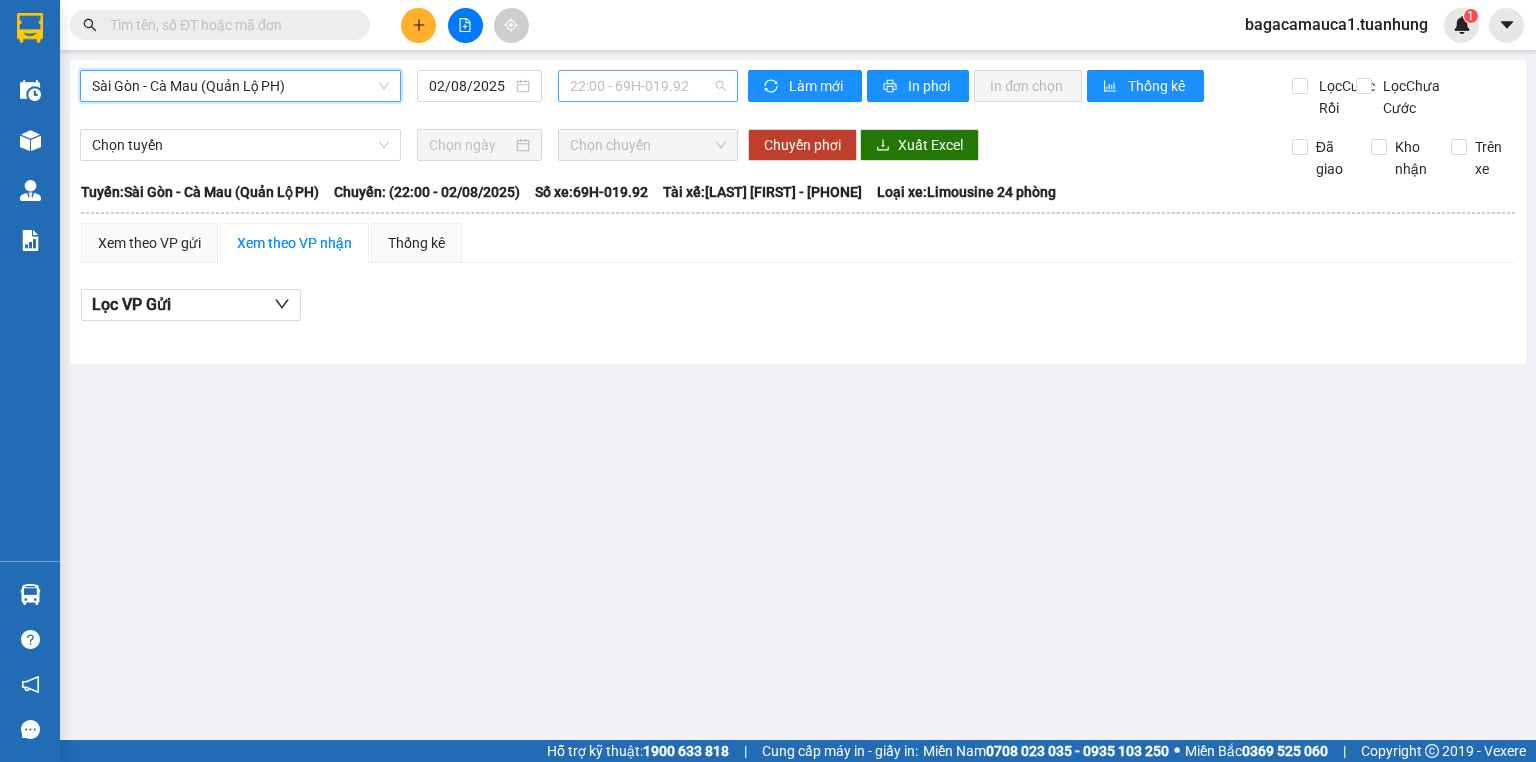 click on "[TIME]     - 69H-019.92" at bounding box center [648, 86] 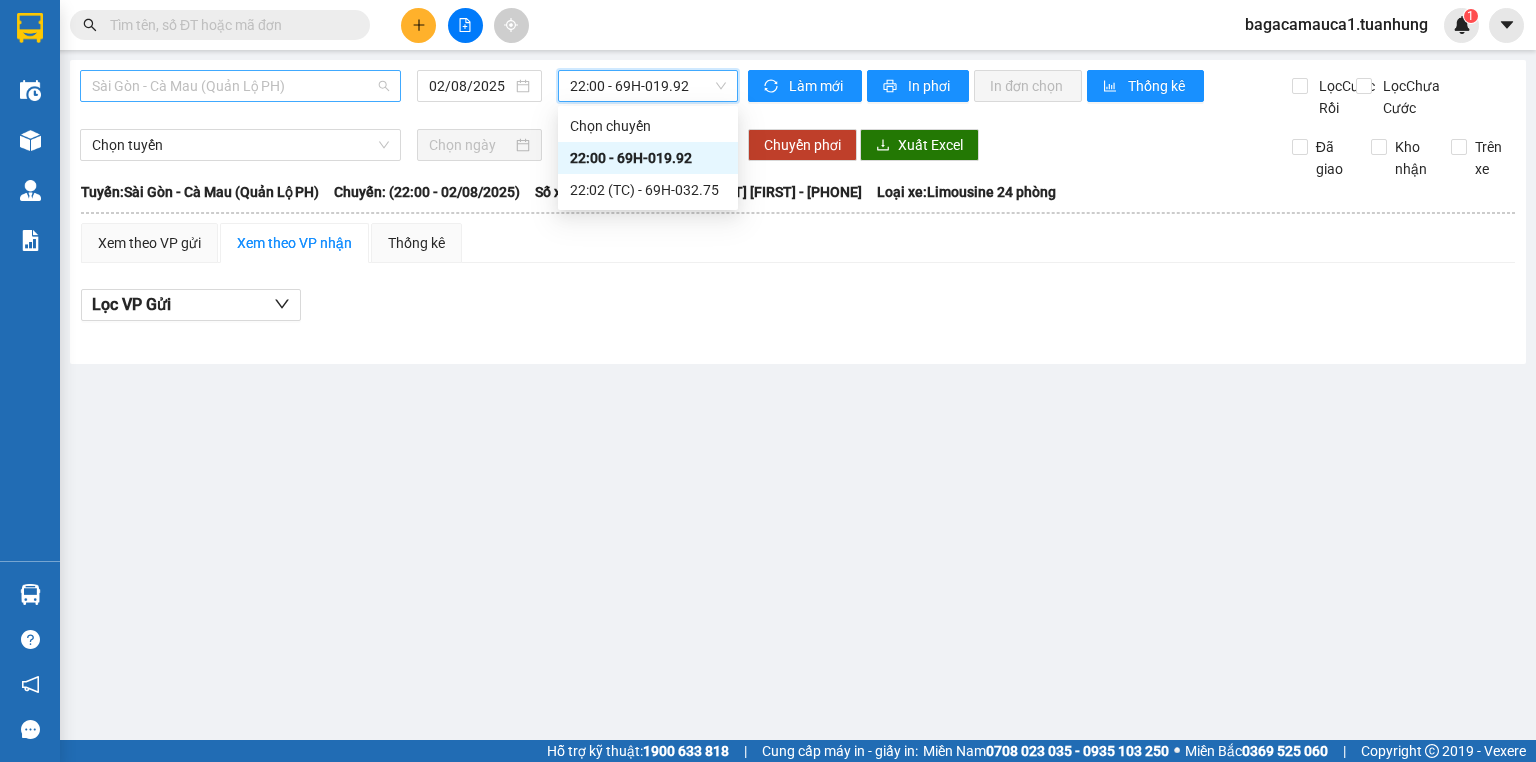 click on "Sài Gòn - Cà Mau (Quản Lộ PH)" at bounding box center (240, 86) 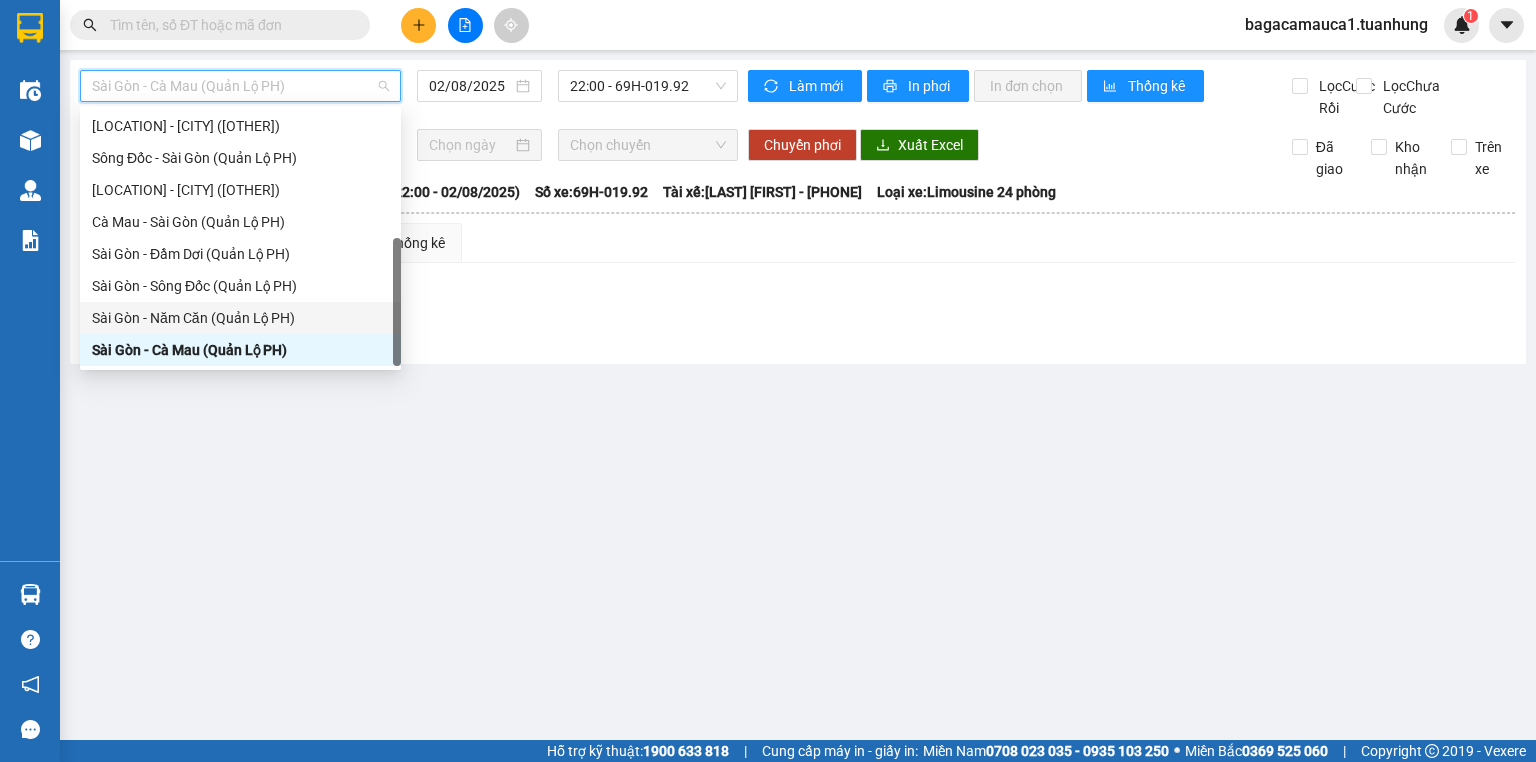 click on "Sài Gòn - Năm Căn (Quản Lộ PH)" at bounding box center [240, 318] 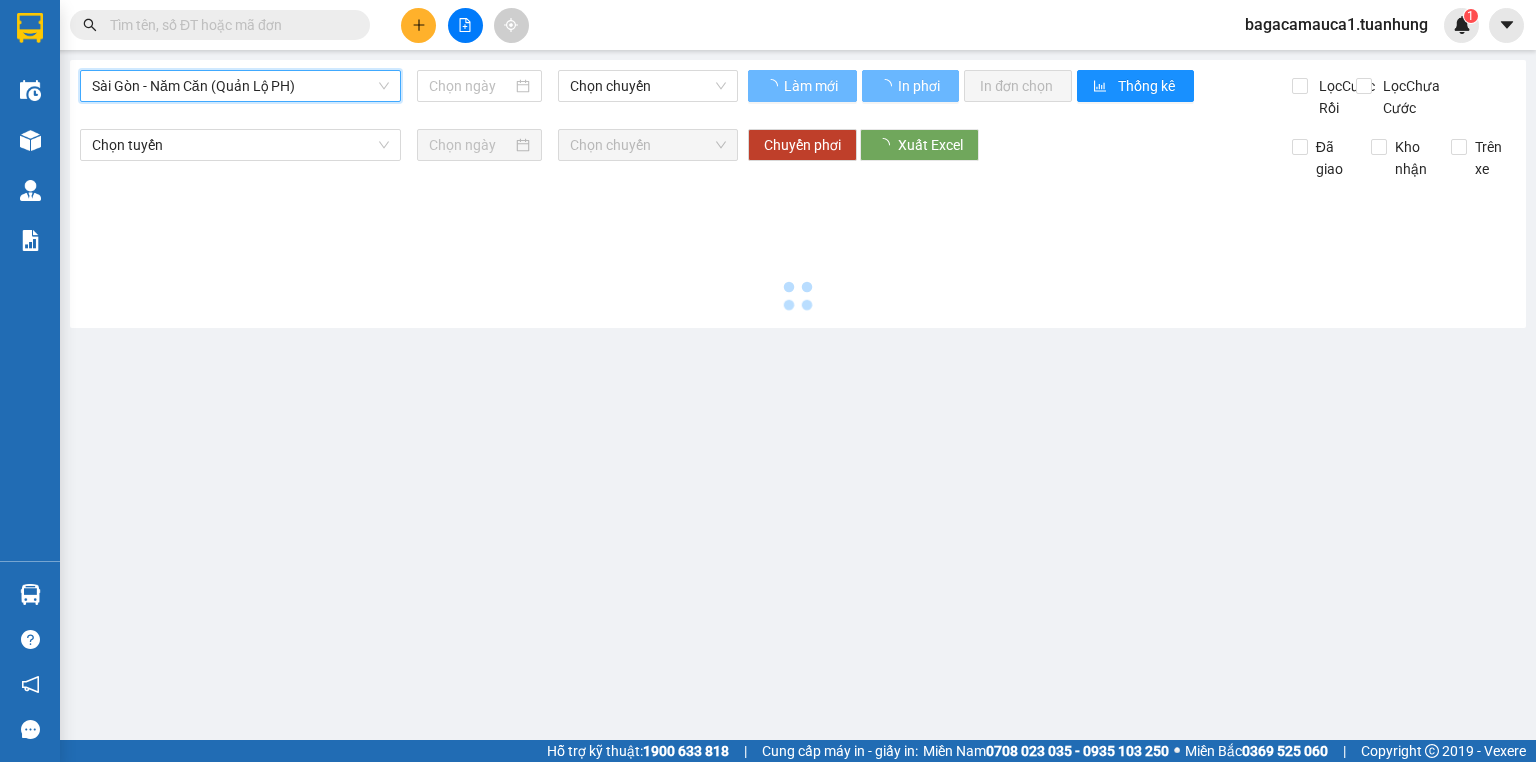 type on "02/08/2025" 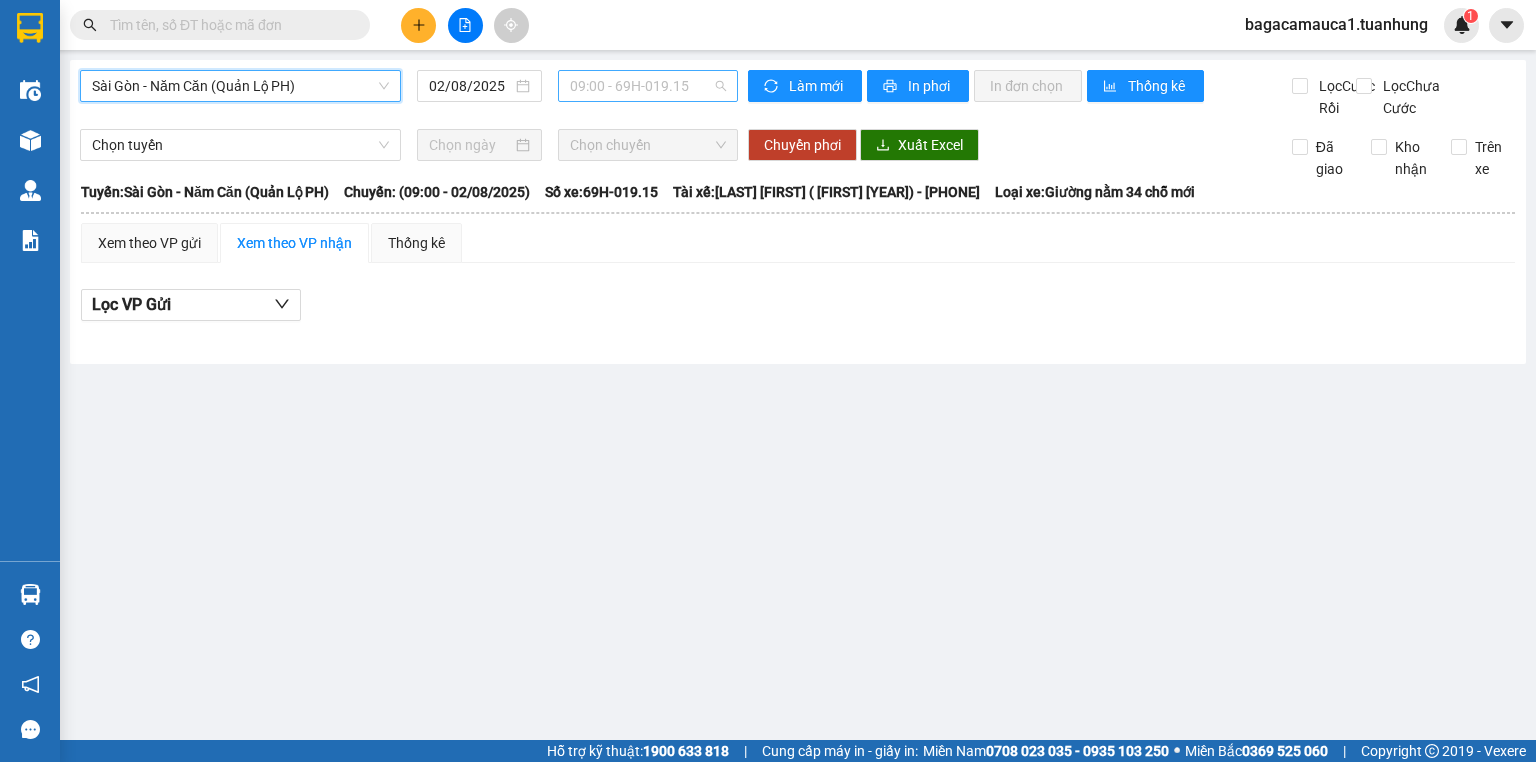 click on "[TIME]     - 69H-019.15" at bounding box center [648, 86] 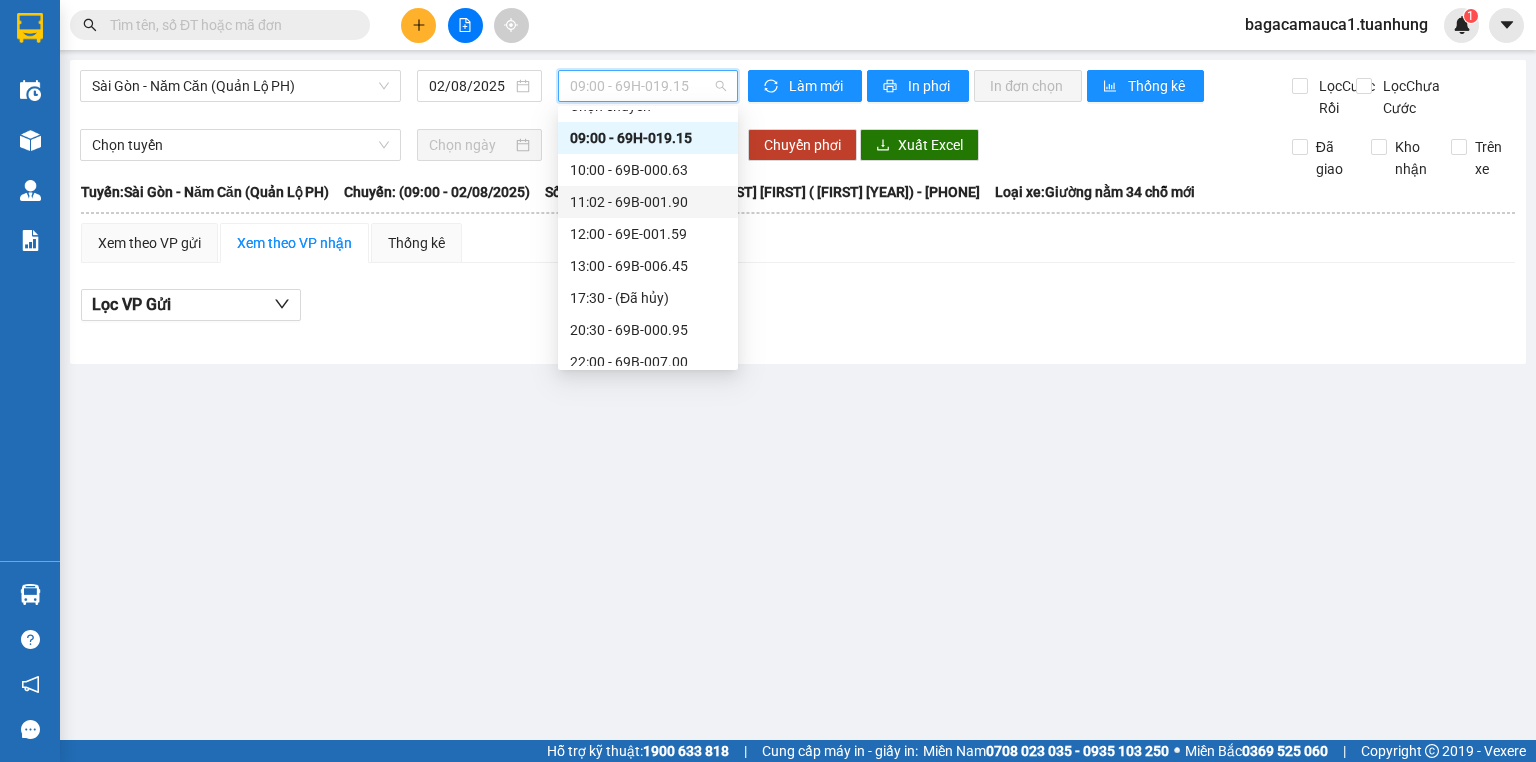 scroll, scrollTop: 0, scrollLeft: 0, axis: both 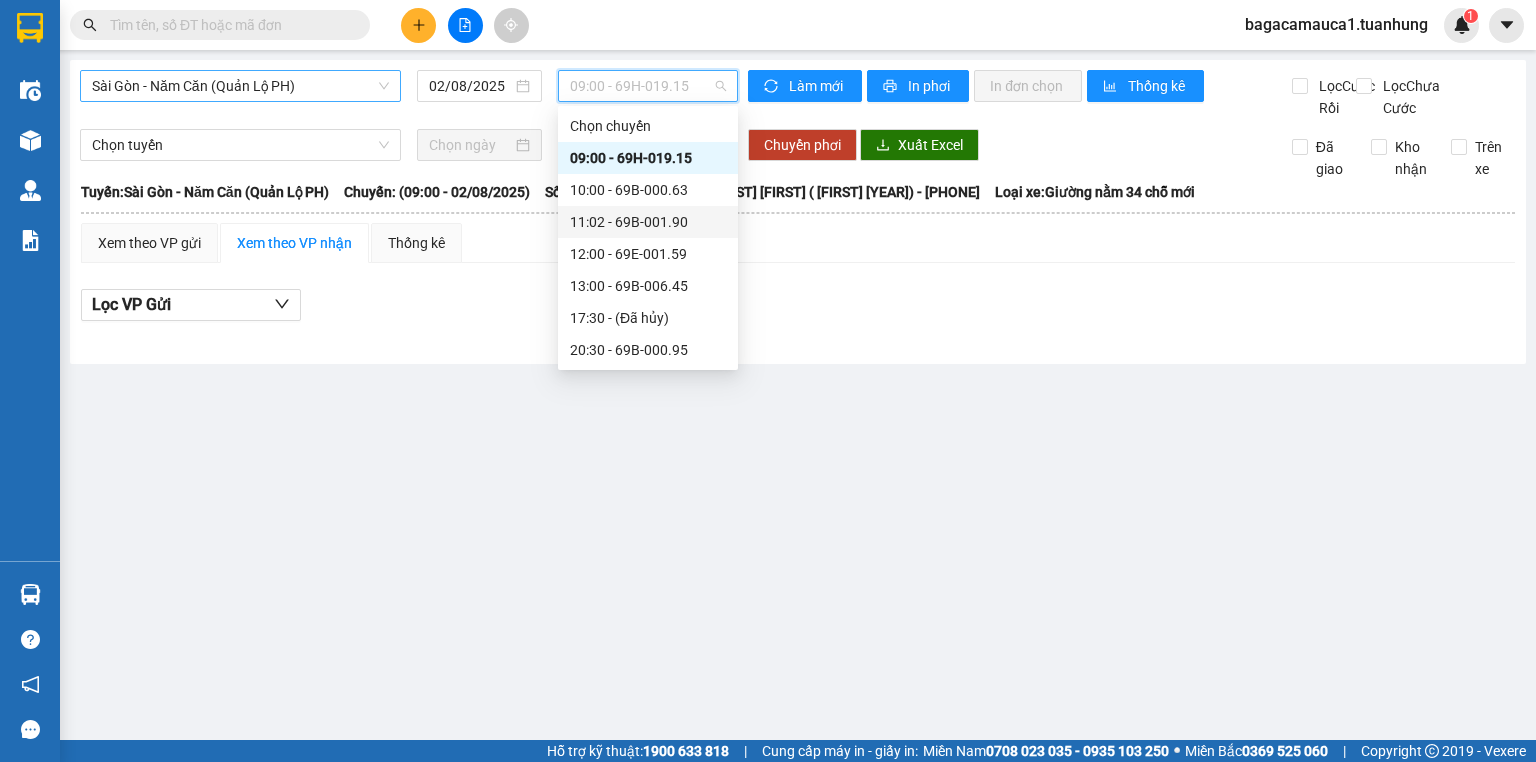 click on "Sài Gòn - Năm Căn (Quản Lộ PH)" at bounding box center [240, 86] 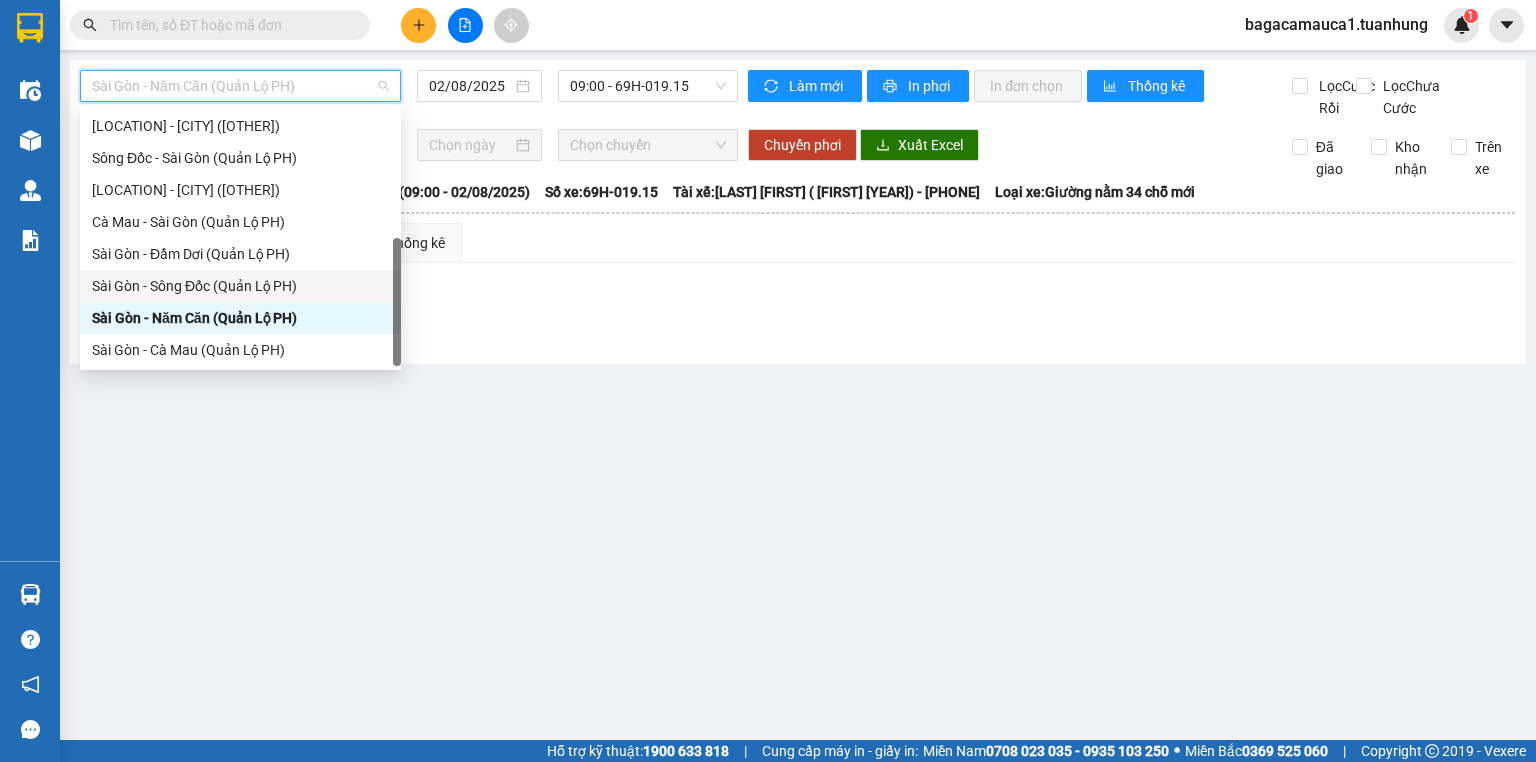 click on "Sài Gòn - Sông Đốc (Quản Lộ PH)" at bounding box center (240, 286) 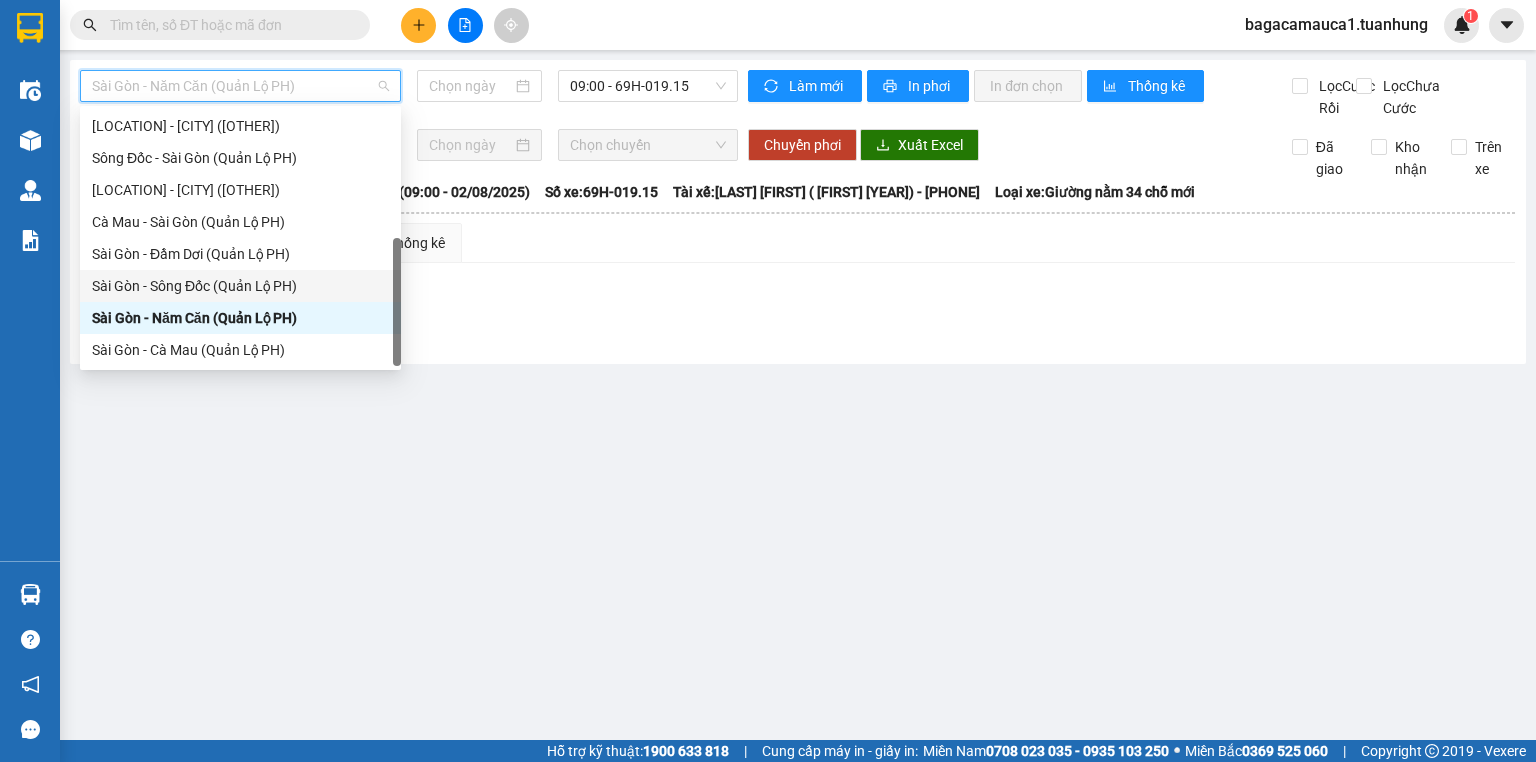 type on "02/08/2025" 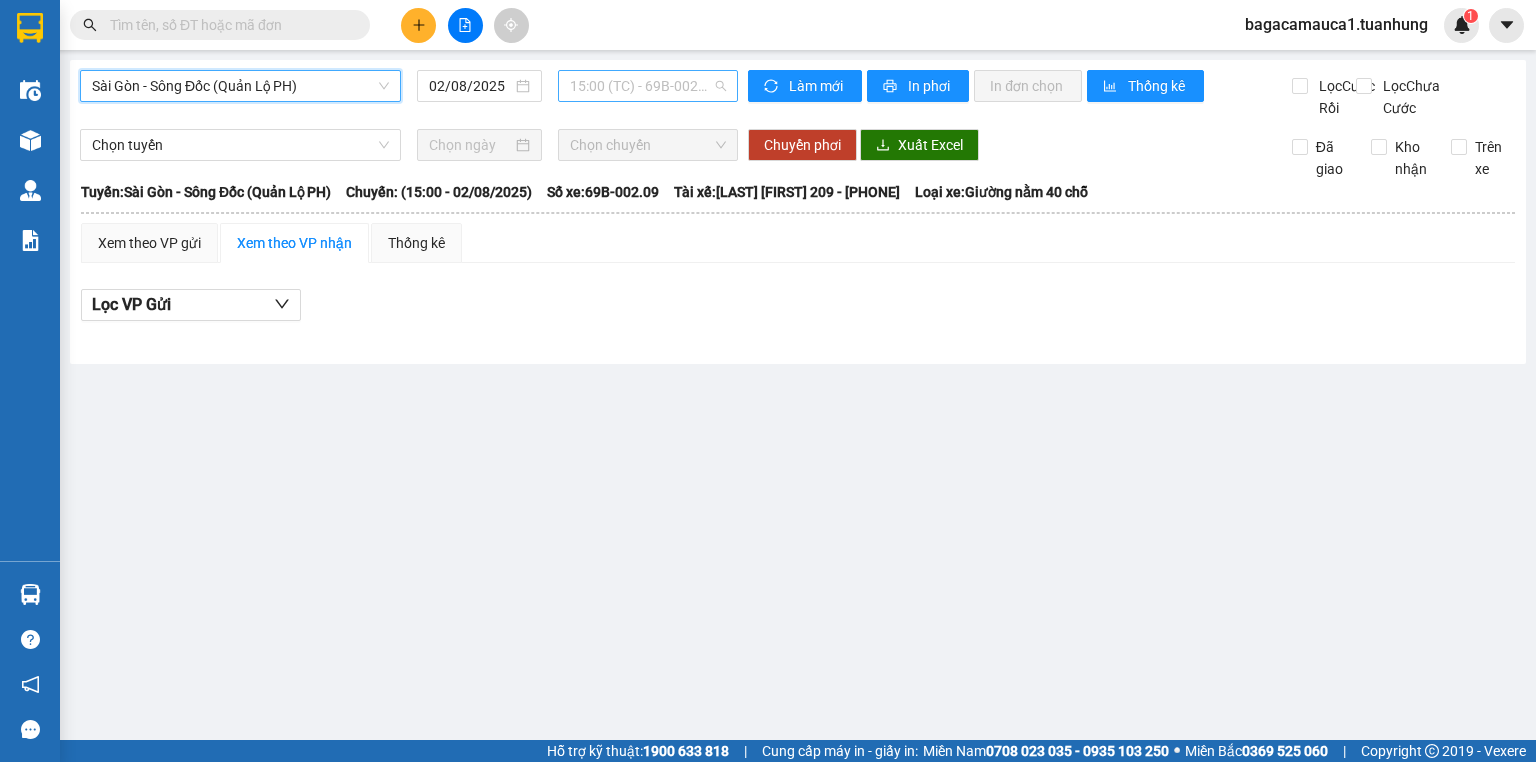 click on "[TIME]   (TC)   - 69B-002.09" at bounding box center (648, 86) 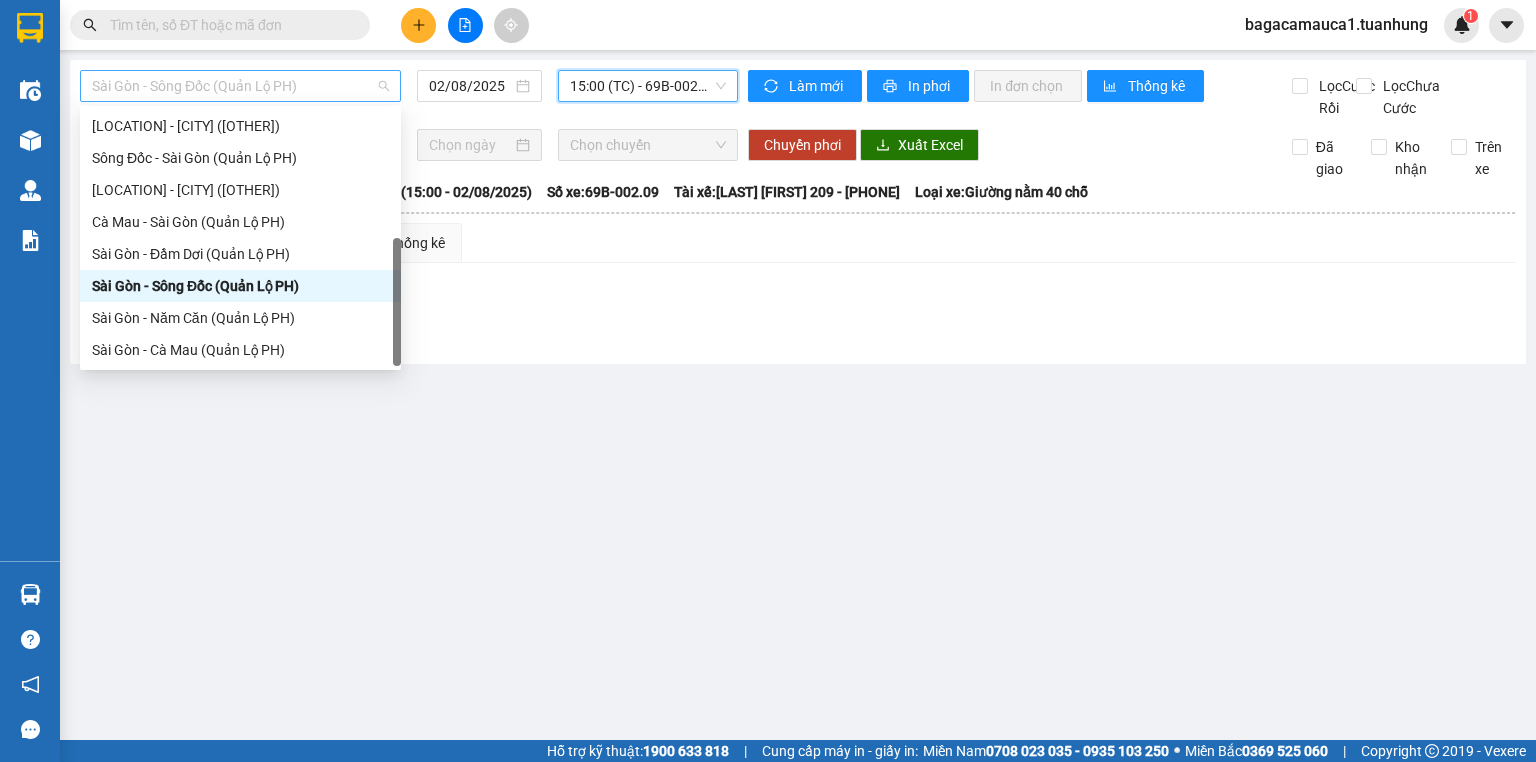 click on "Sài Gòn - Sông Đốc (Quản Lộ PH)" at bounding box center [240, 86] 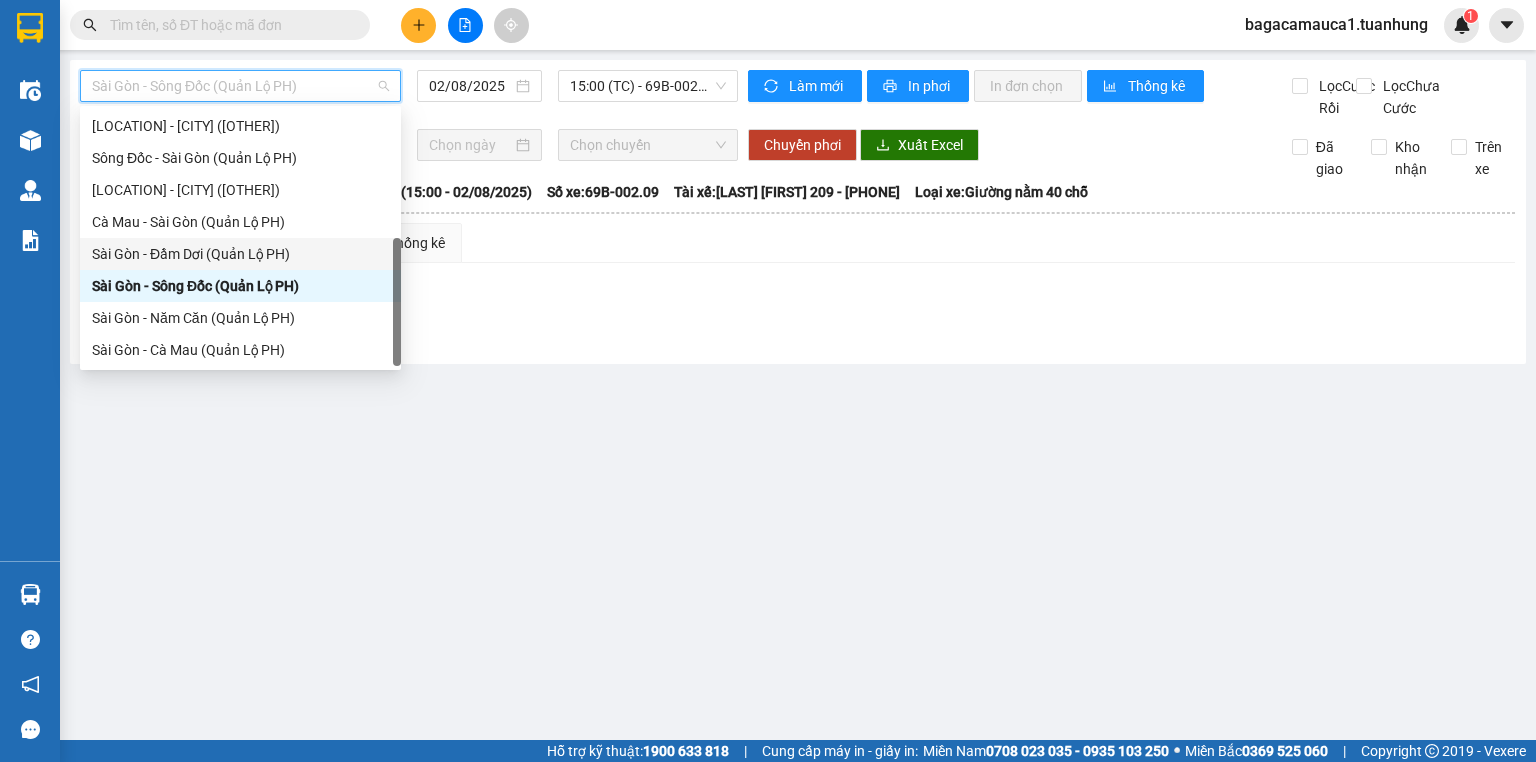 click on "Sài Gòn - Đầm Dơi (Quản Lộ PH)" at bounding box center (240, 254) 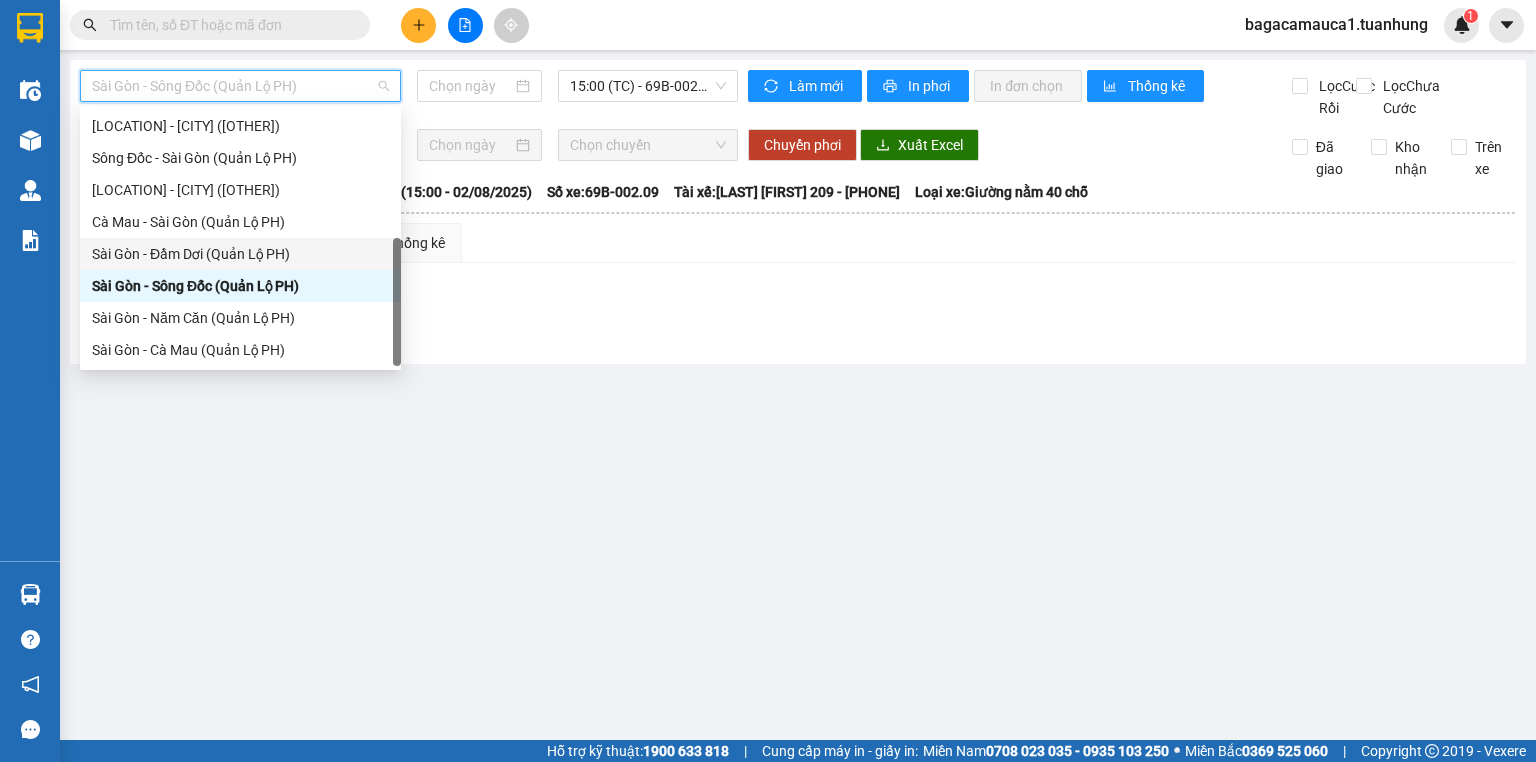 type on "02/08/2025" 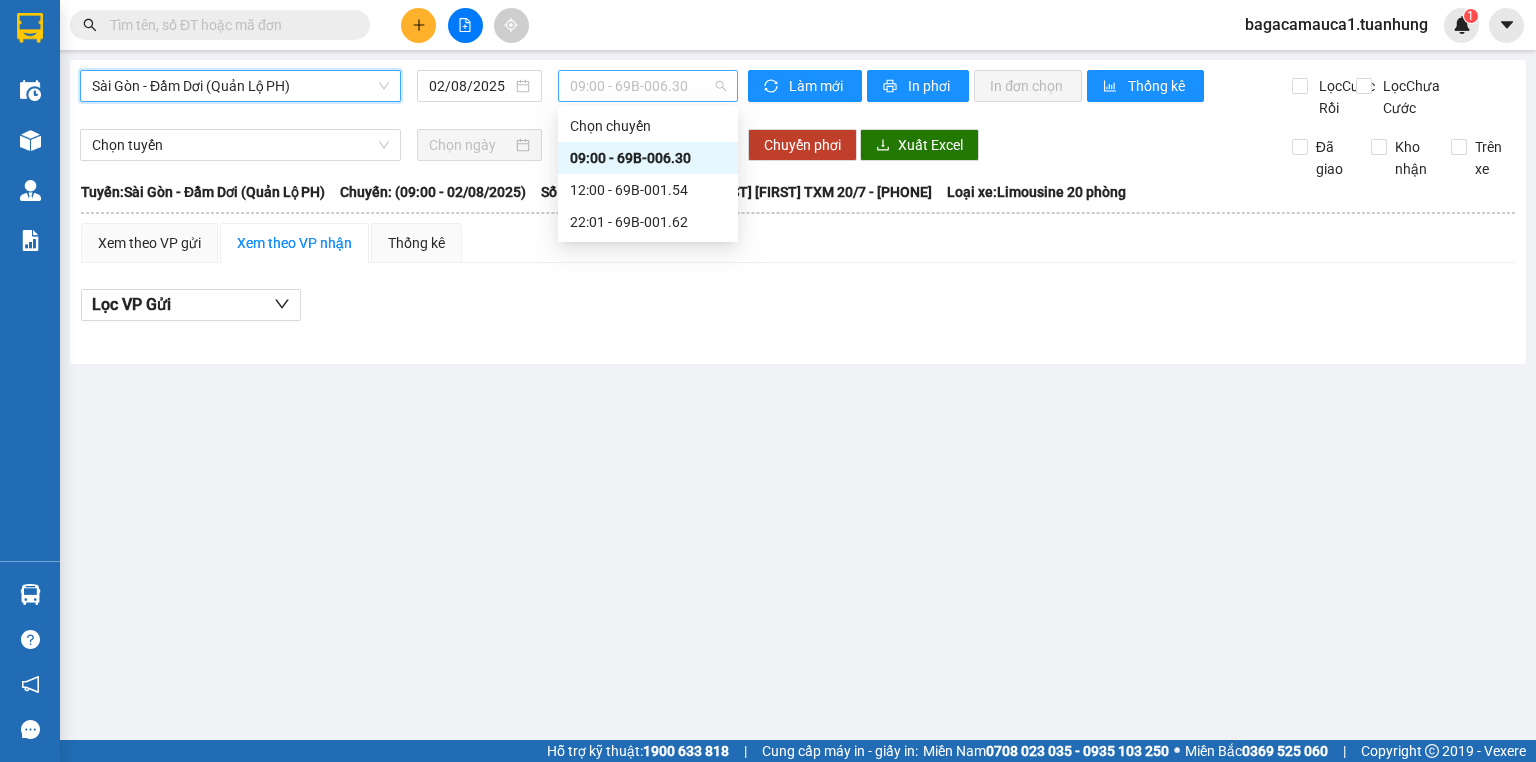 click on "[TIME]     - 69B-006.30" at bounding box center (648, 86) 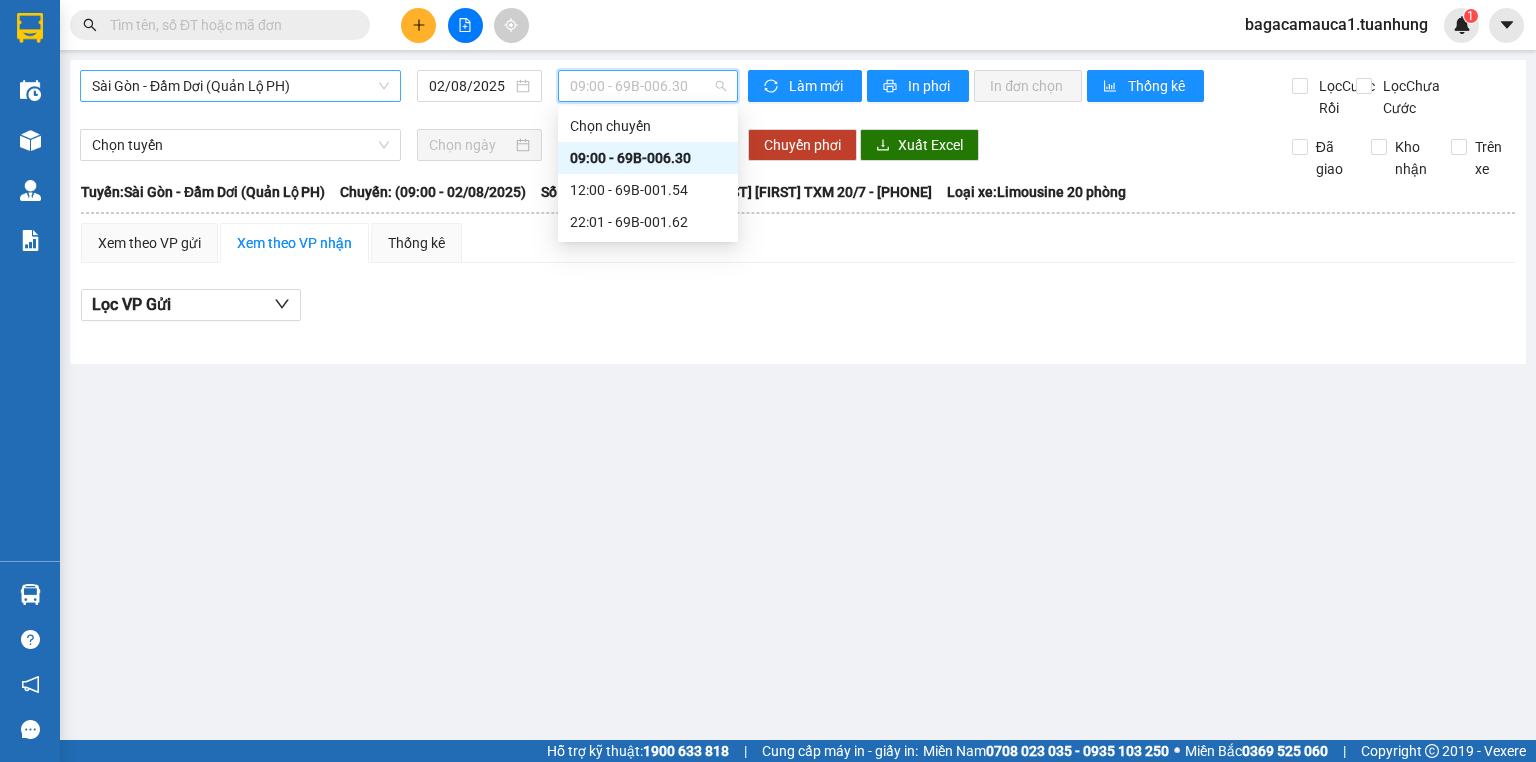 click on "Sài Gòn - Đầm Dơi (Quản Lộ PH)" at bounding box center (240, 86) 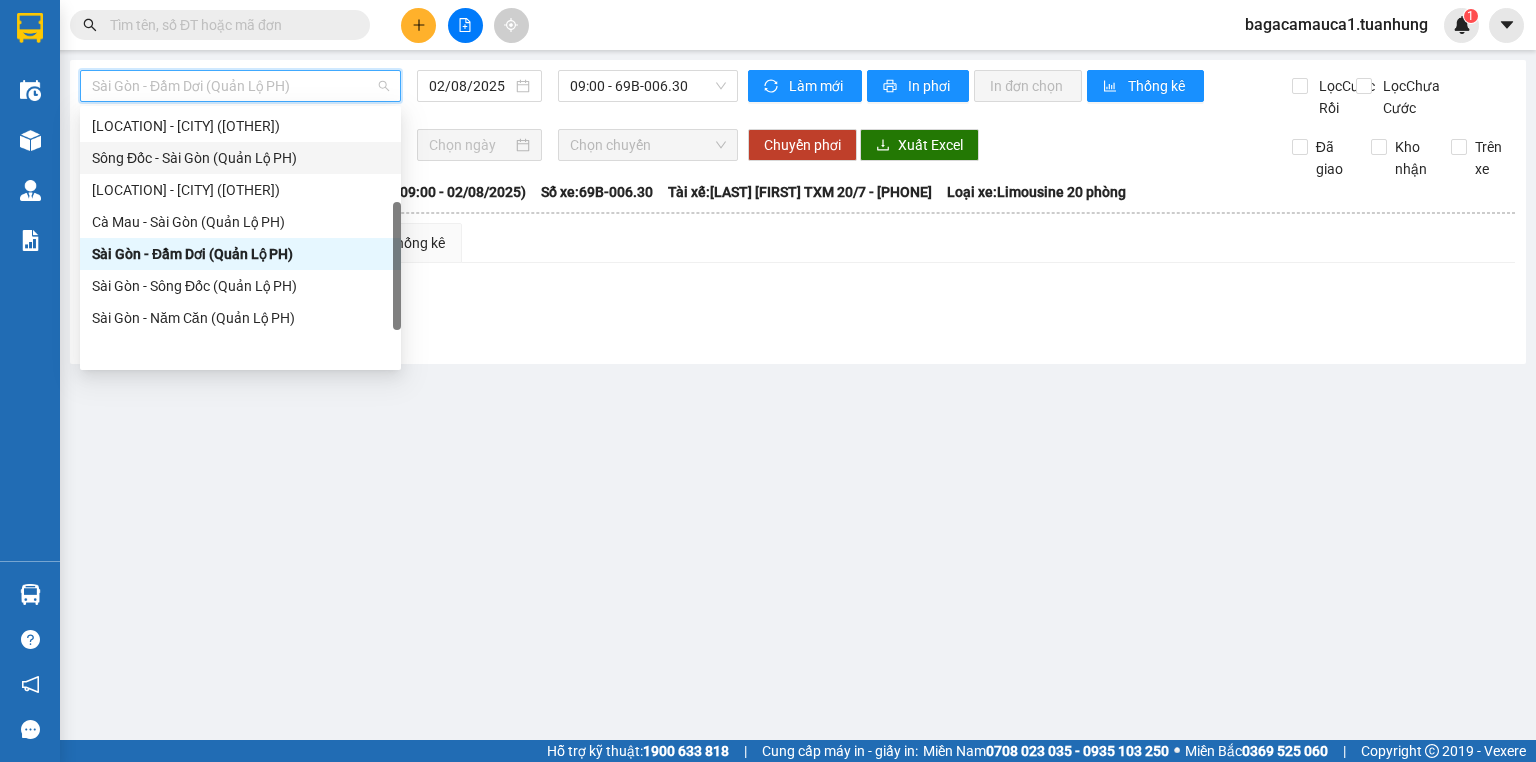 scroll, scrollTop: 208, scrollLeft: 0, axis: vertical 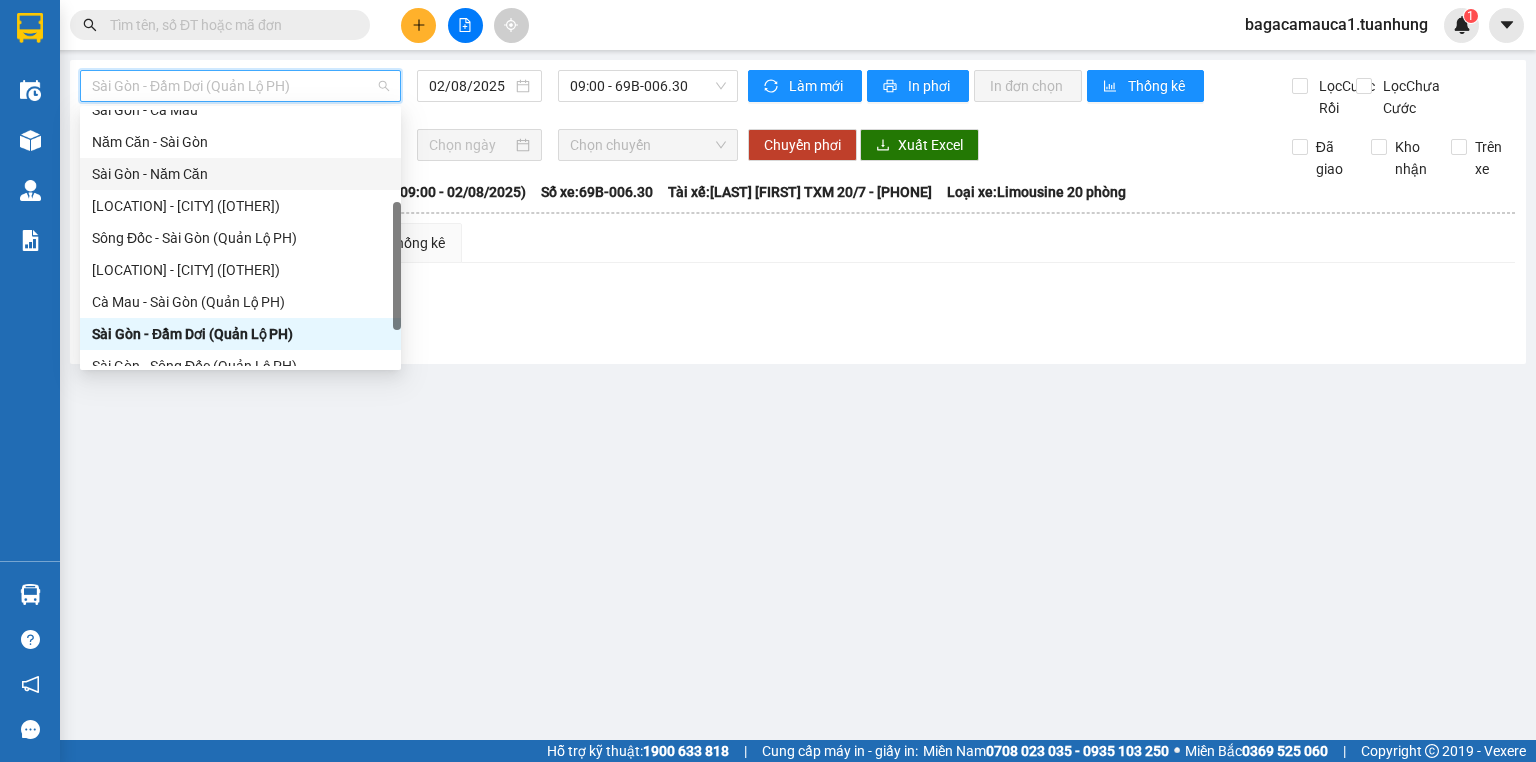 click on "Sài Gòn - Năm Căn" at bounding box center (240, 174) 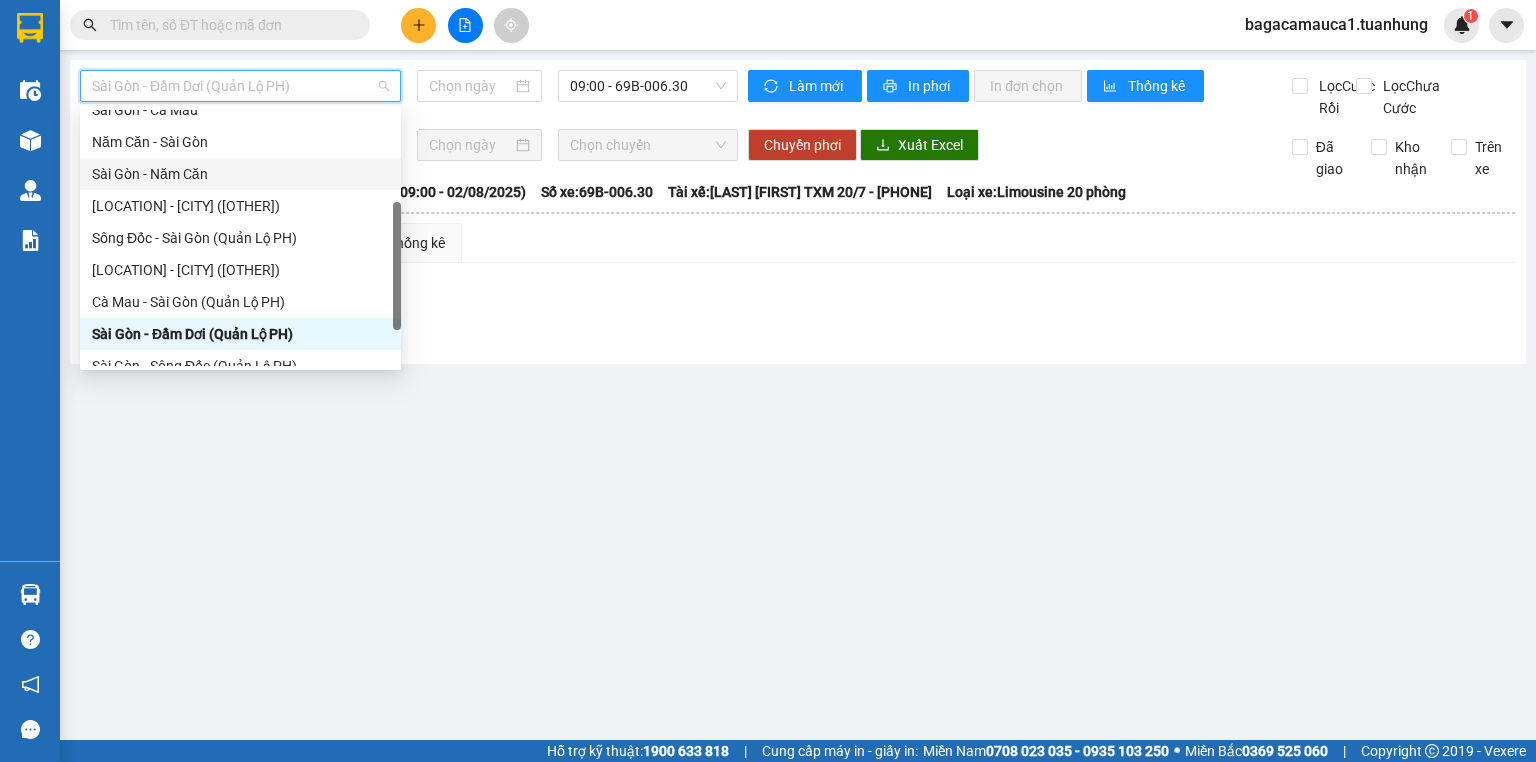 type on "02/08/2025" 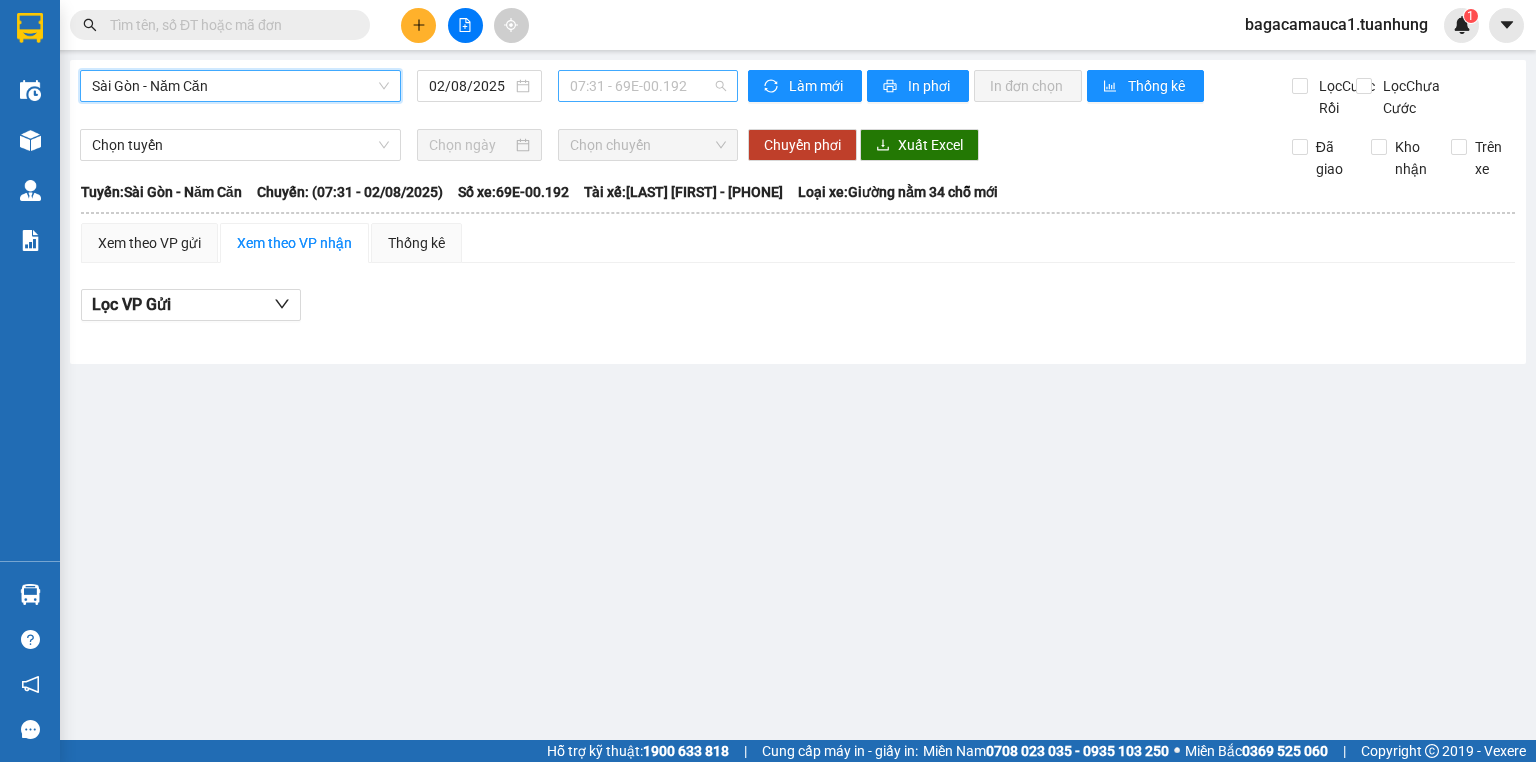 click on "[TIME]     - 69E-00.192" at bounding box center (648, 86) 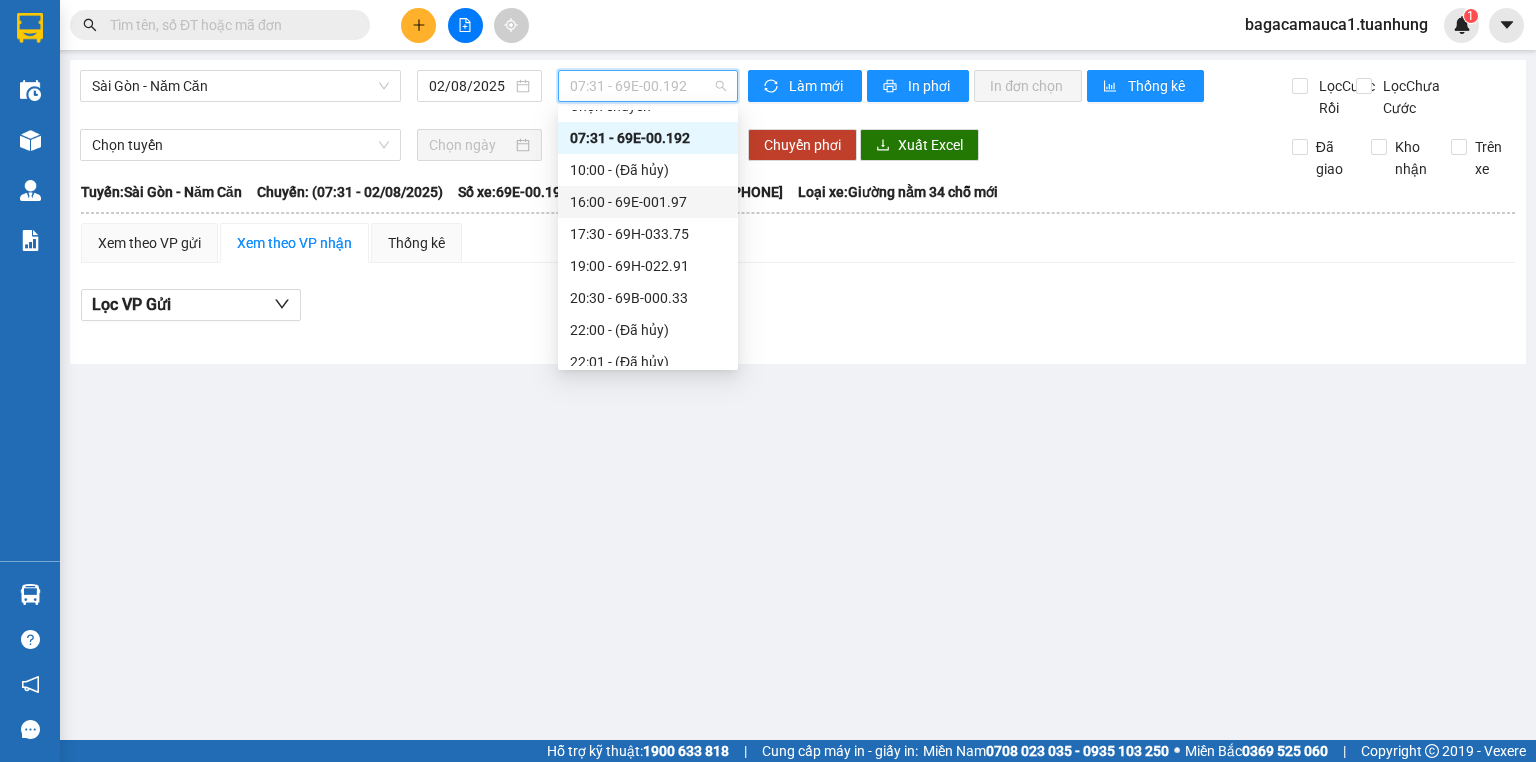 scroll, scrollTop: 0, scrollLeft: 0, axis: both 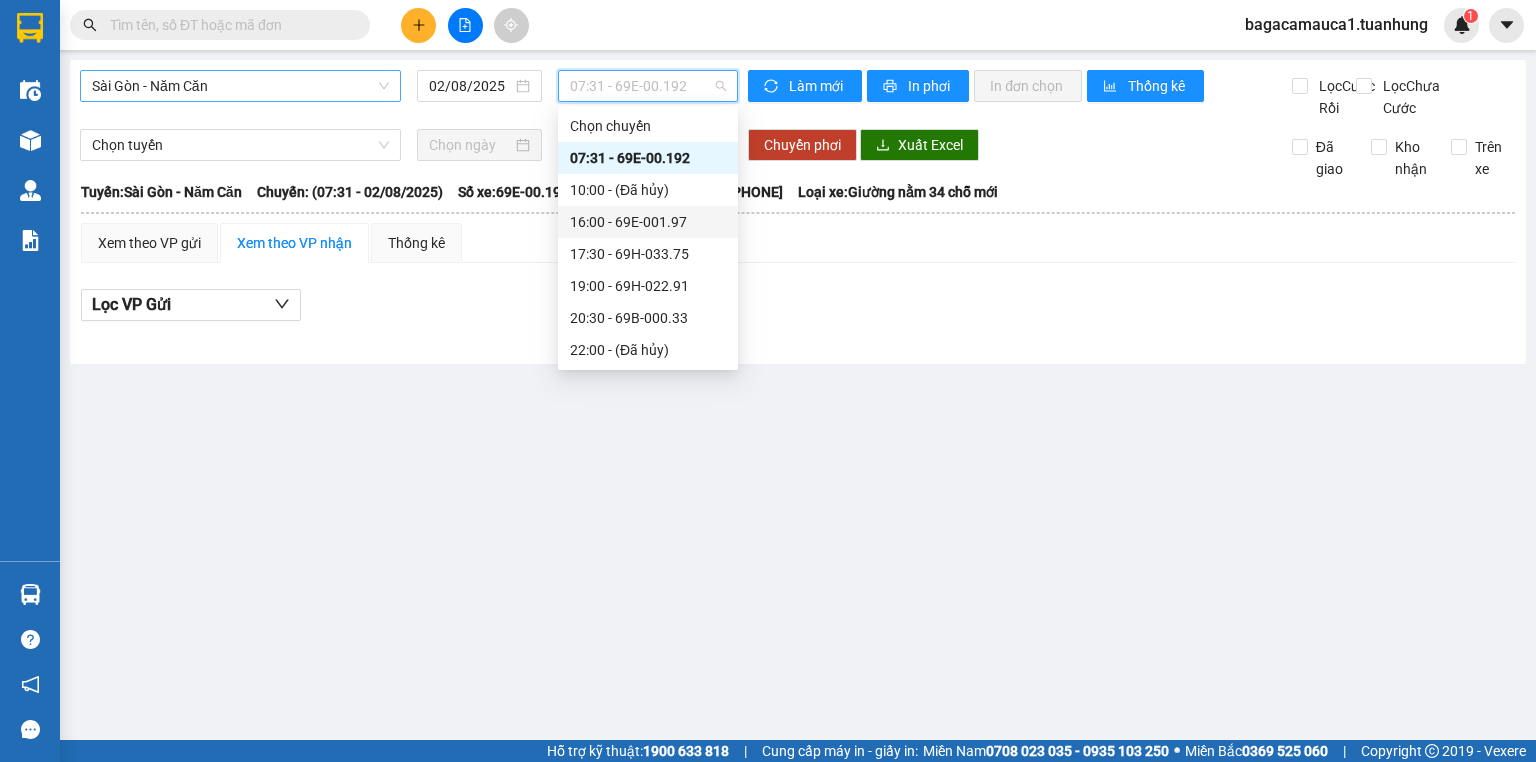 click on "Sài Gòn - Năm Căn" at bounding box center [240, 86] 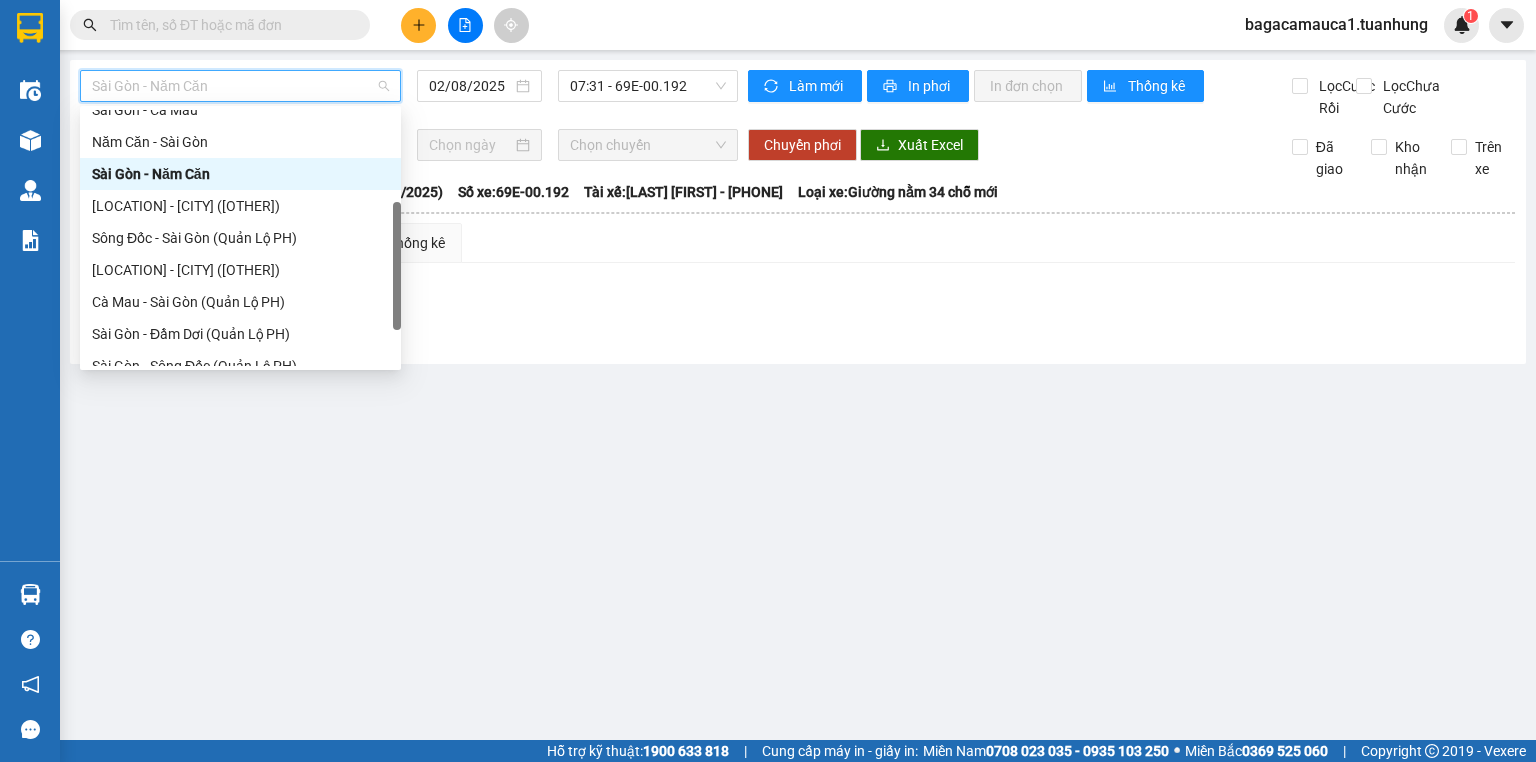 scroll, scrollTop: 48, scrollLeft: 0, axis: vertical 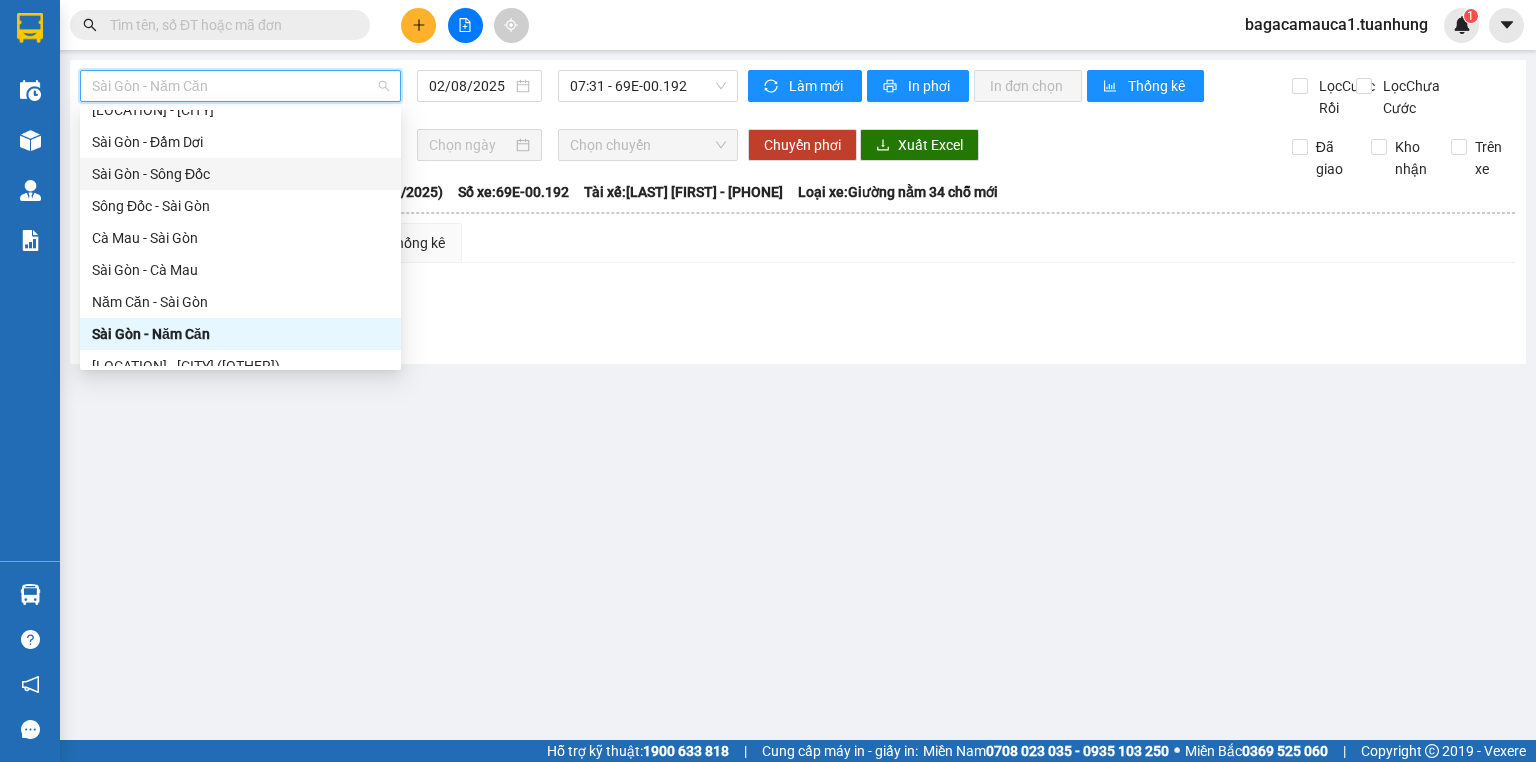 click on "Sài Gòn - Sông Đốc" at bounding box center [240, 174] 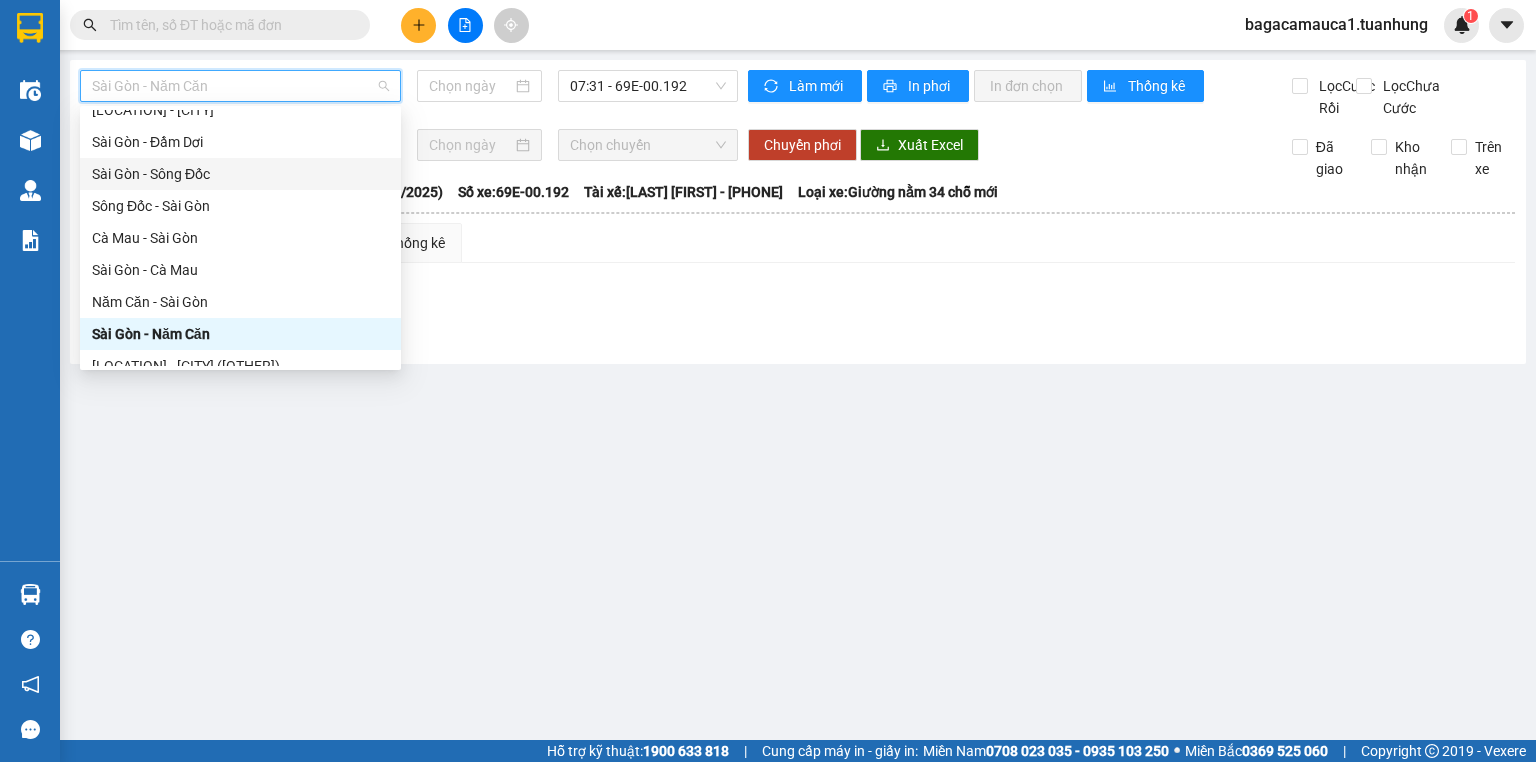 type on "02/08/2025" 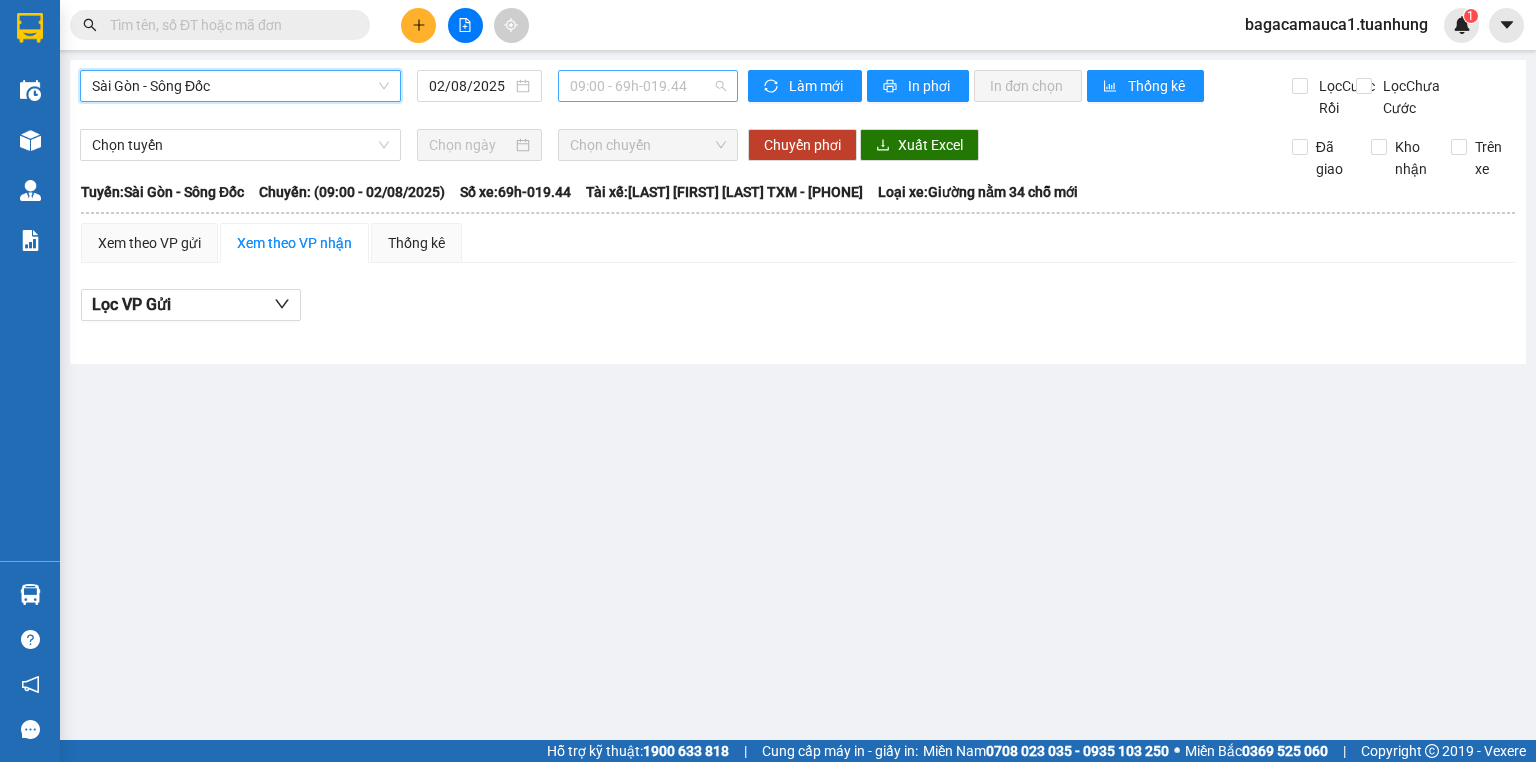 click on "[TIME]     - 69h-019.44" at bounding box center (648, 86) 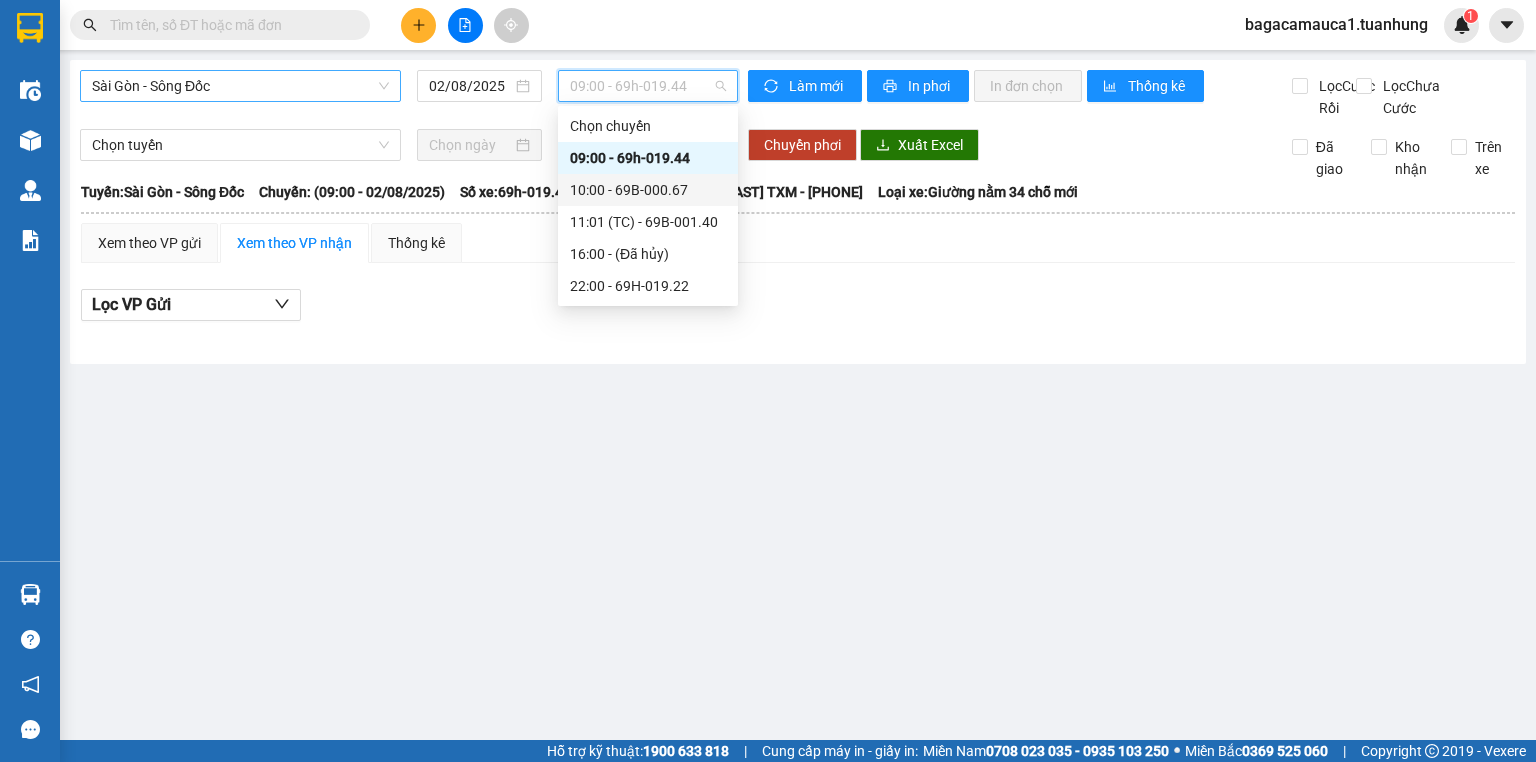 click on "Sài Gòn - Sông Đốc" at bounding box center [240, 86] 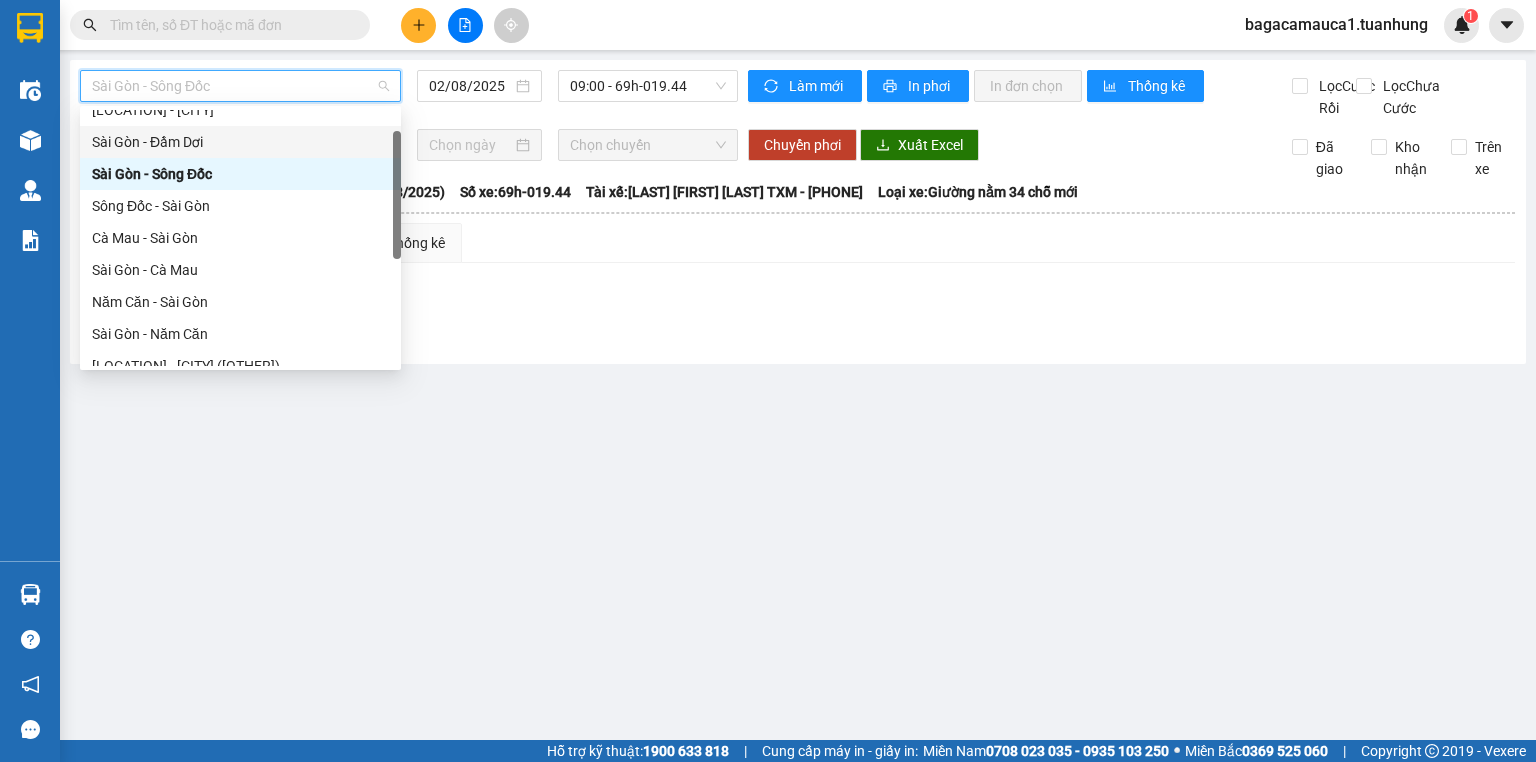 scroll, scrollTop: 0, scrollLeft: 0, axis: both 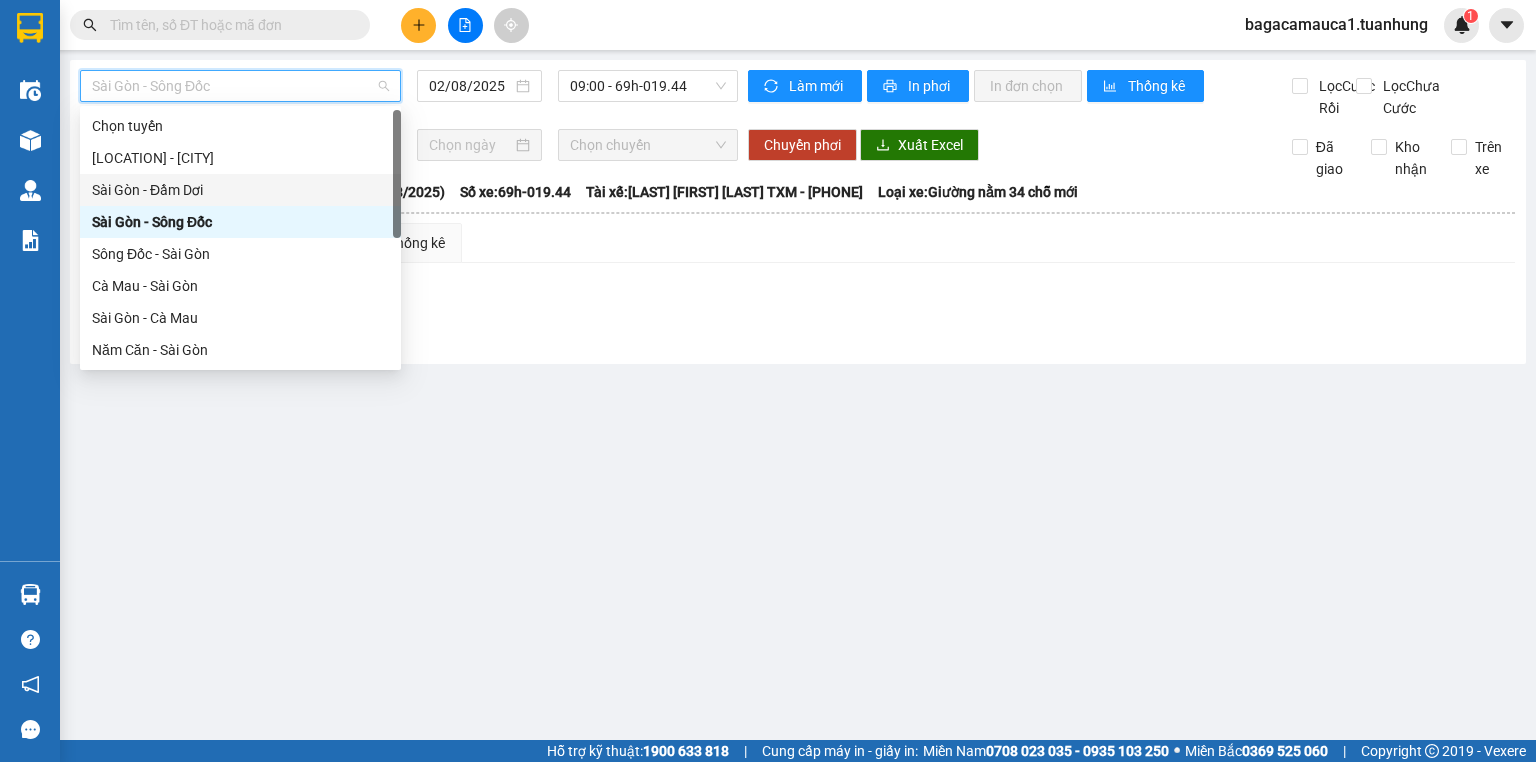 click on "Sài Gòn - Đầm Dơi" at bounding box center (240, 190) 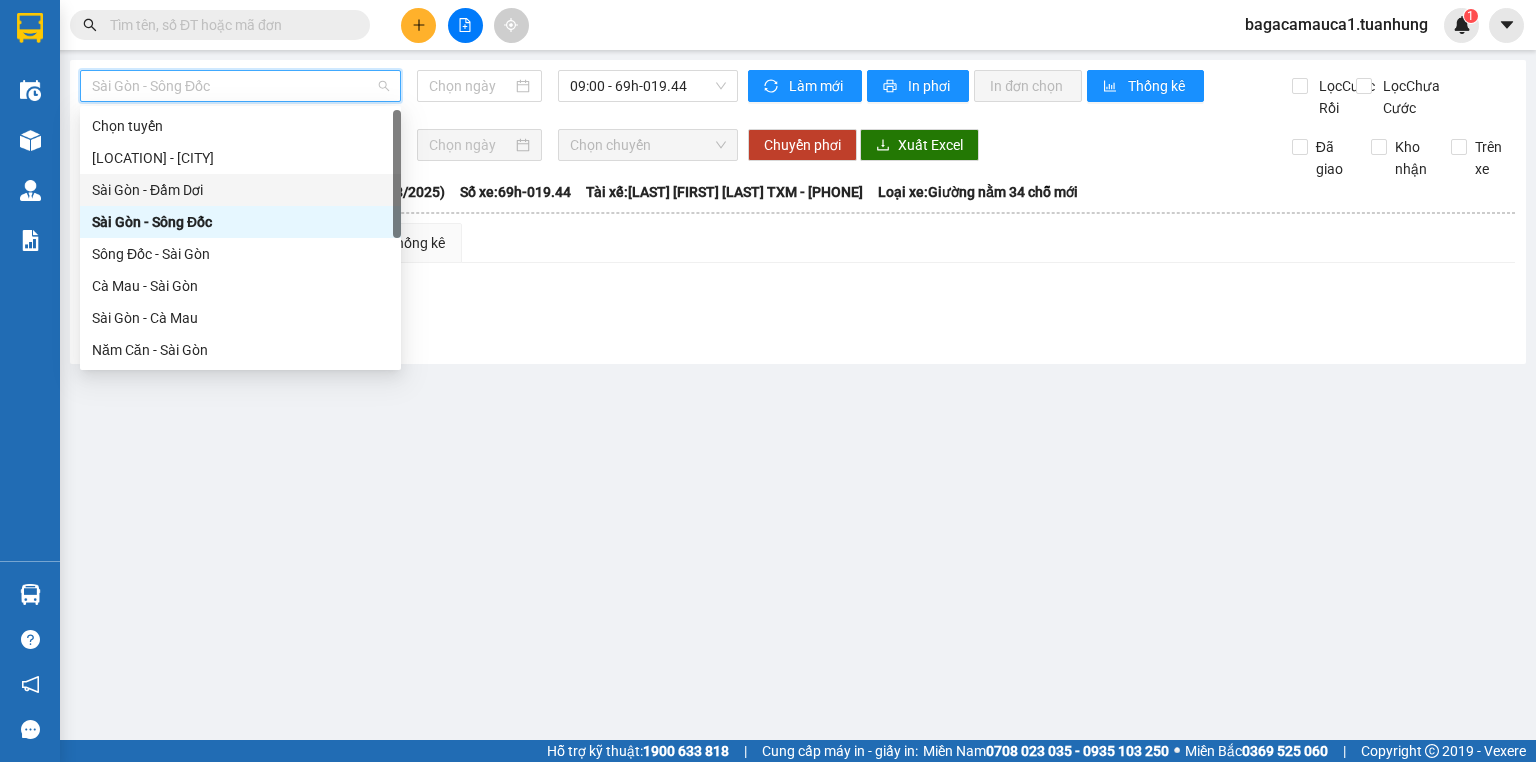 type on "02/08/2025" 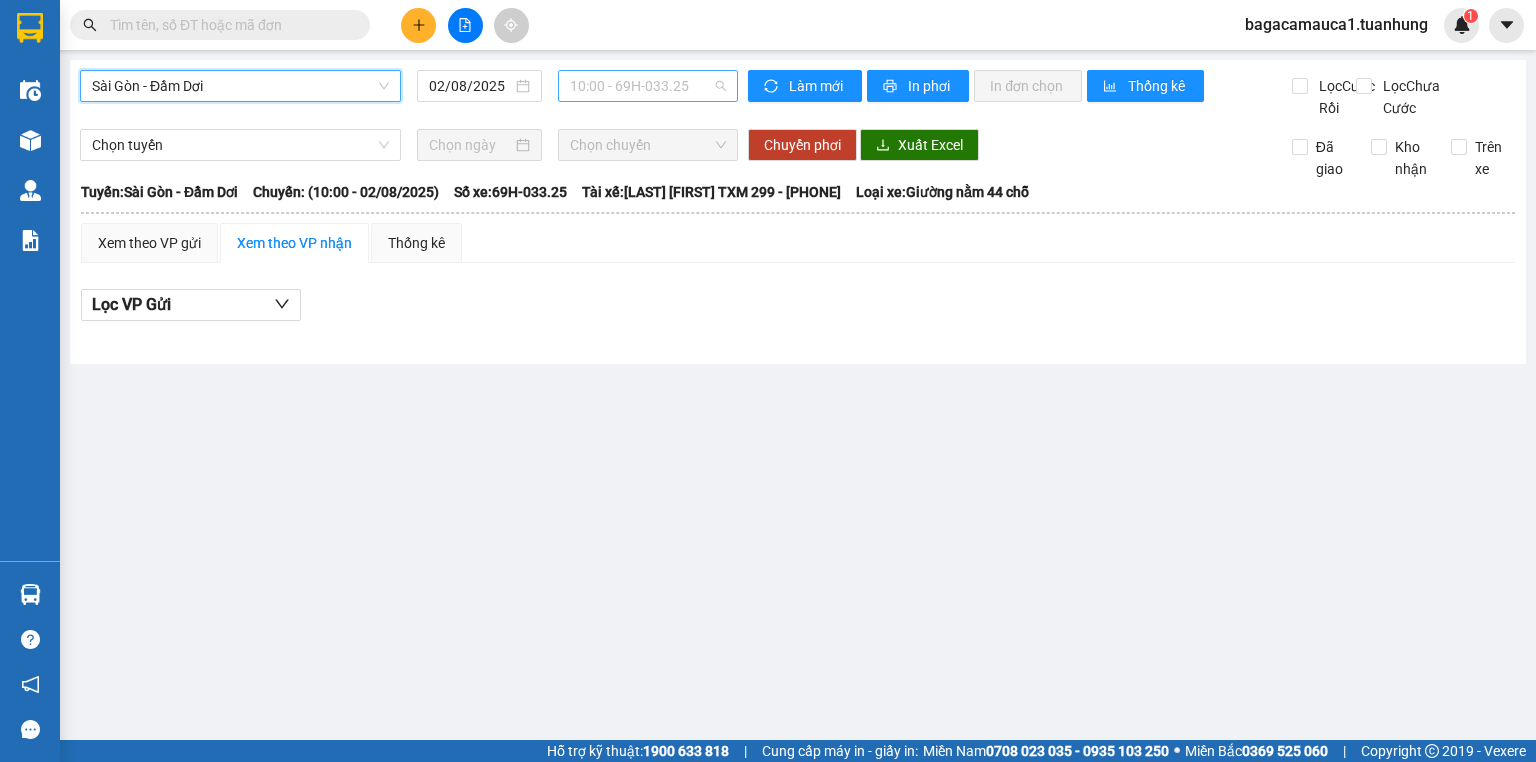 click on "[TIME]     - 69H-033.25" at bounding box center (648, 86) 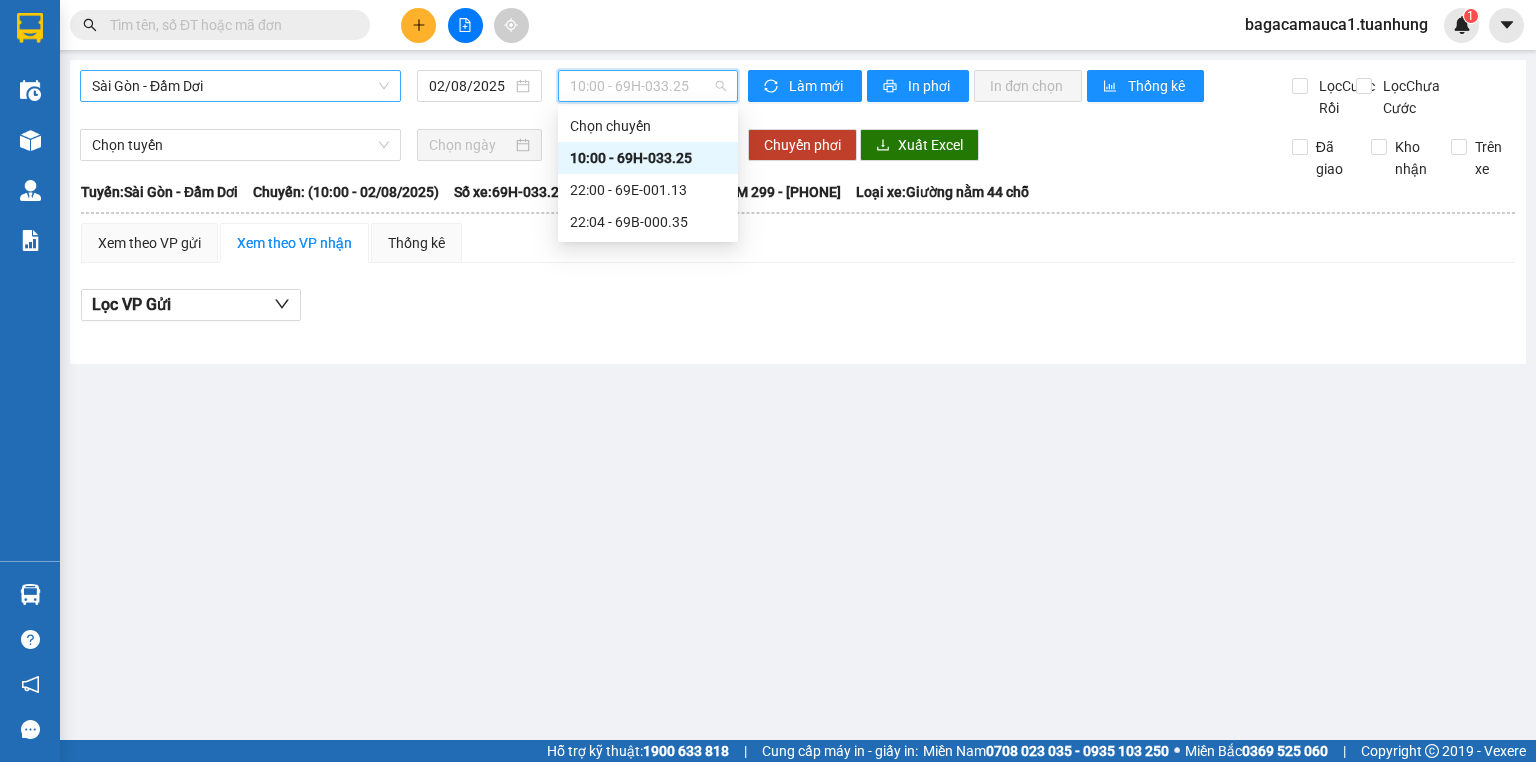 click on "Sài Gòn - Đầm Dơi" at bounding box center (240, 86) 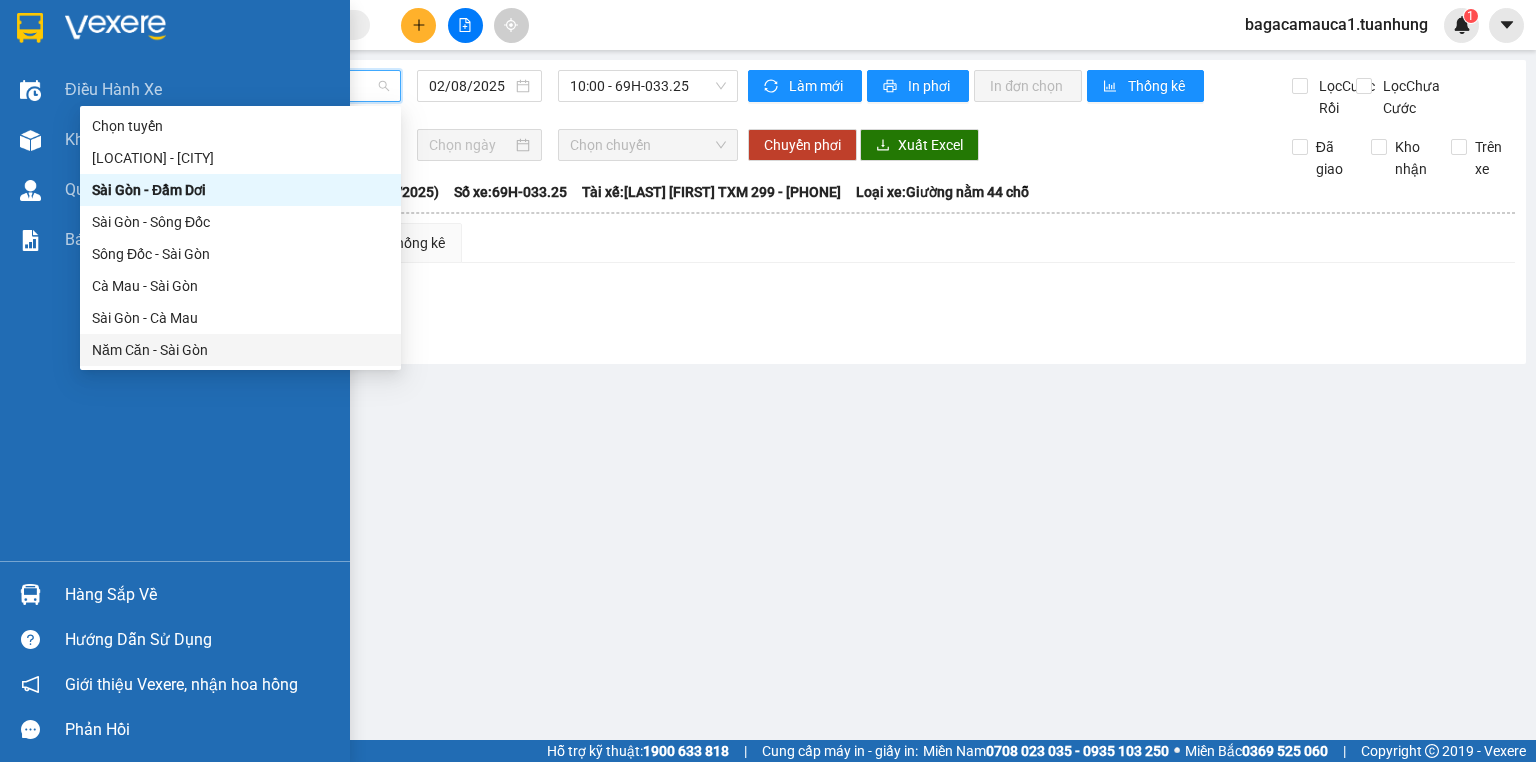click on "Hàng sắp về" at bounding box center [200, 595] 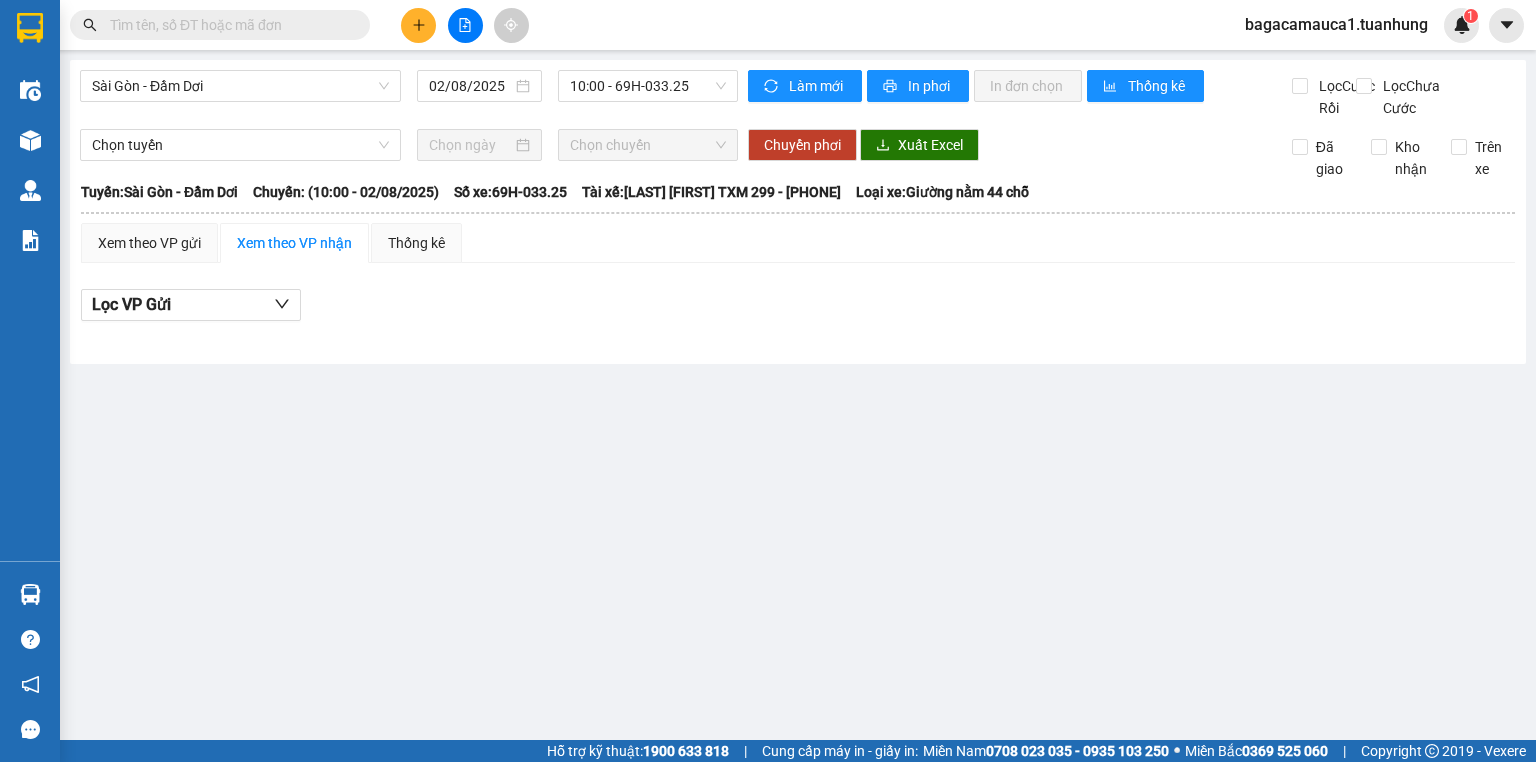 click on "Kết quả tìm kiếm ( 0 )  Bộ lọc  No Data bagacamauca1.tuanhung 1     Điều hành xe     Kho hàng mới     Quản Lý Quản lý chuyến Quản lý khách hàng mới Quản lý giao nhận mới     Báo cáo Báo cáo dòng tiền (nhân viên) Báo cáo dòng tiền (trạm) Hàng sắp về Hướng dẫn sử dụng Giới thiệu Vexere, nhận hoa hồng Phản hồi Phần mềm hỗ trợ bạn tốt chứ? [CITY] - [LOCATION] [DATE] [TIME]     - 69H-033.25  Làm mới In phơi In đơn chọn Thống kê Lọc  Cước Rồi Lọc  Chưa Cước Chọn tuyến Chọn chuyến Chuyển phơi Xuất Excel Đã giao Kho nhận Trên xe [FIRST] [LAST]   [PHONE]   85 [STREET] [TIME] - [DATE] Tuyến:  [CITY] - [LOCATION] Chuyến:   ([TIME] - [DATE]) Tài xế:  [LAST] [FIRST] TXM 299 - [PHONE]   Số xe:  69H-033.25 Loại xe:  Giường nằm 44 chỗ Tuyến:  [CITY] - [LOCATION] Chuyến:   ([TIME] - [DATE]) Số xe:  69H-033.25 Tài xế:" at bounding box center [768, 381] 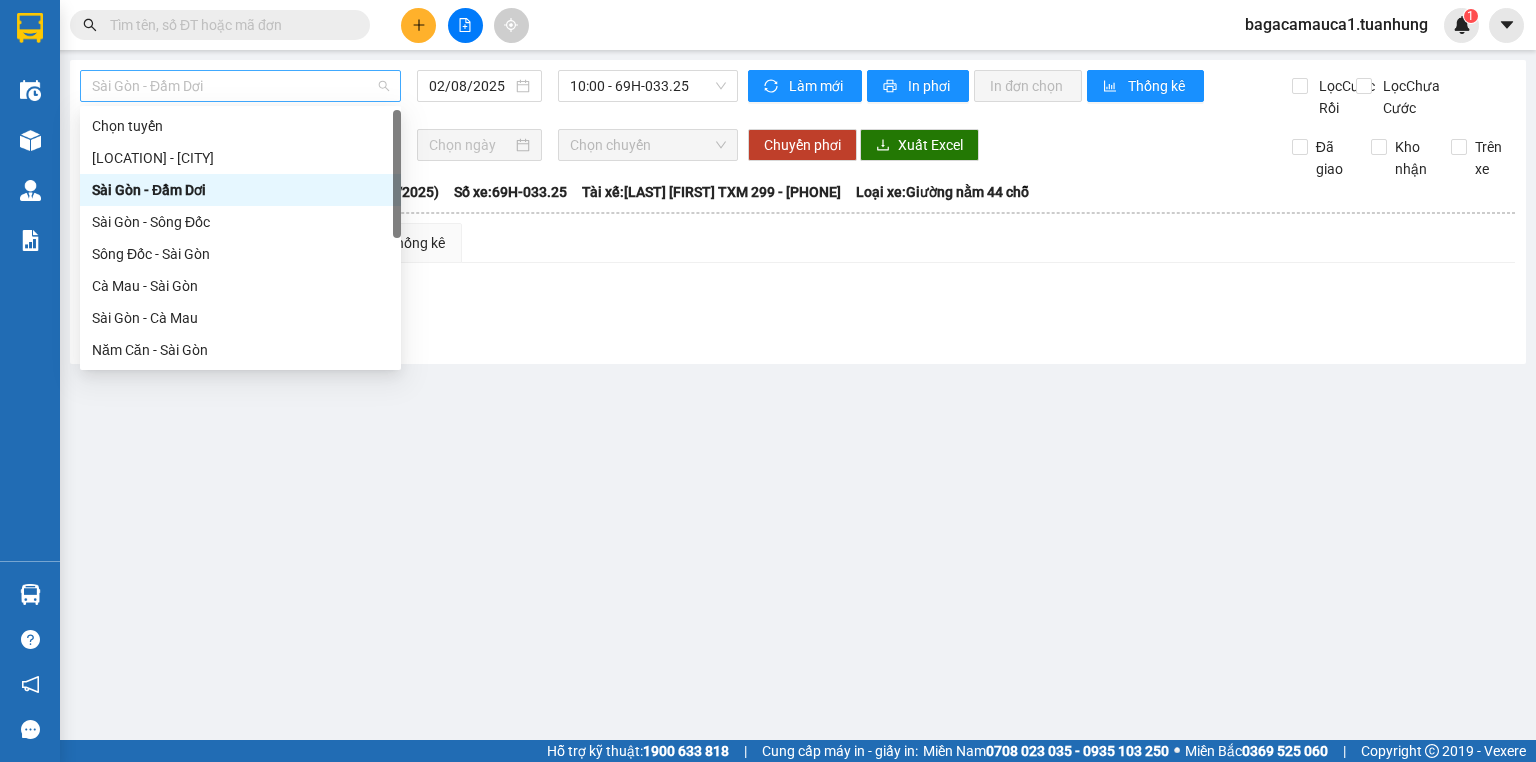 click on "Sài Gòn - Đầm Dơi" at bounding box center [240, 86] 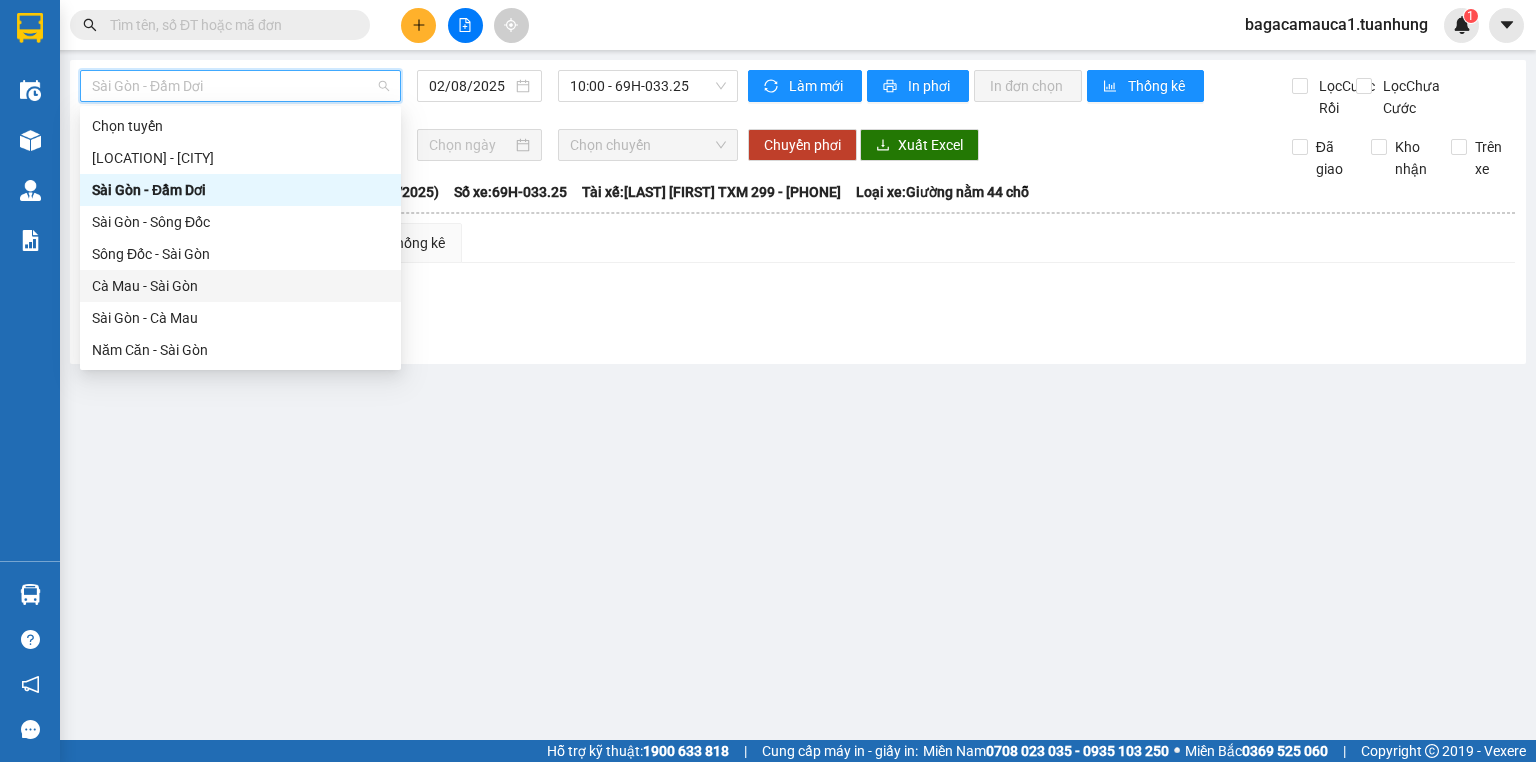 scroll, scrollTop: 80, scrollLeft: 0, axis: vertical 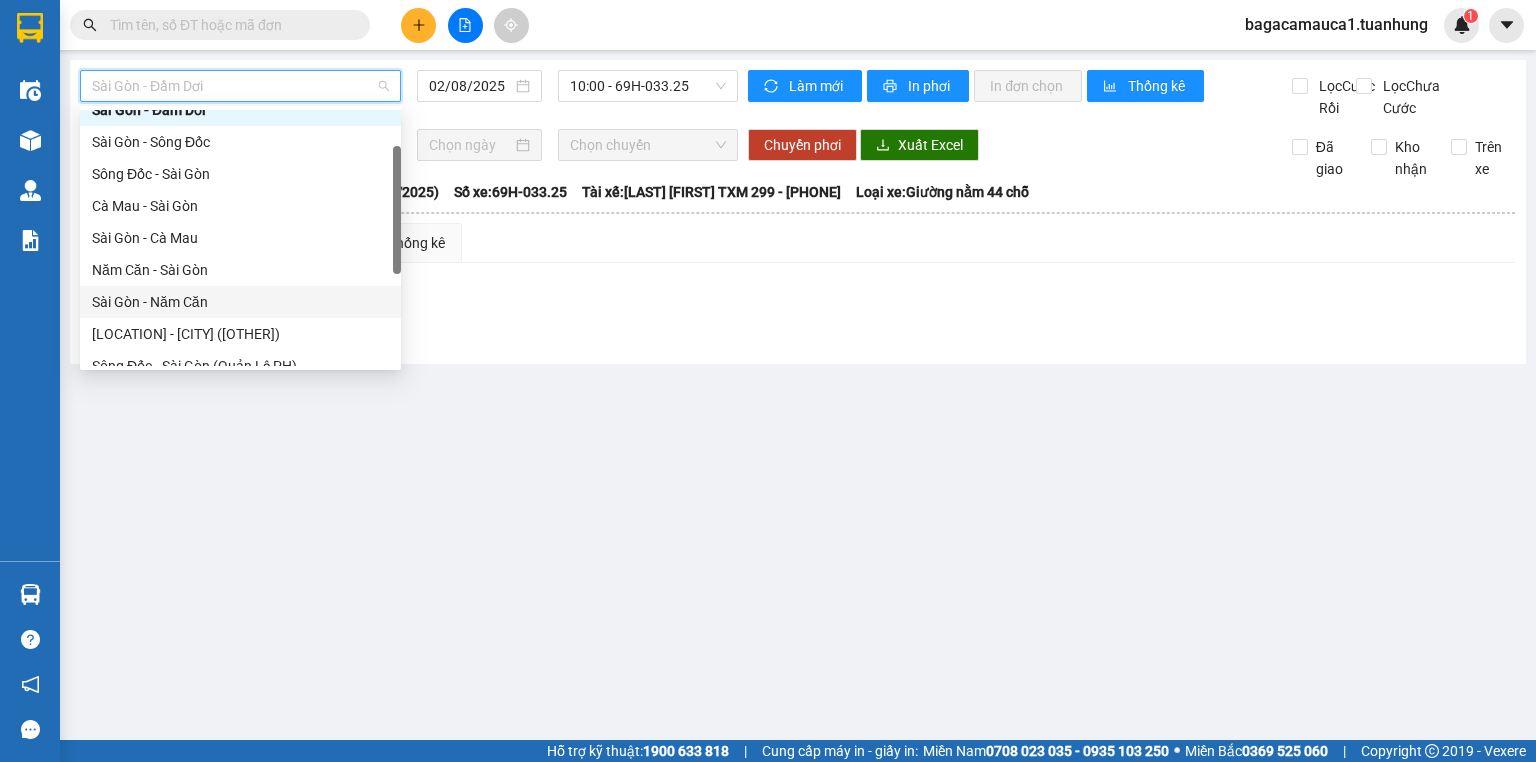 click on "Sài Gòn - Năm Căn" at bounding box center [240, 302] 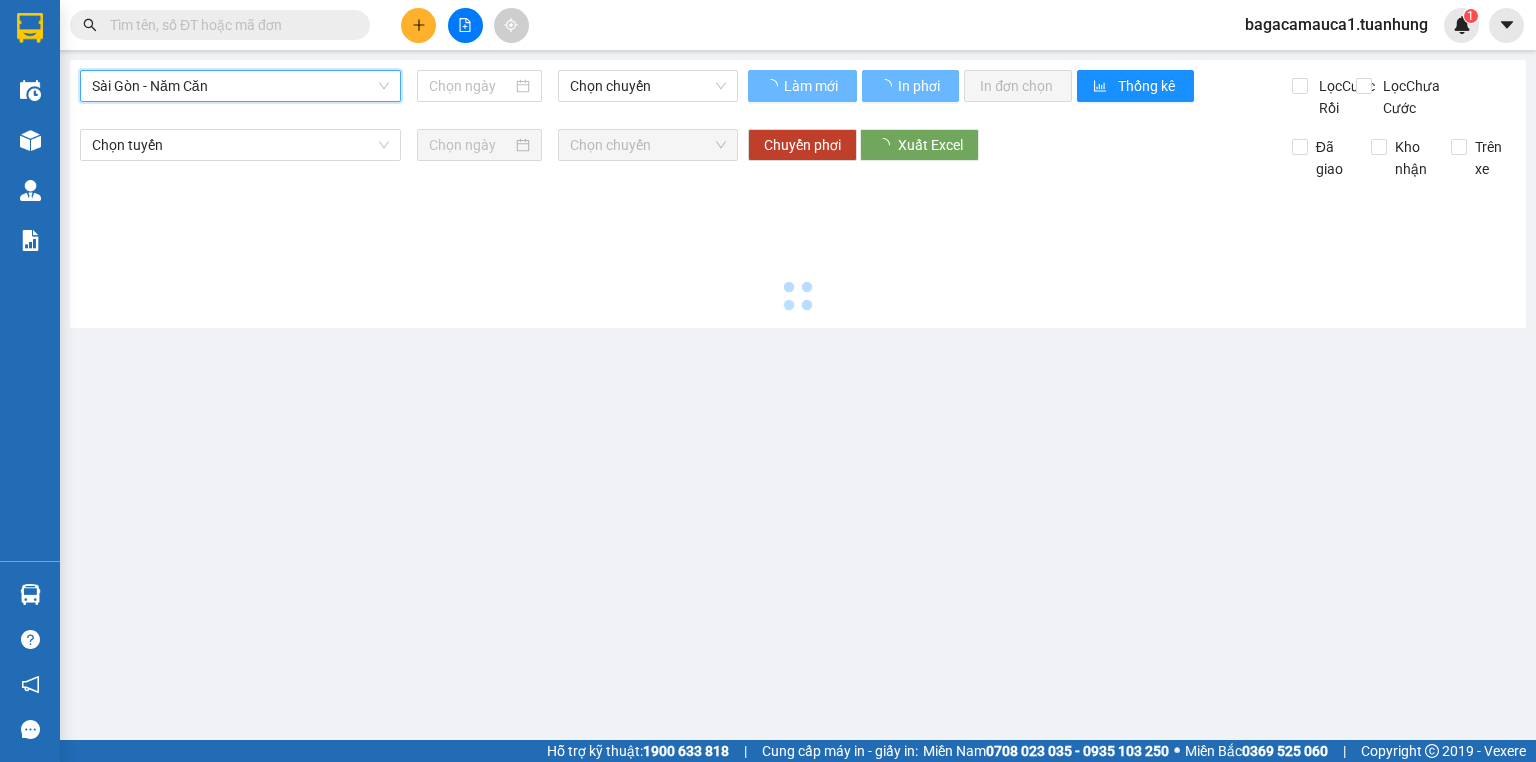 type on "02/08/2025" 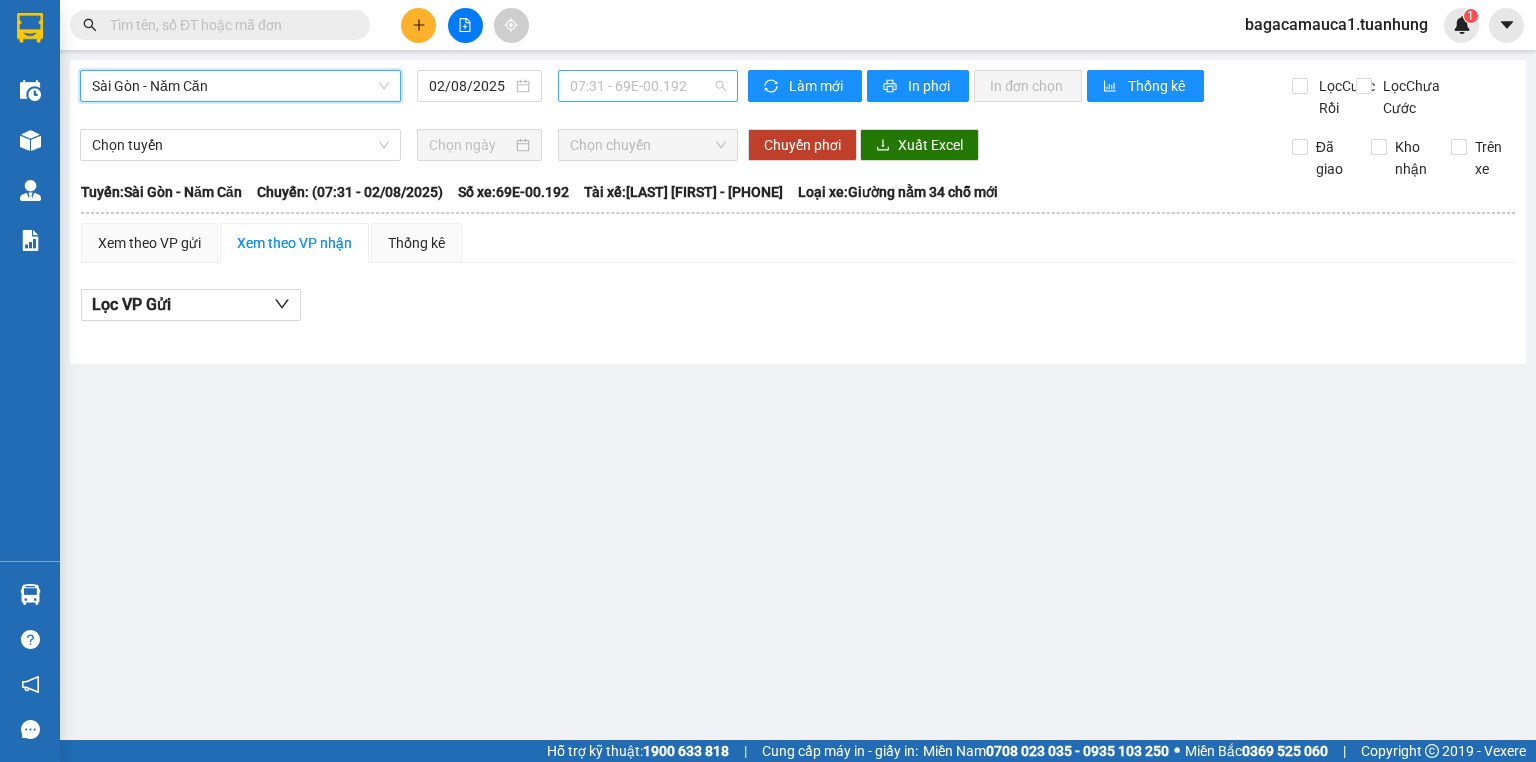 click on "[TIME]     - 69E-00.192" at bounding box center (648, 86) 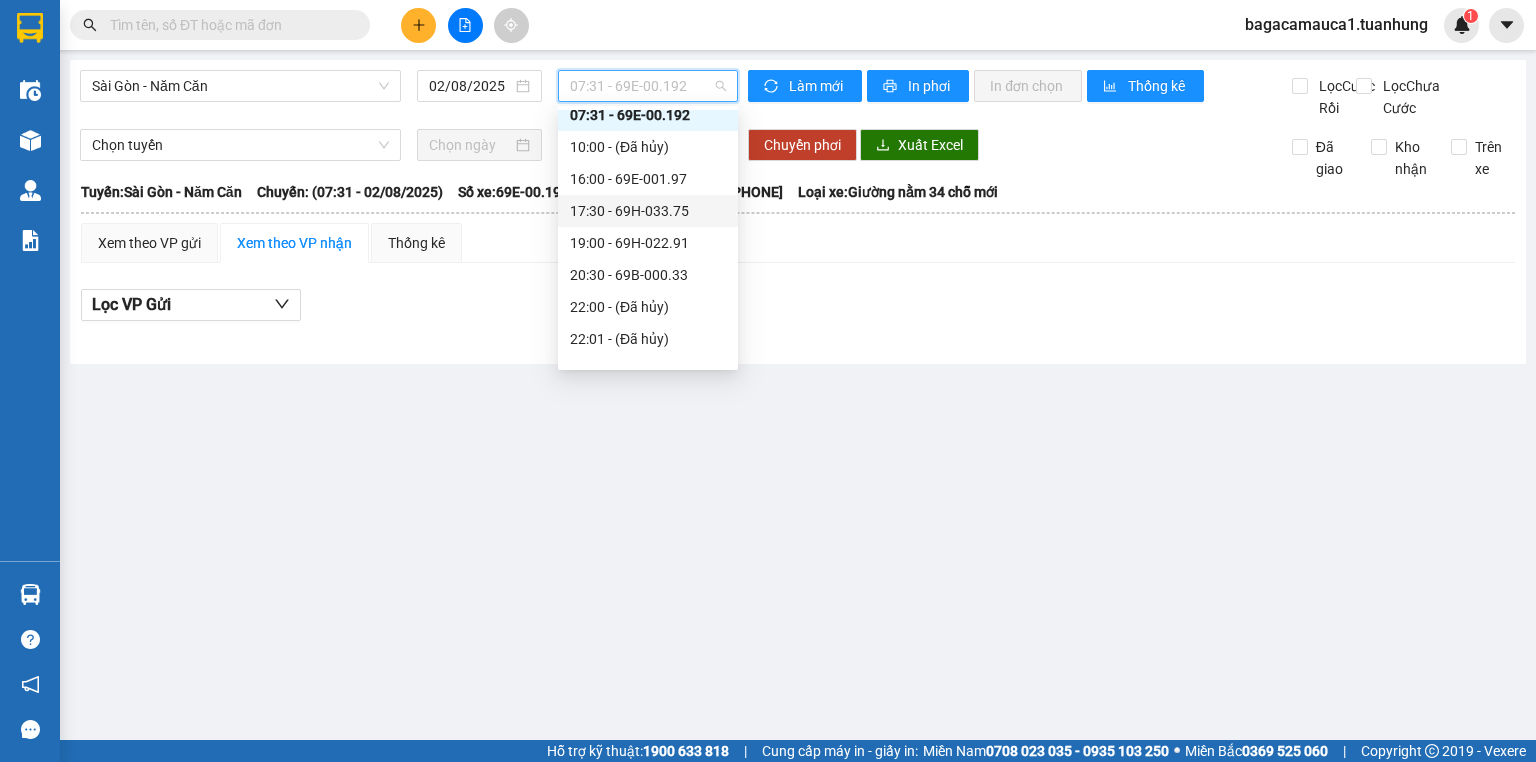scroll, scrollTop: 64, scrollLeft: 0, axis: vertical 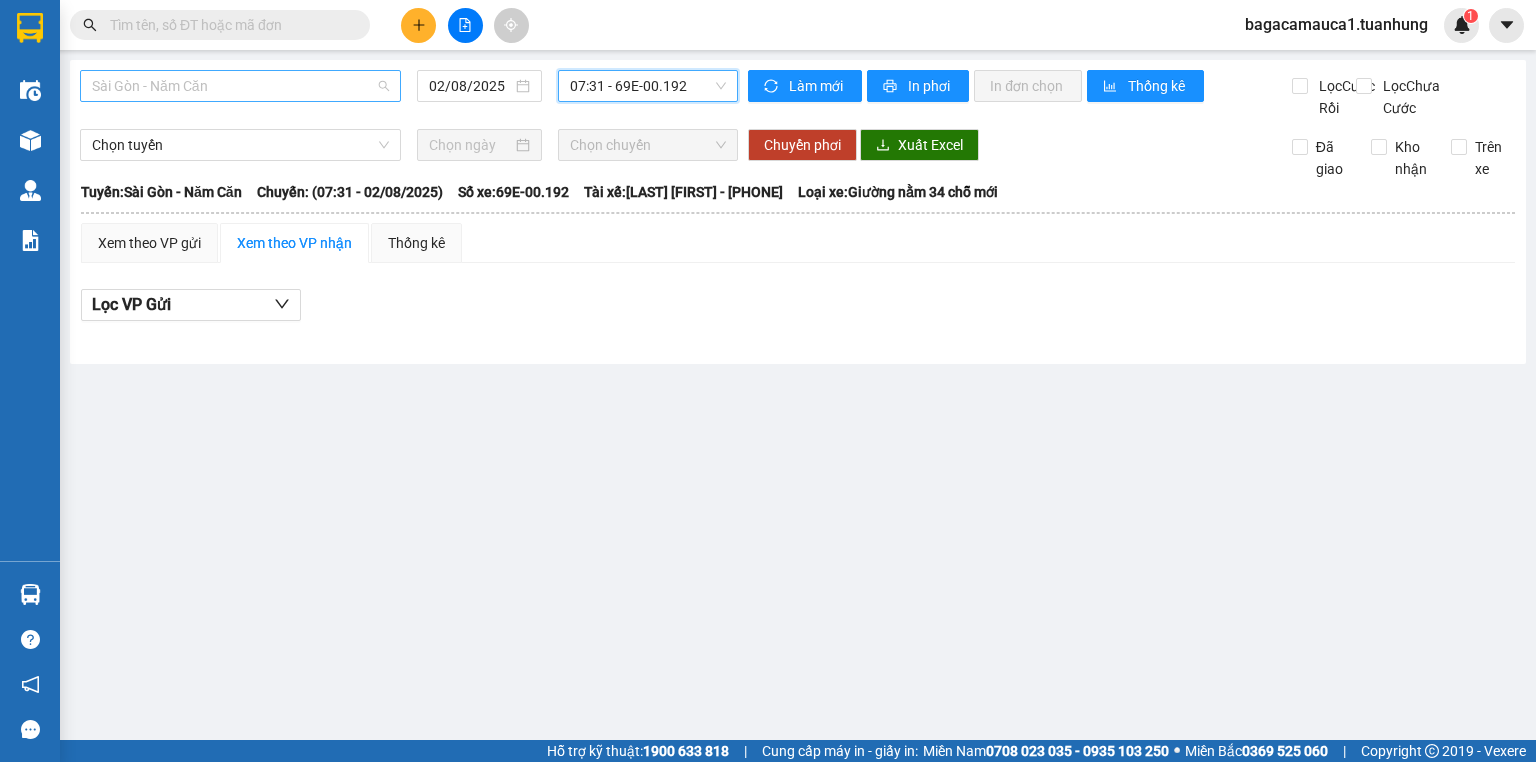 click on "Sài Gòn - Năm Căn" at bounding box center (240, 86) 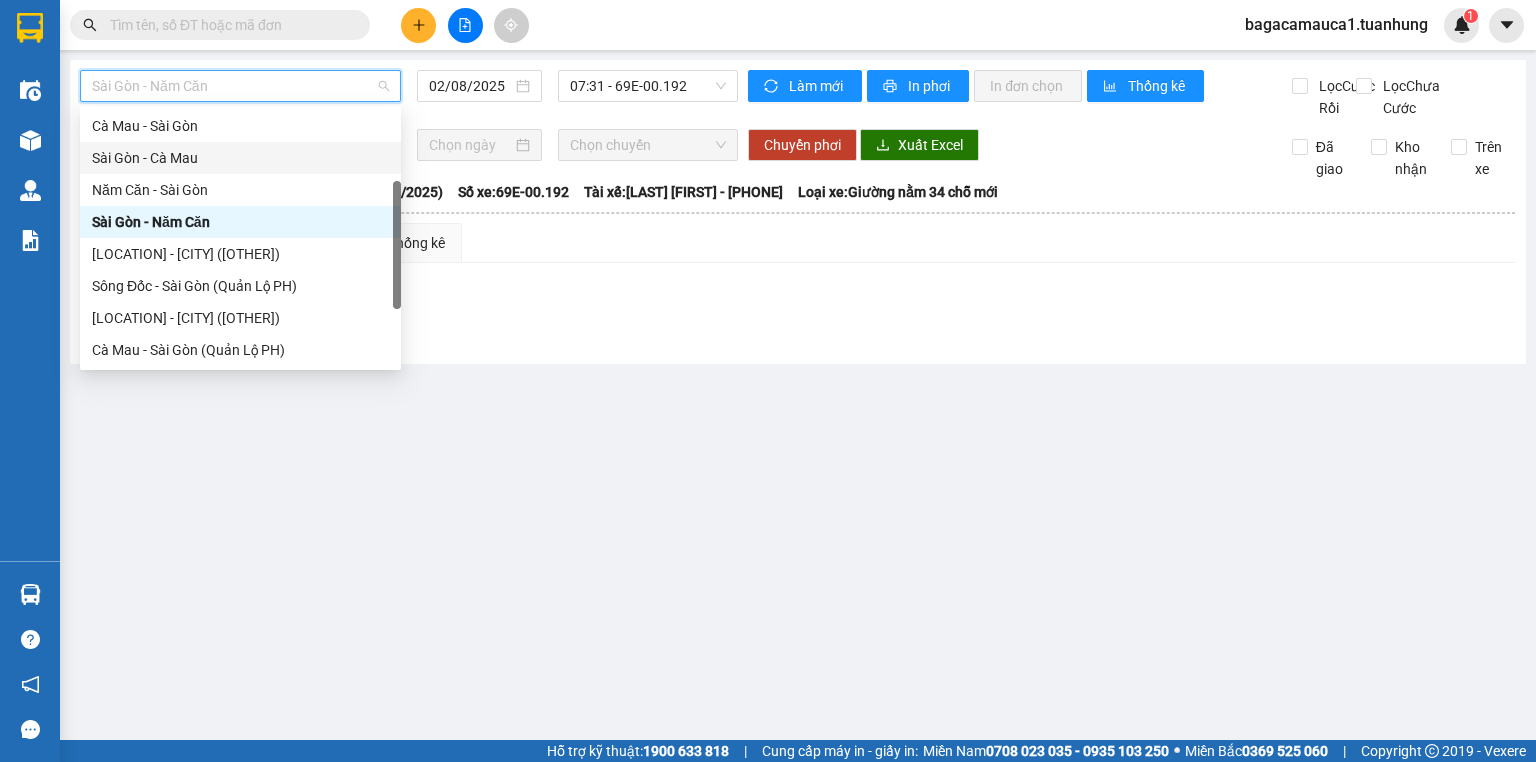 scroll, scrollTop: 240, scrollLeft: 0, axis: vertical 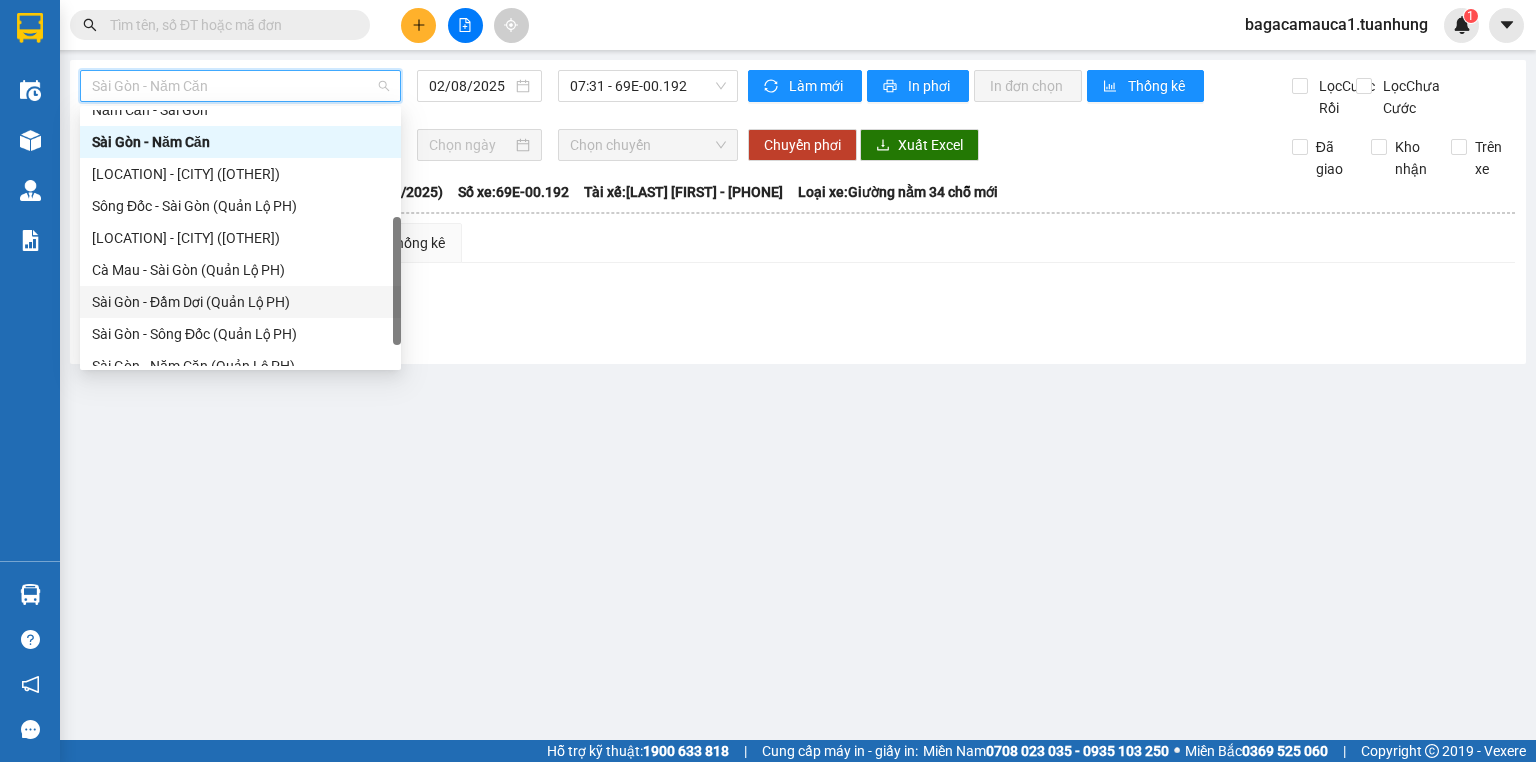 click on "Sài Gòn - Đầm Dơi (Quản Lộ PH)" at bounding box center [240, 302] 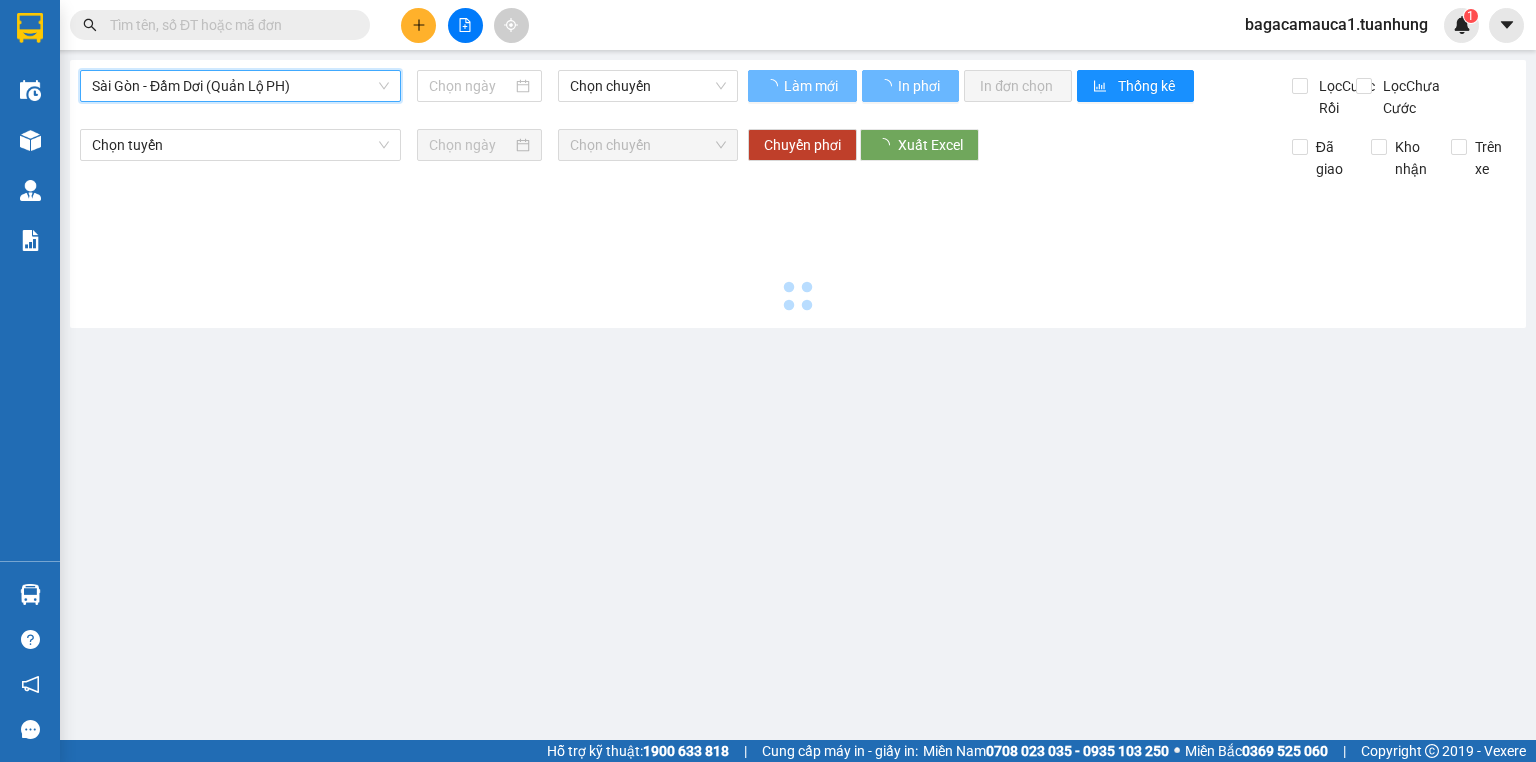 type on "02/08/2025" 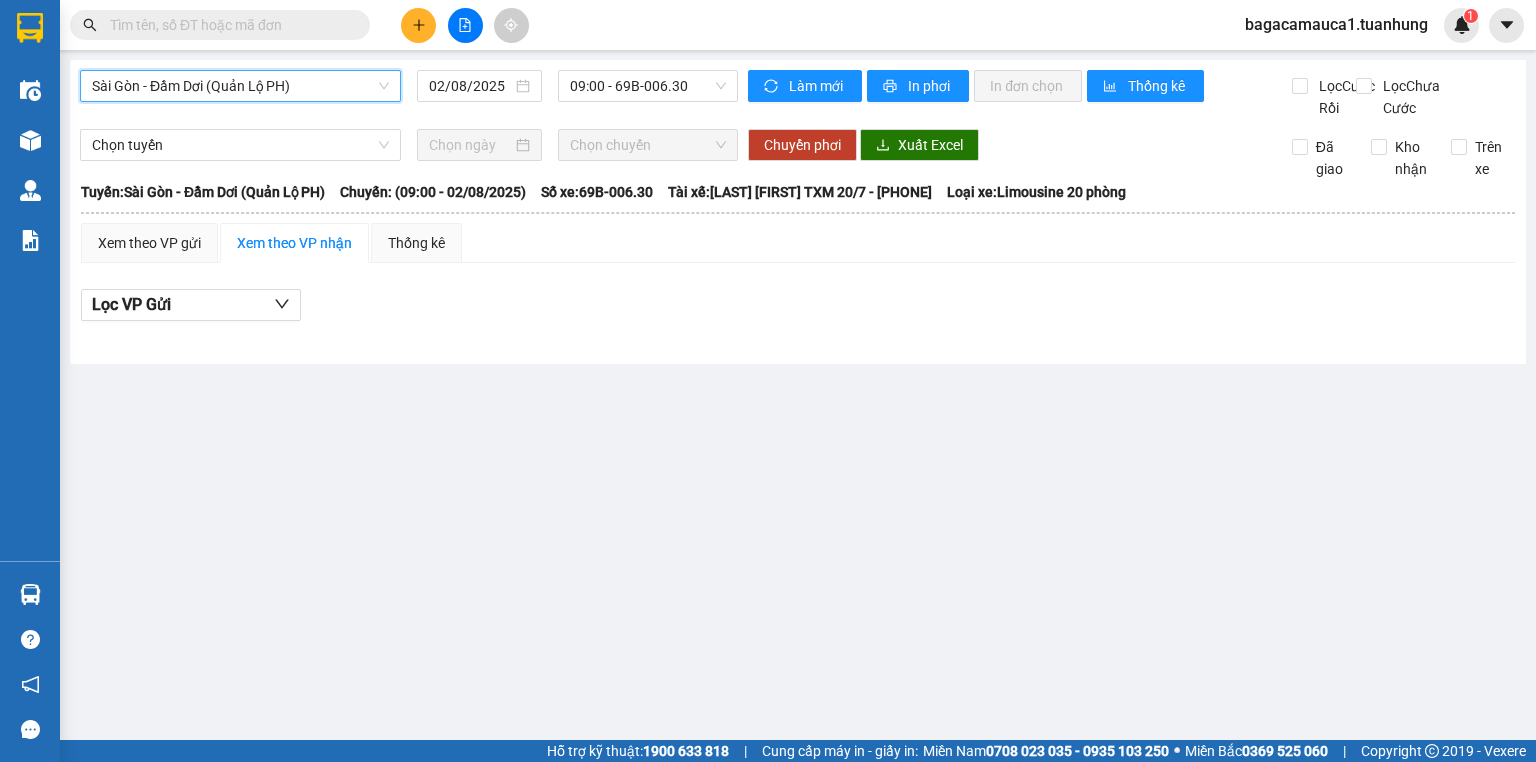 click on "Sài Gòn - Đầm Dơi (Quản Lộ PH)" at bounding box center (240, 86) 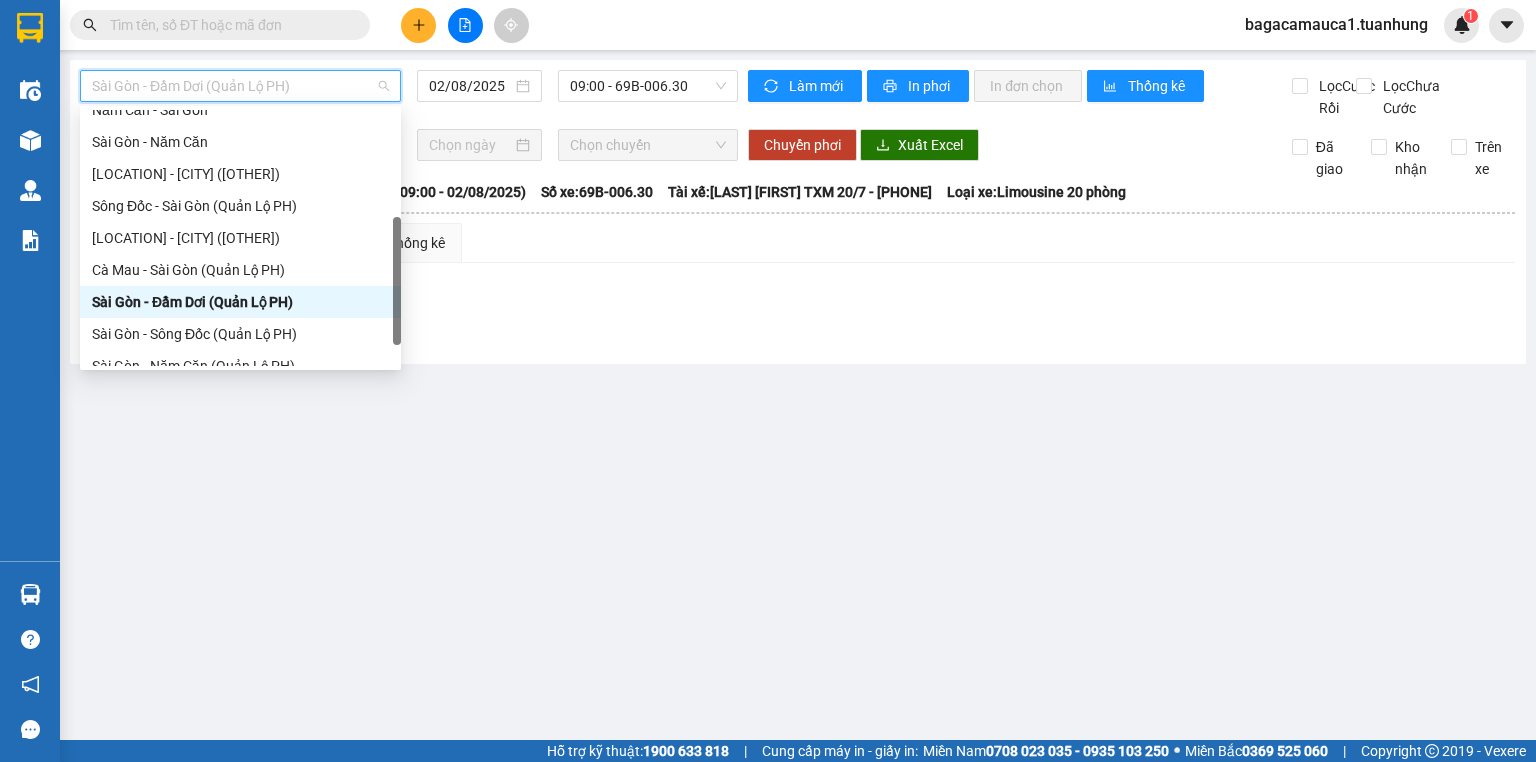 scroll, scrollTop: 288, scrollLeft: 0, axis: vertical 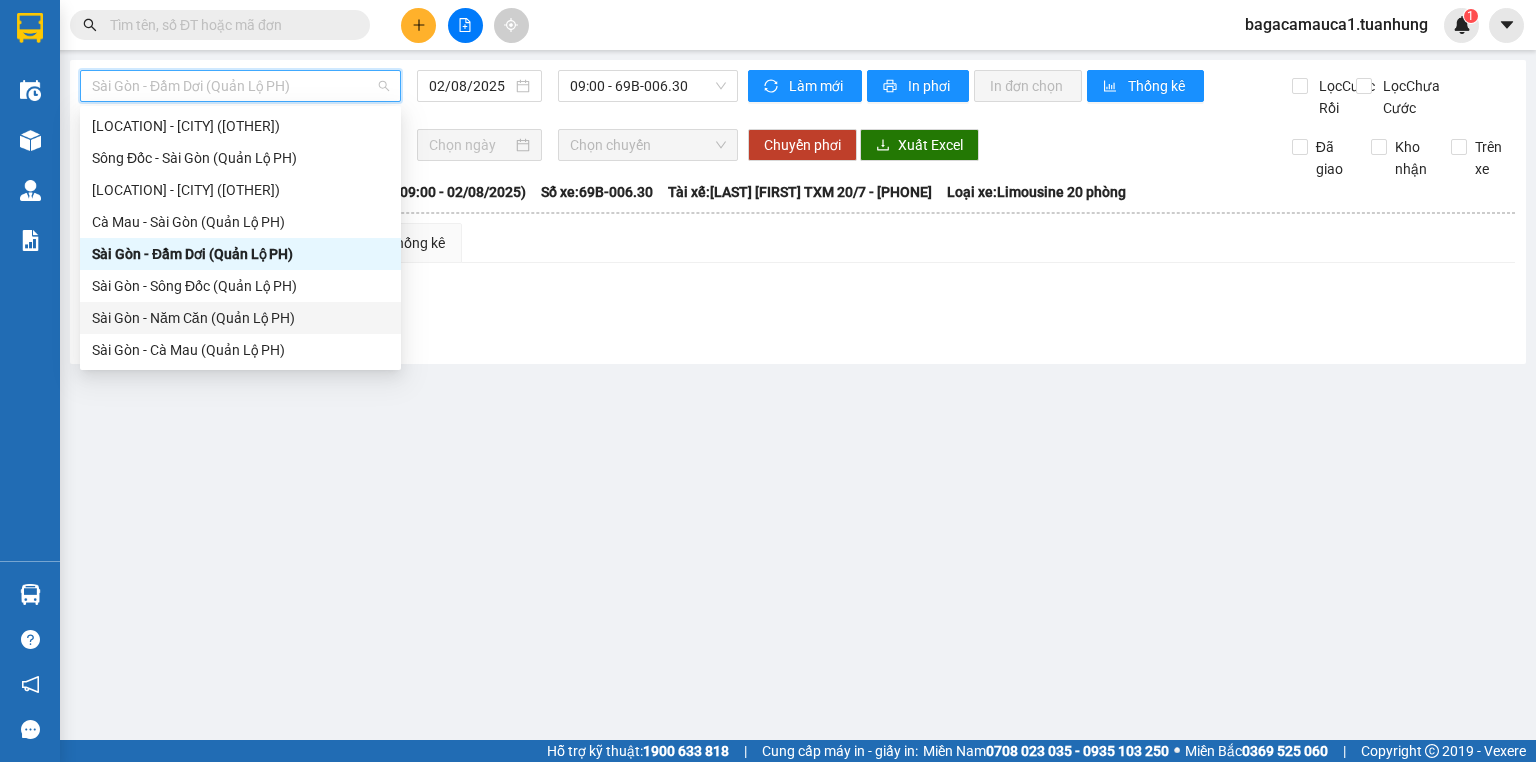 click on "Sài Gòn - Năm Căn (Quản Lộ PH)" at bounding box center [240, 318] 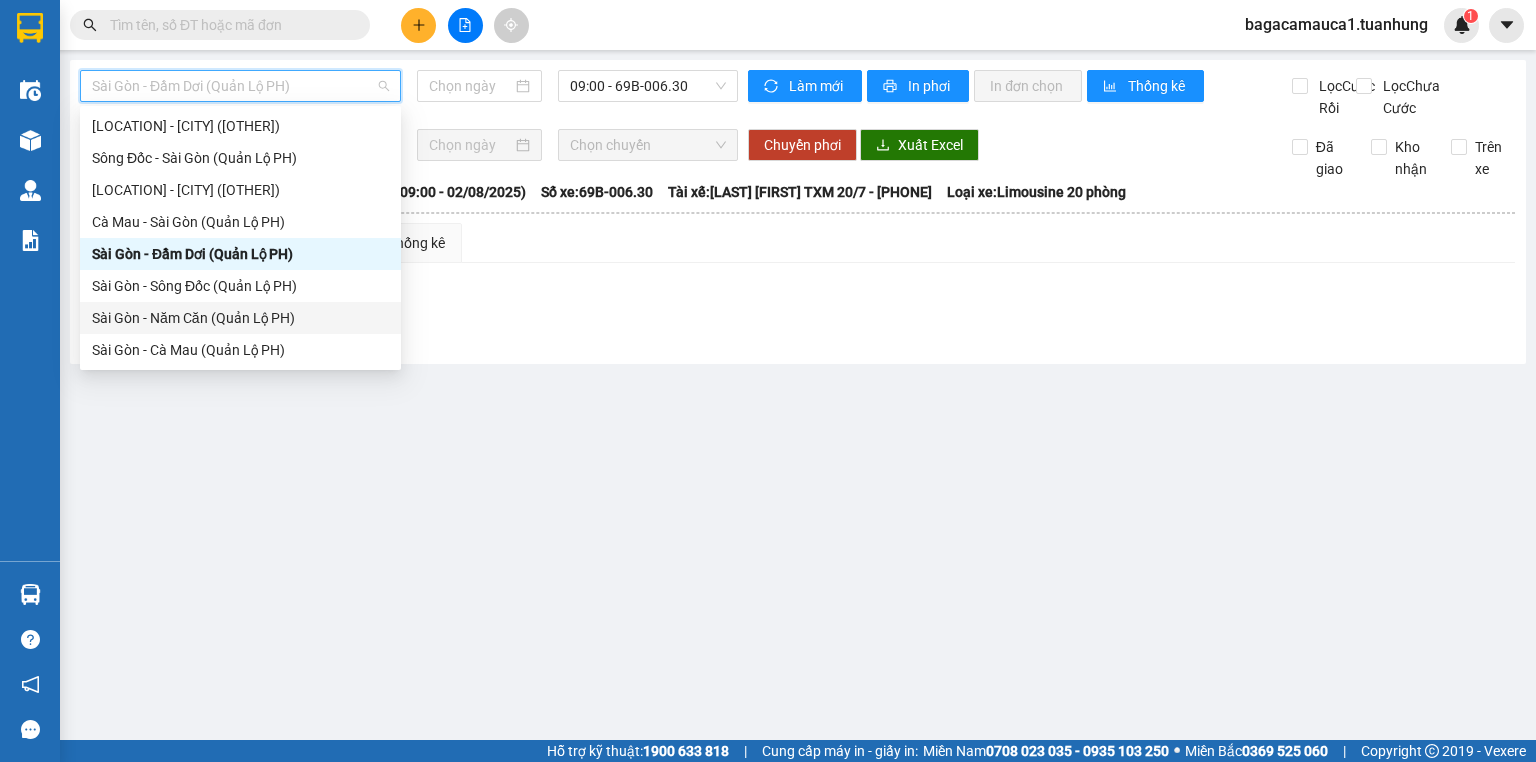 type on "02/08/2025" 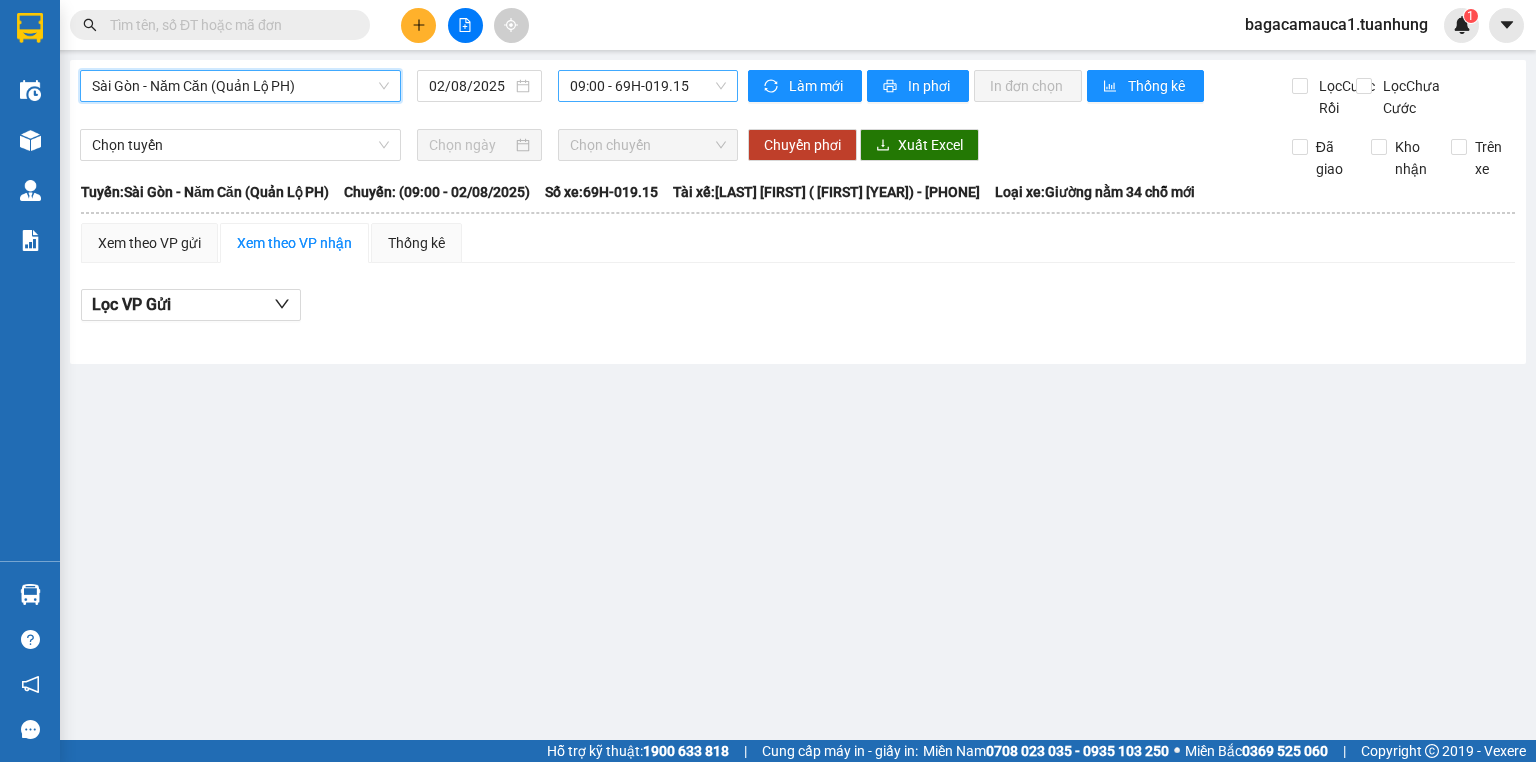 click on "[TIME]     - 69H-019.15" at bounding box center [648, 86] 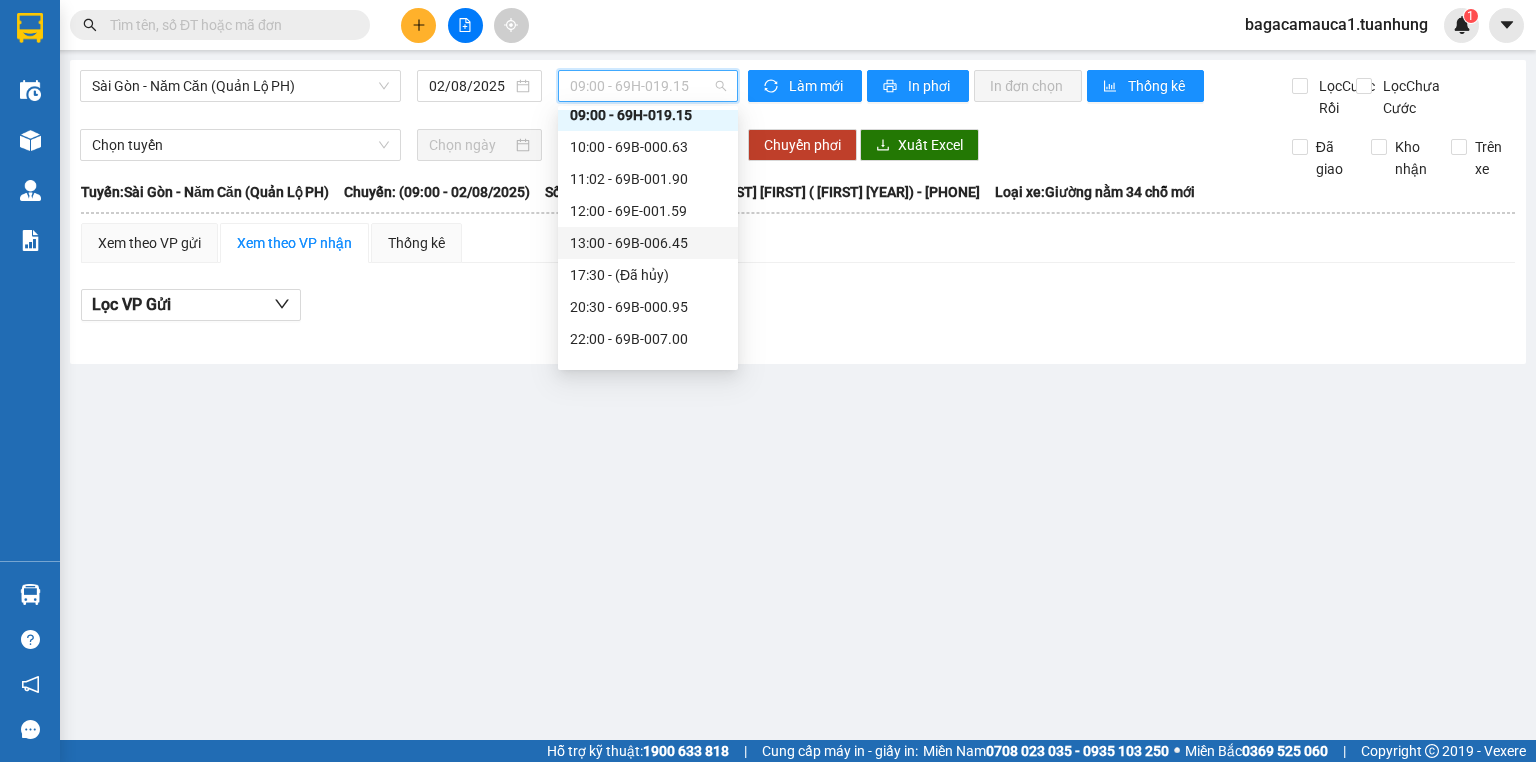 scroll, scrollTop: 64, scrollLeft: 0, axis: vertical 